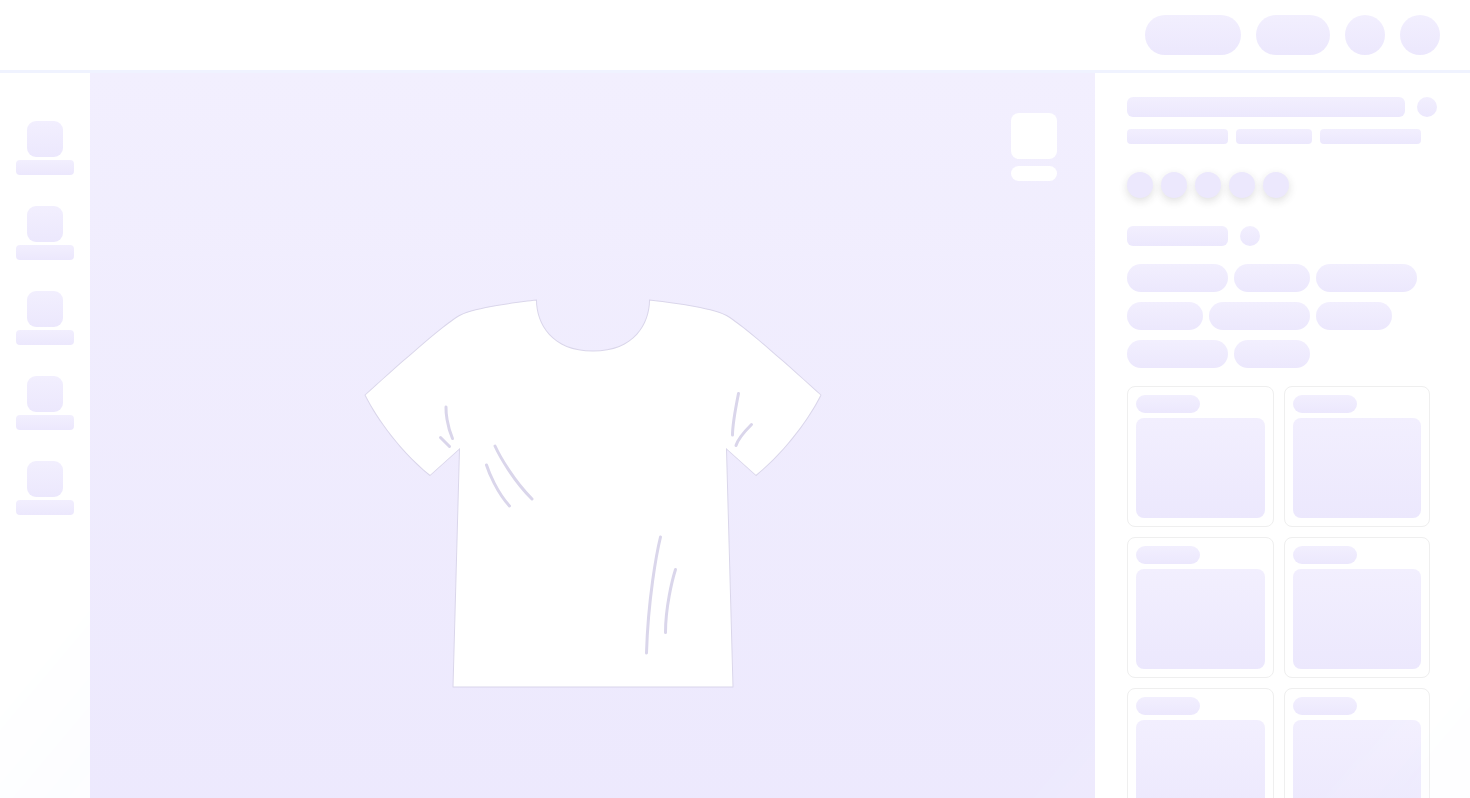 scroll, scrollTop: 0, scrollLeft: 0, axis: both 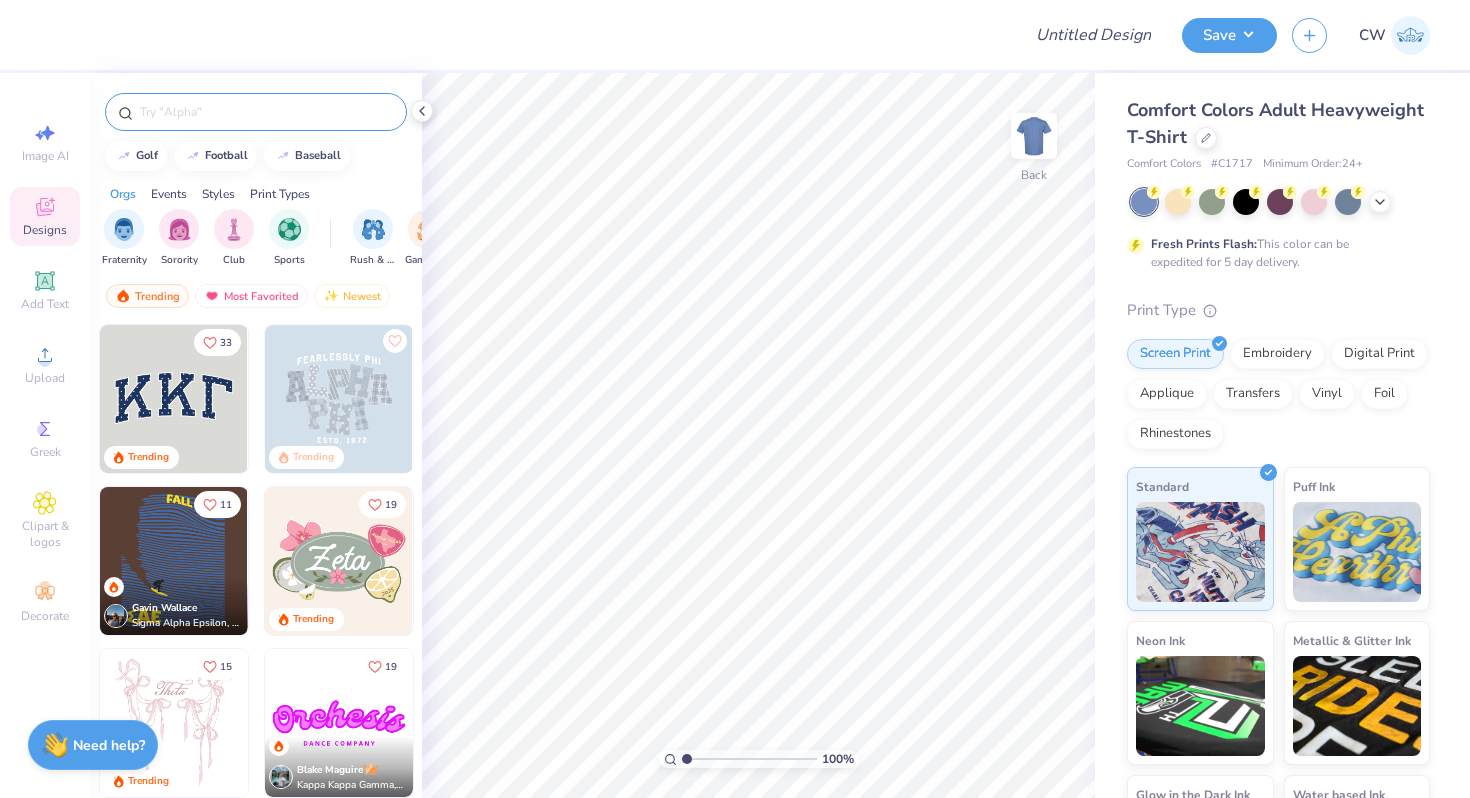 click at bounding box center (266, 112) 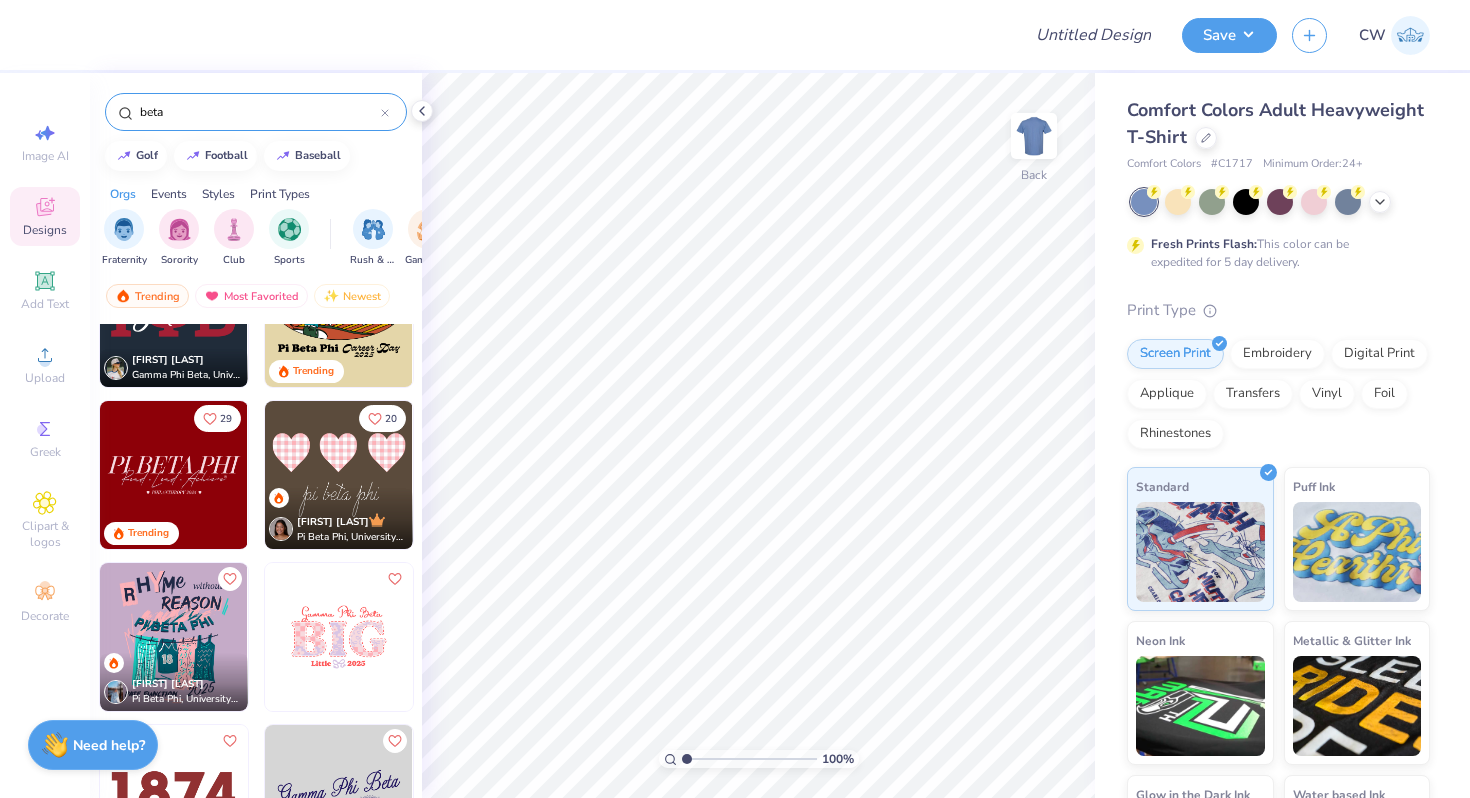 scroll, scrollTop: 249, scrollLeft: 0, axis: vertical 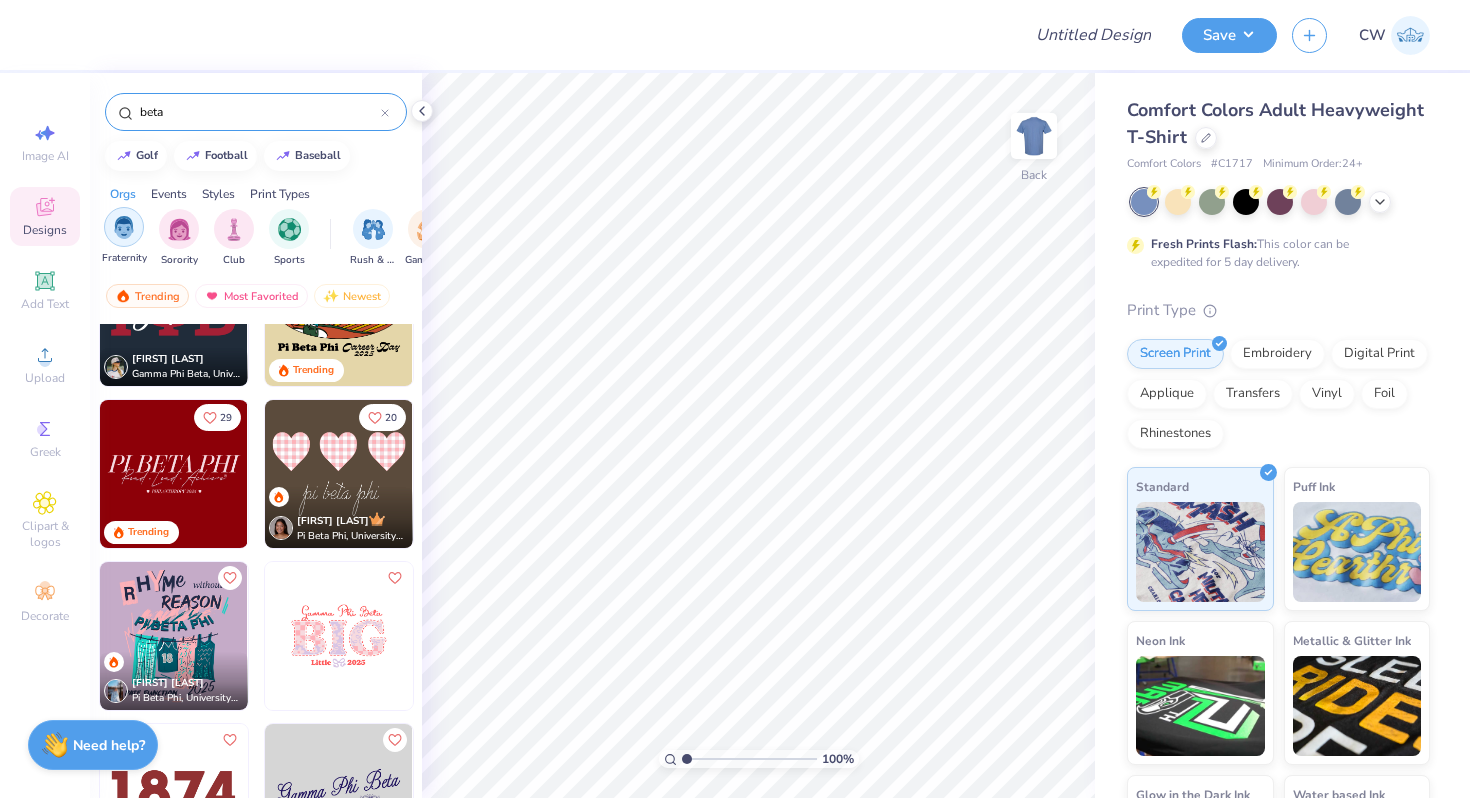 click at bounding box center [124, 227] 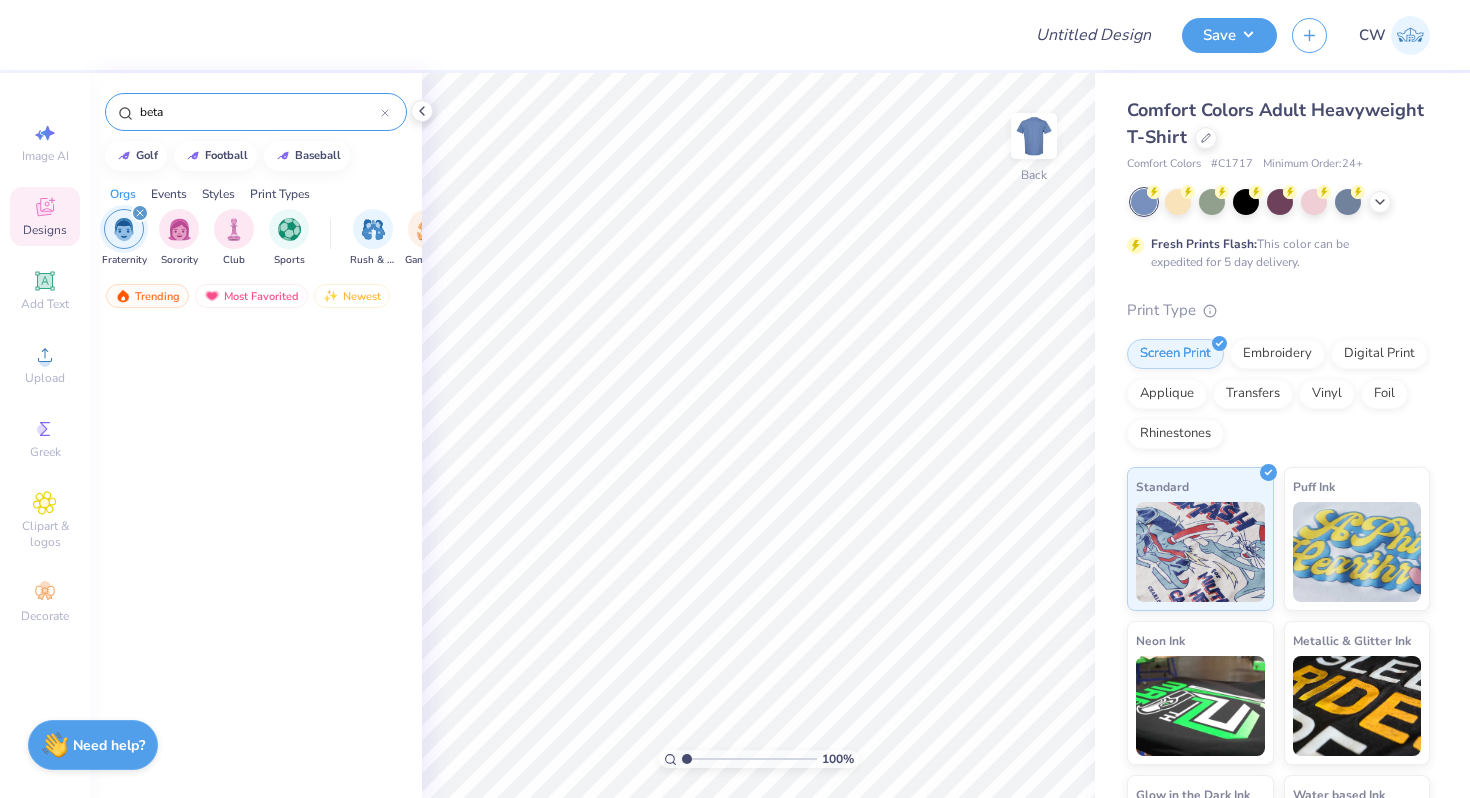 scroll, scrollTop: 0, scrollLeft: 0, axis: both 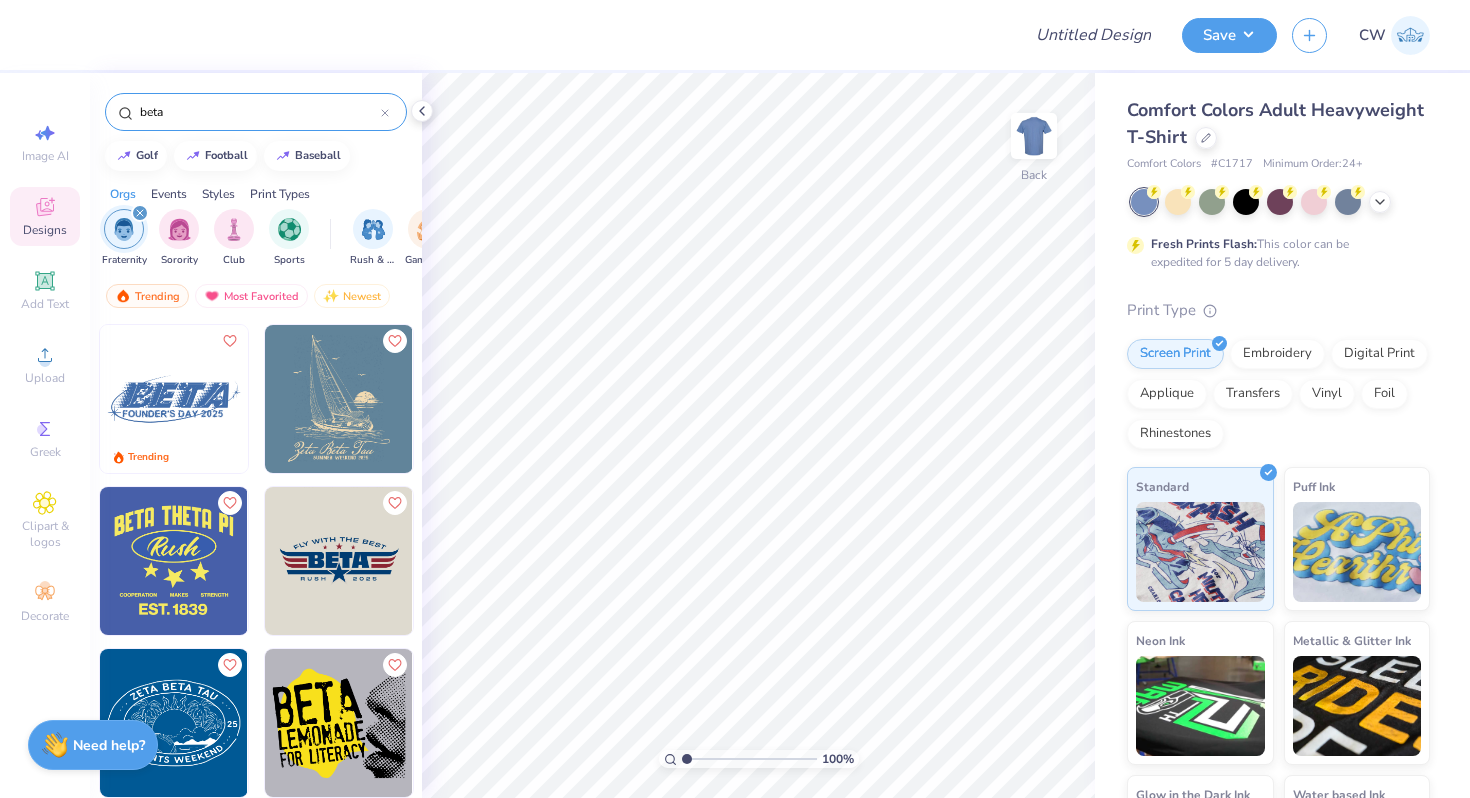 click on "beta" at bounding box center (259, 112) 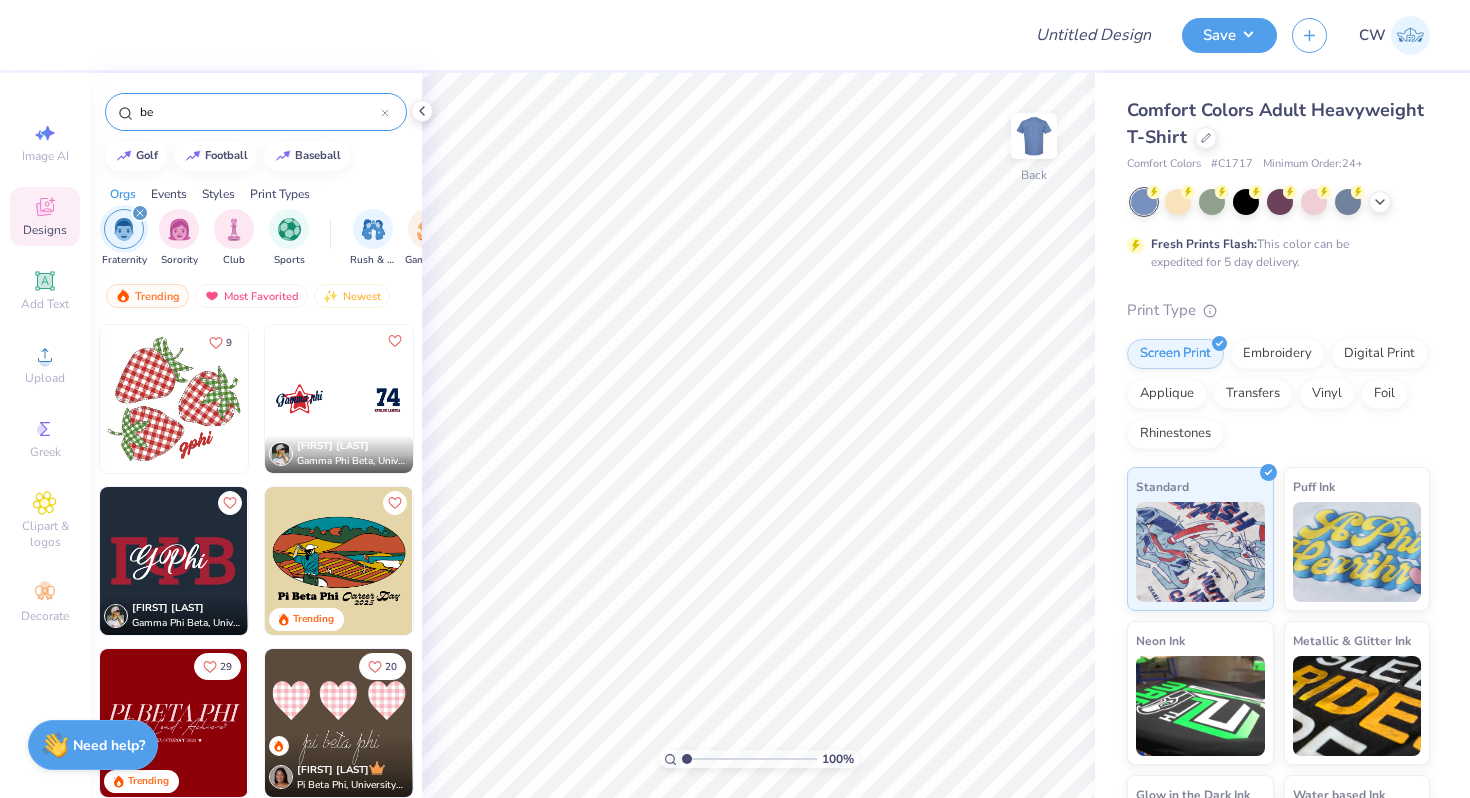 type on "b" 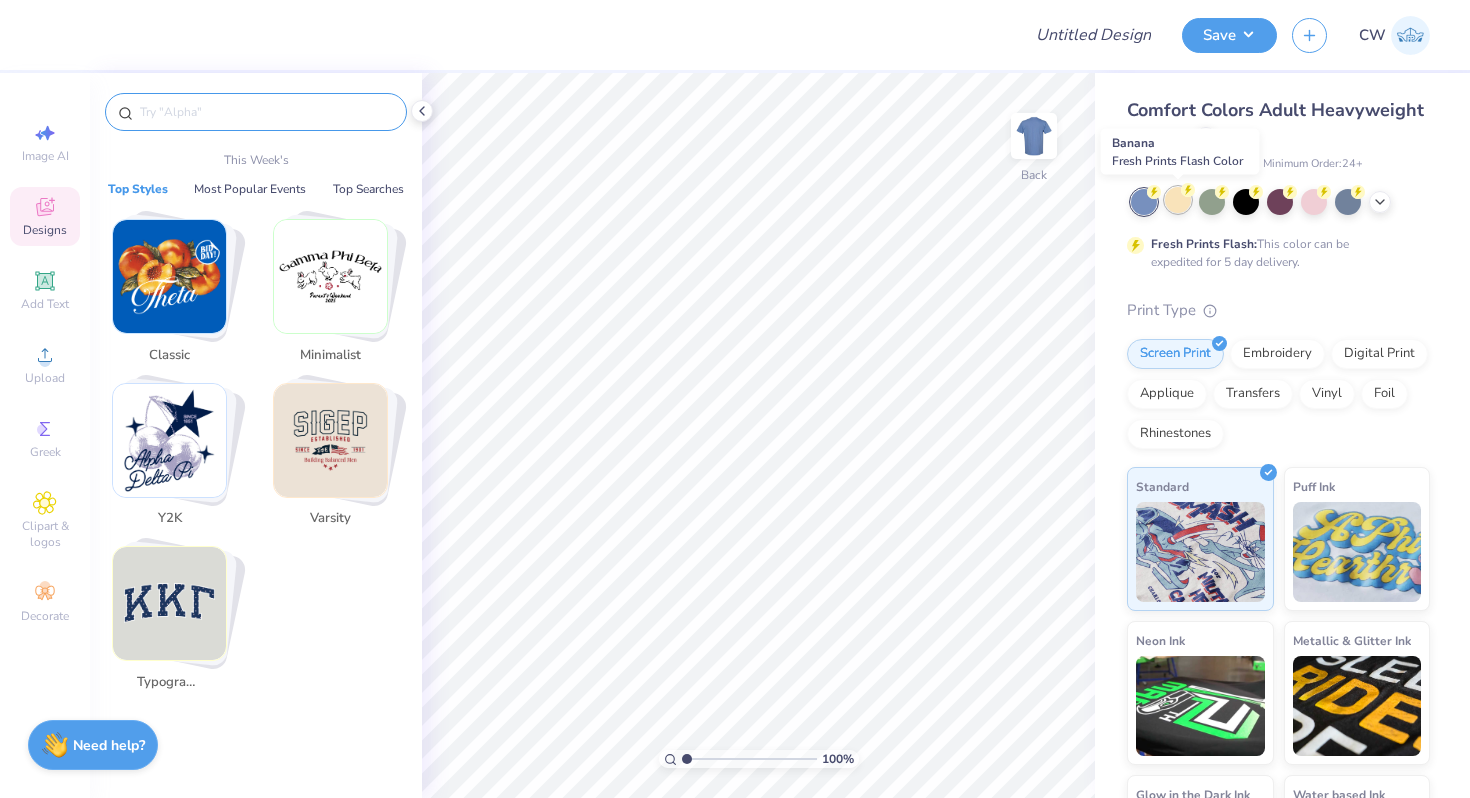 click at bounding box center [1178, 200] 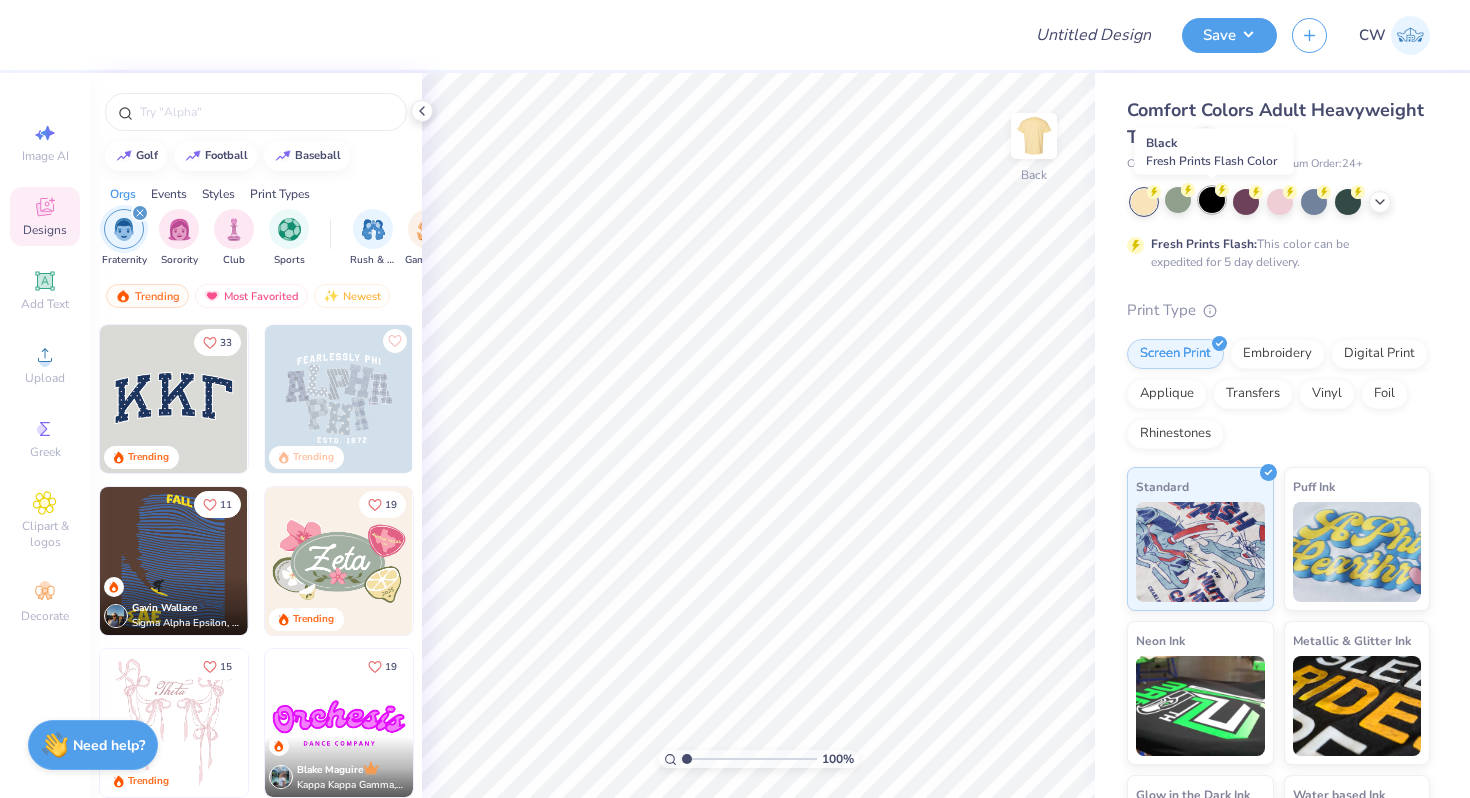 click at bounding box center (1212, 200) 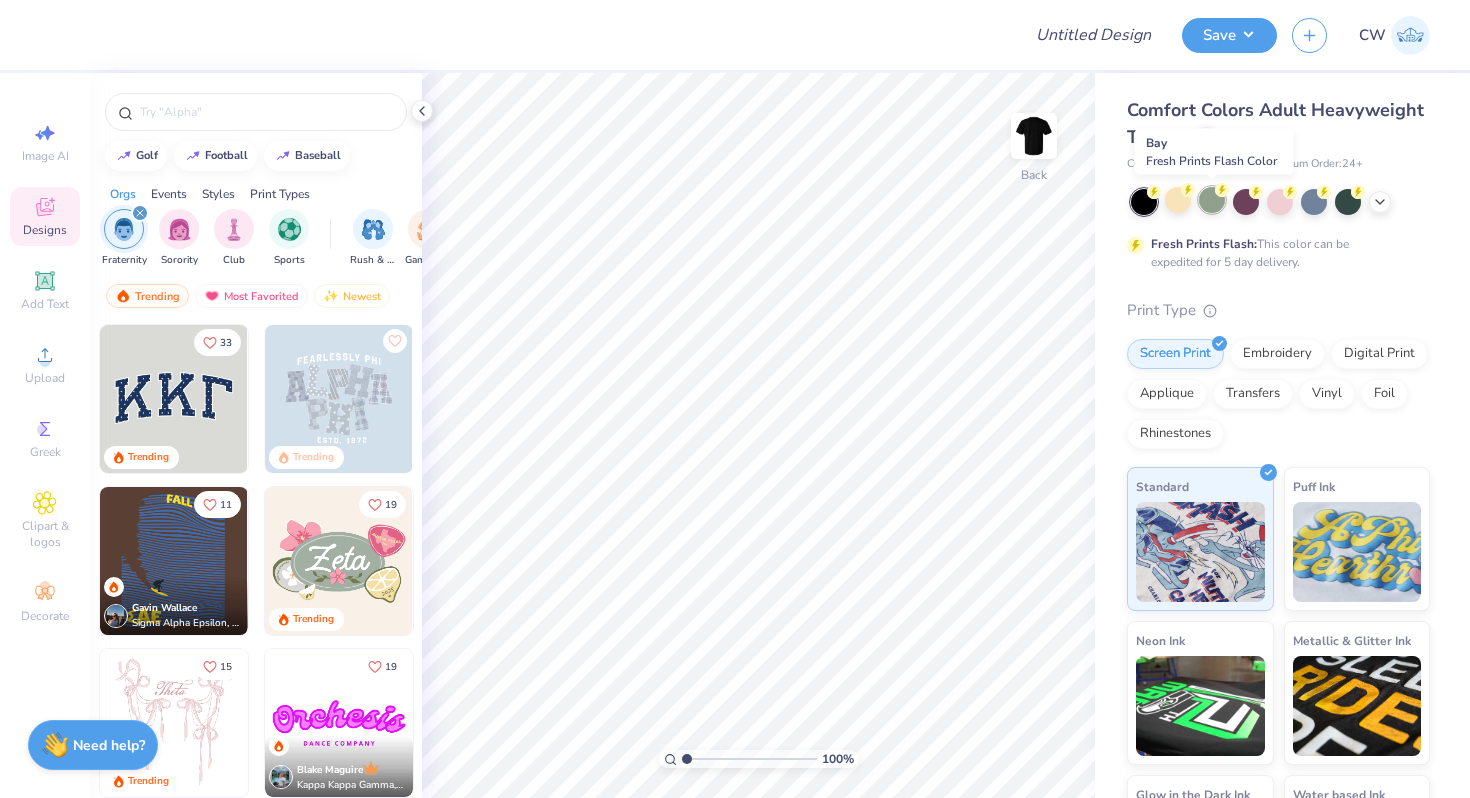 click at bounding box center (1212, 200) 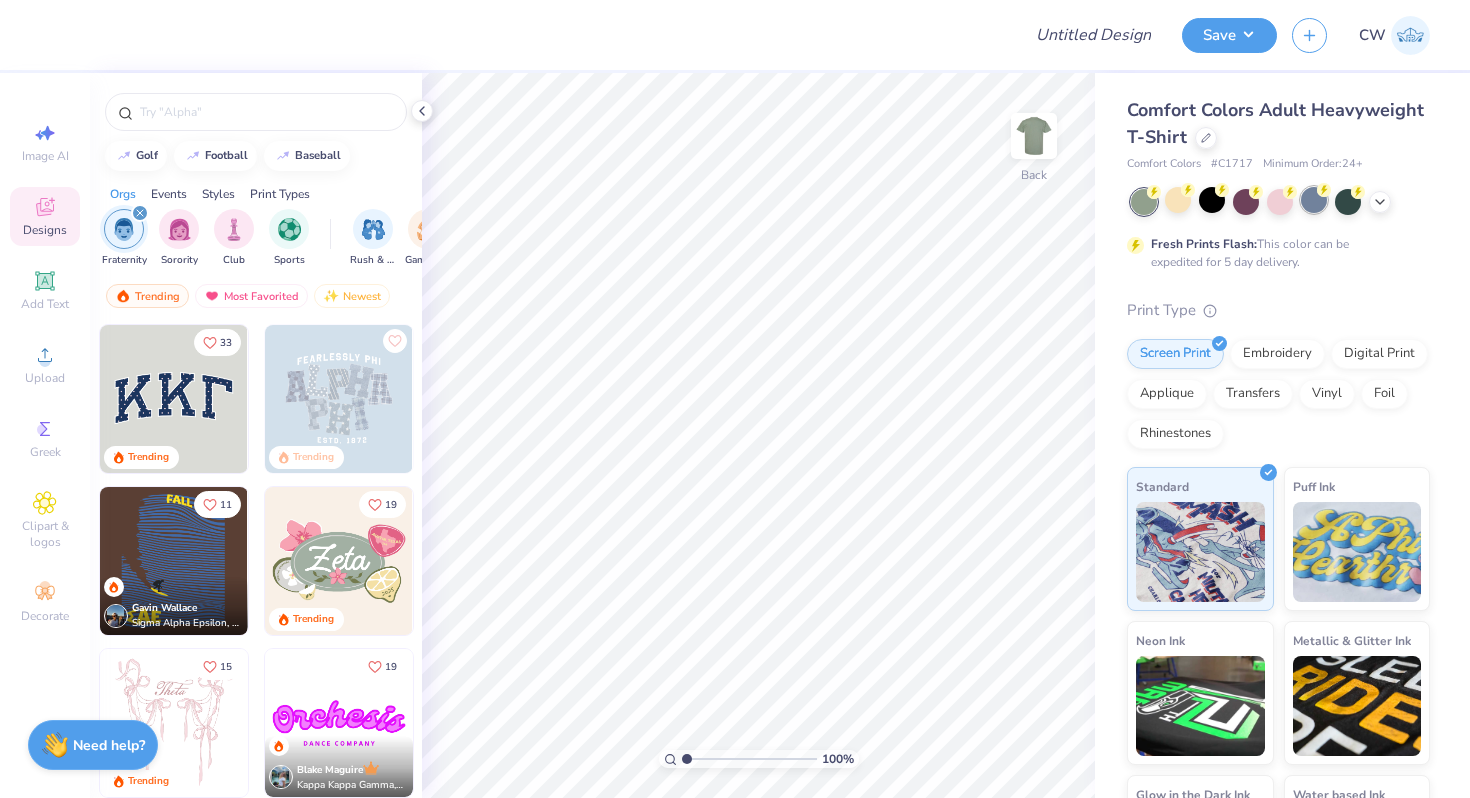 click at bounding box center (1314, 200) 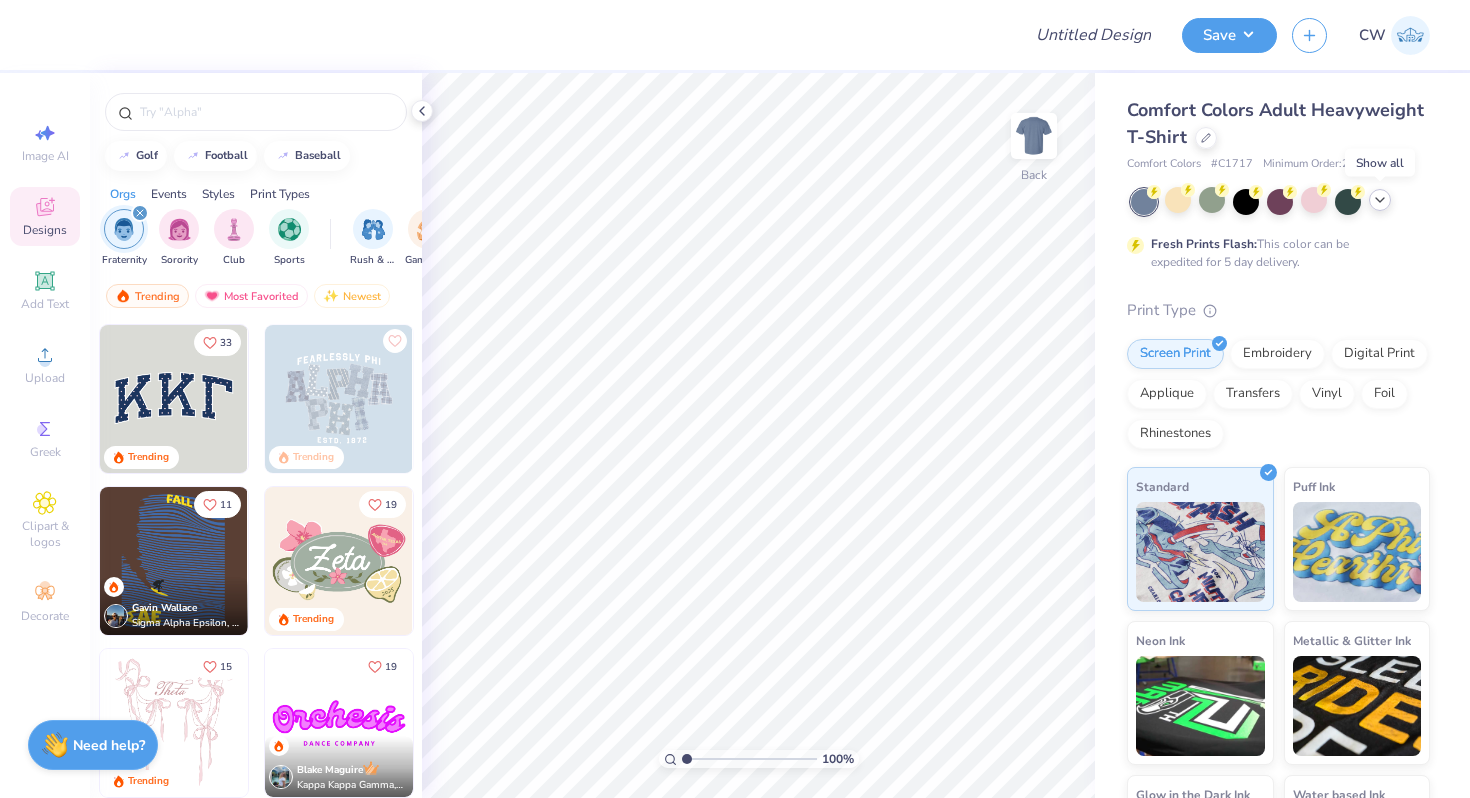 click at bounding box center (1380, 200) 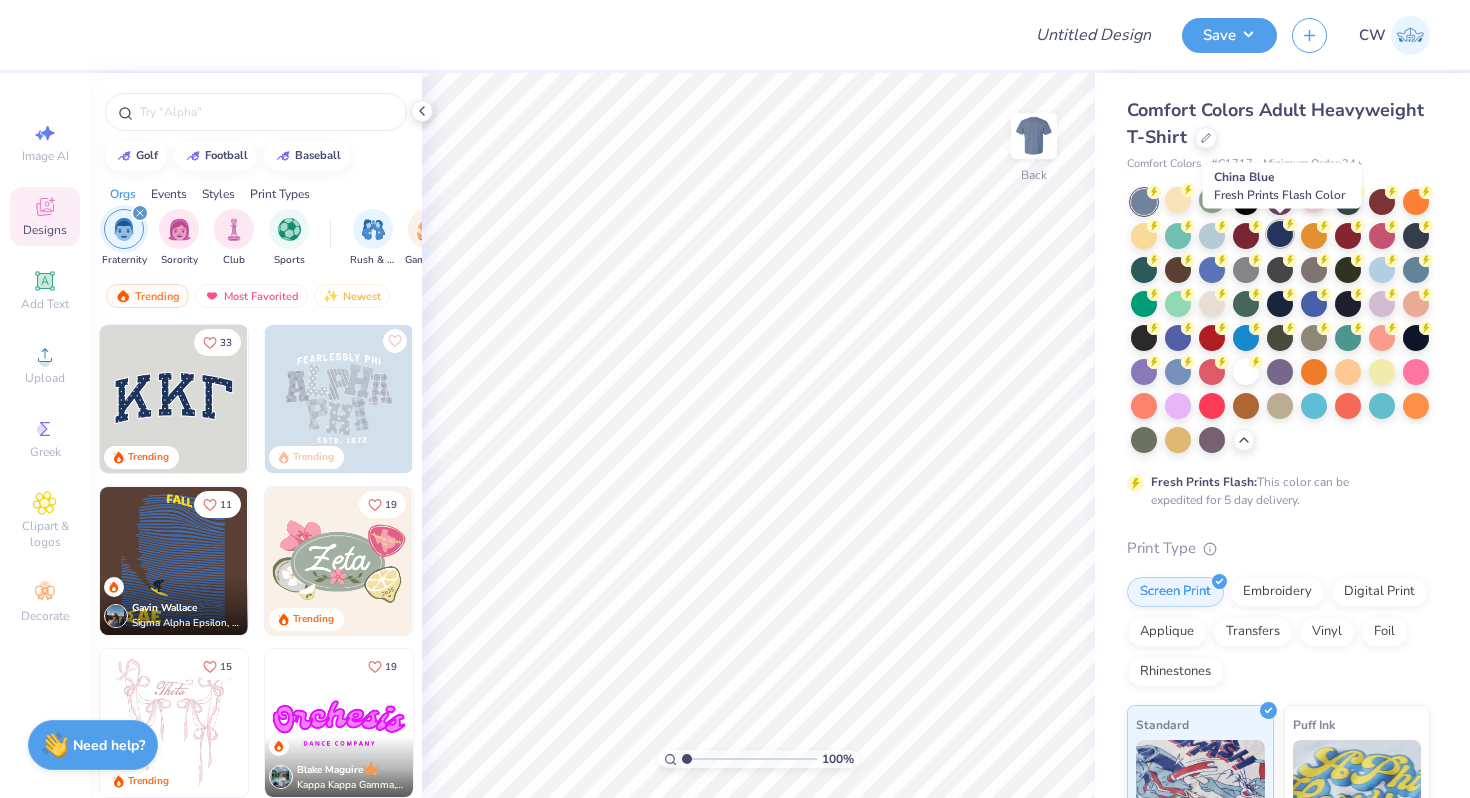 click at bounding box center (1280, 234) 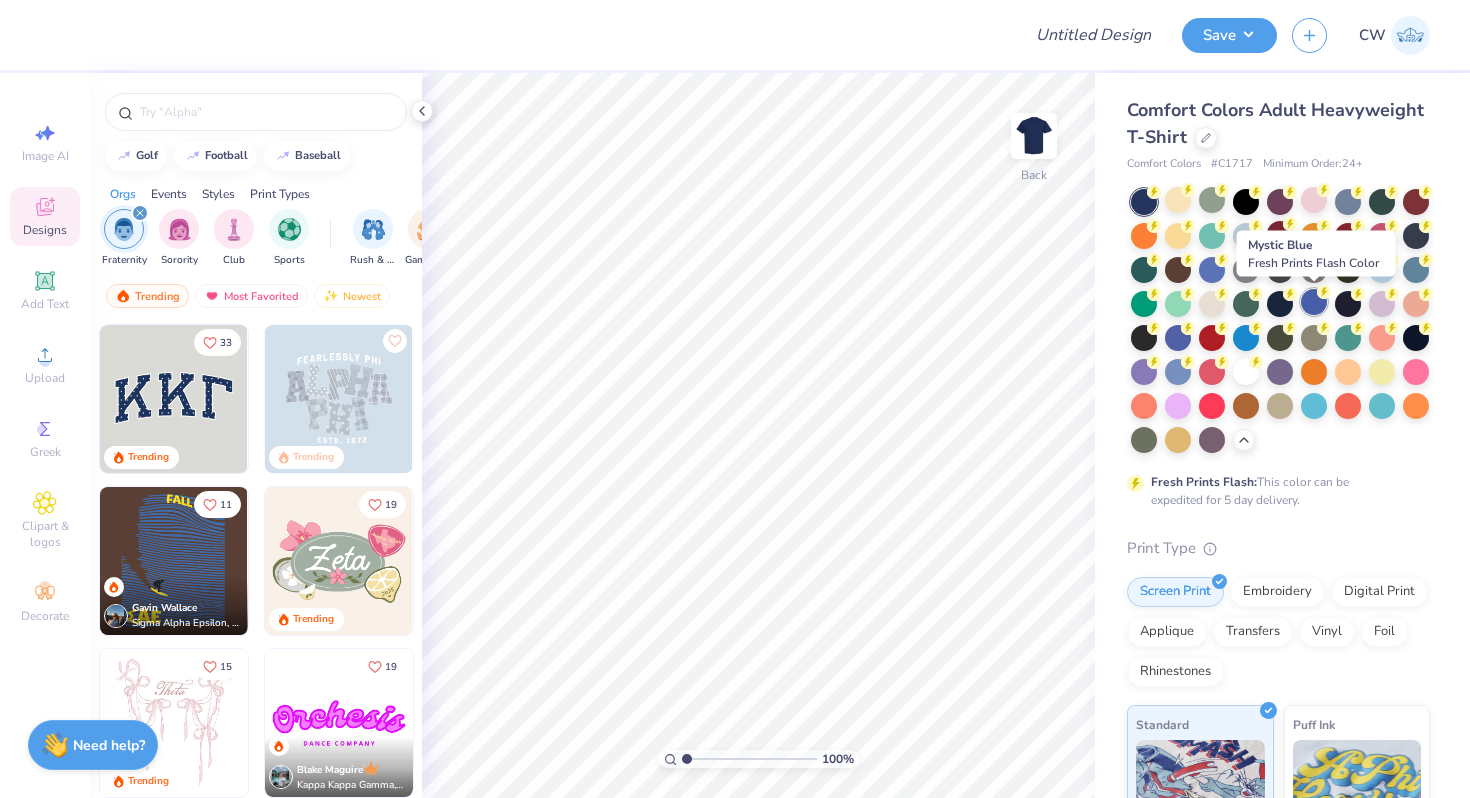 click at bounding box center (1314, 302) 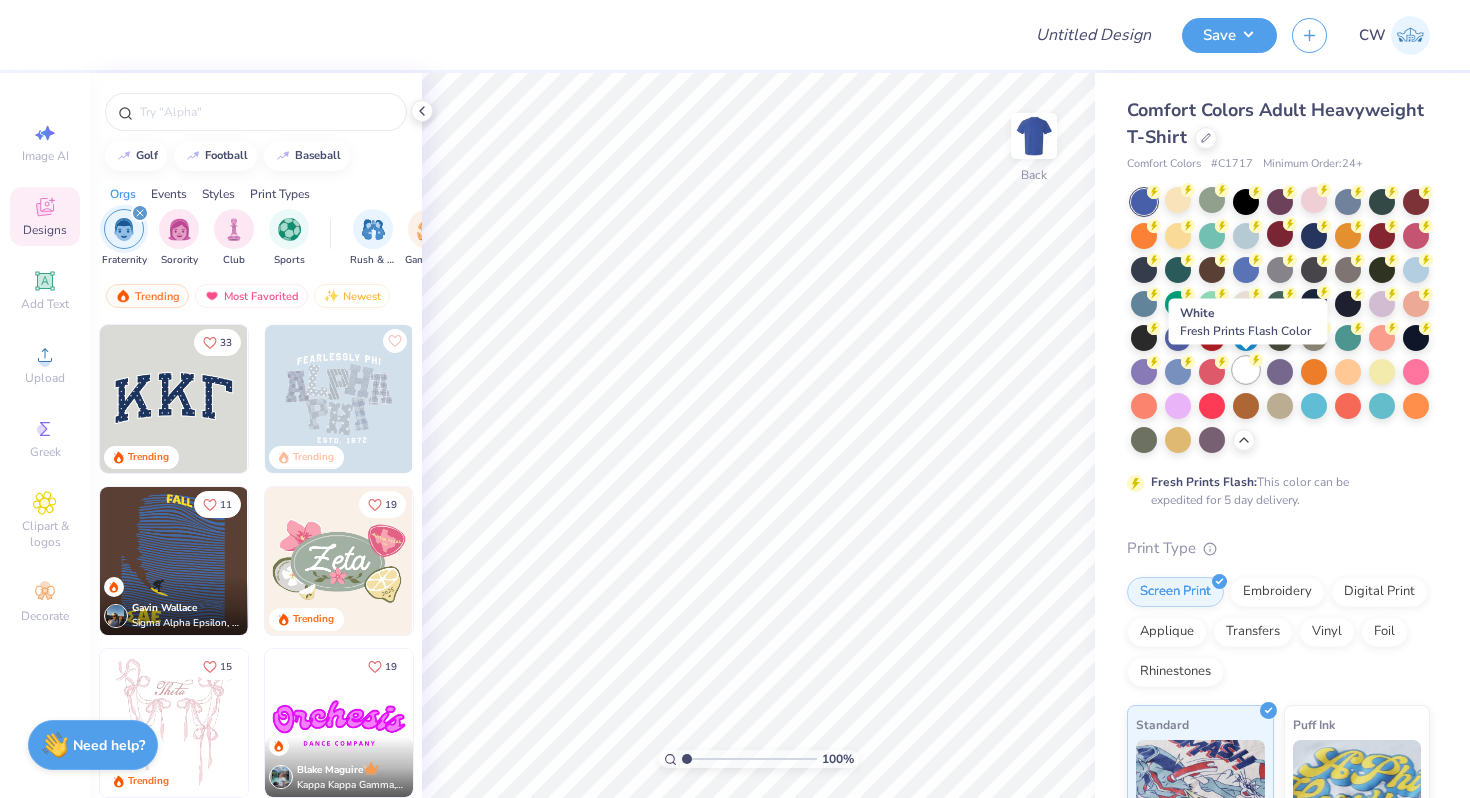 click at bounding box center (1246, 370) 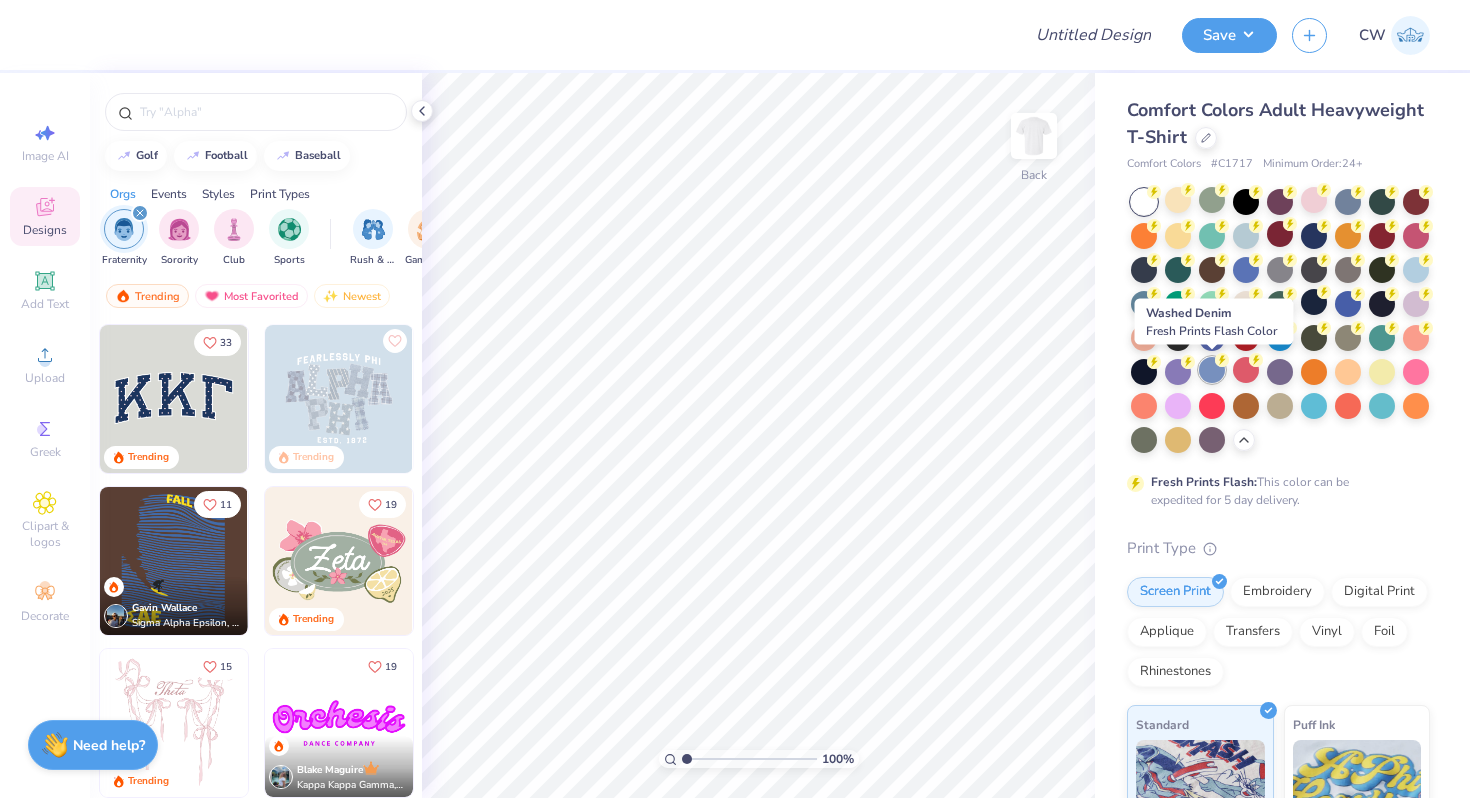 click at bounding box center [1212, 370] 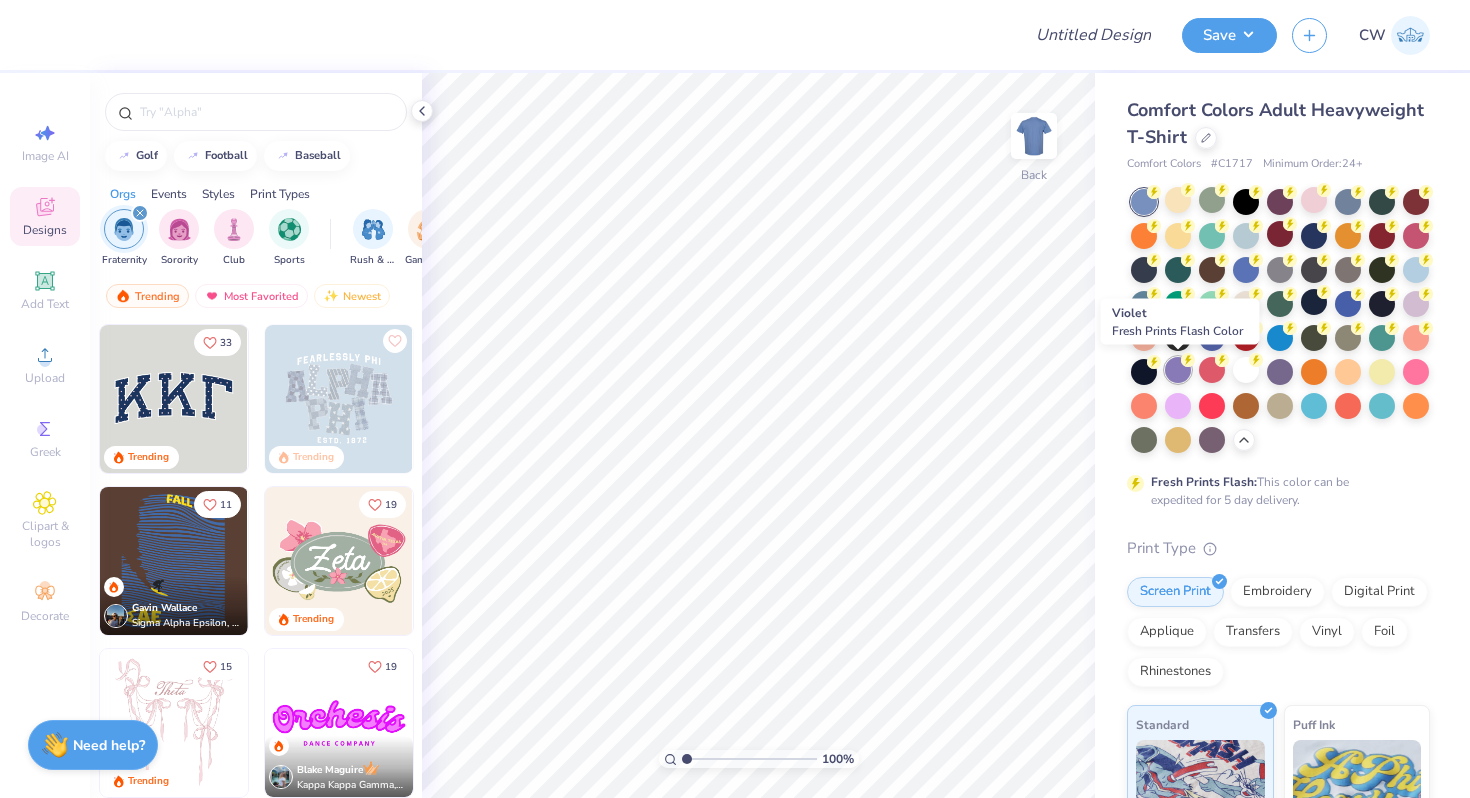 click at bounding box center (1178, 370) 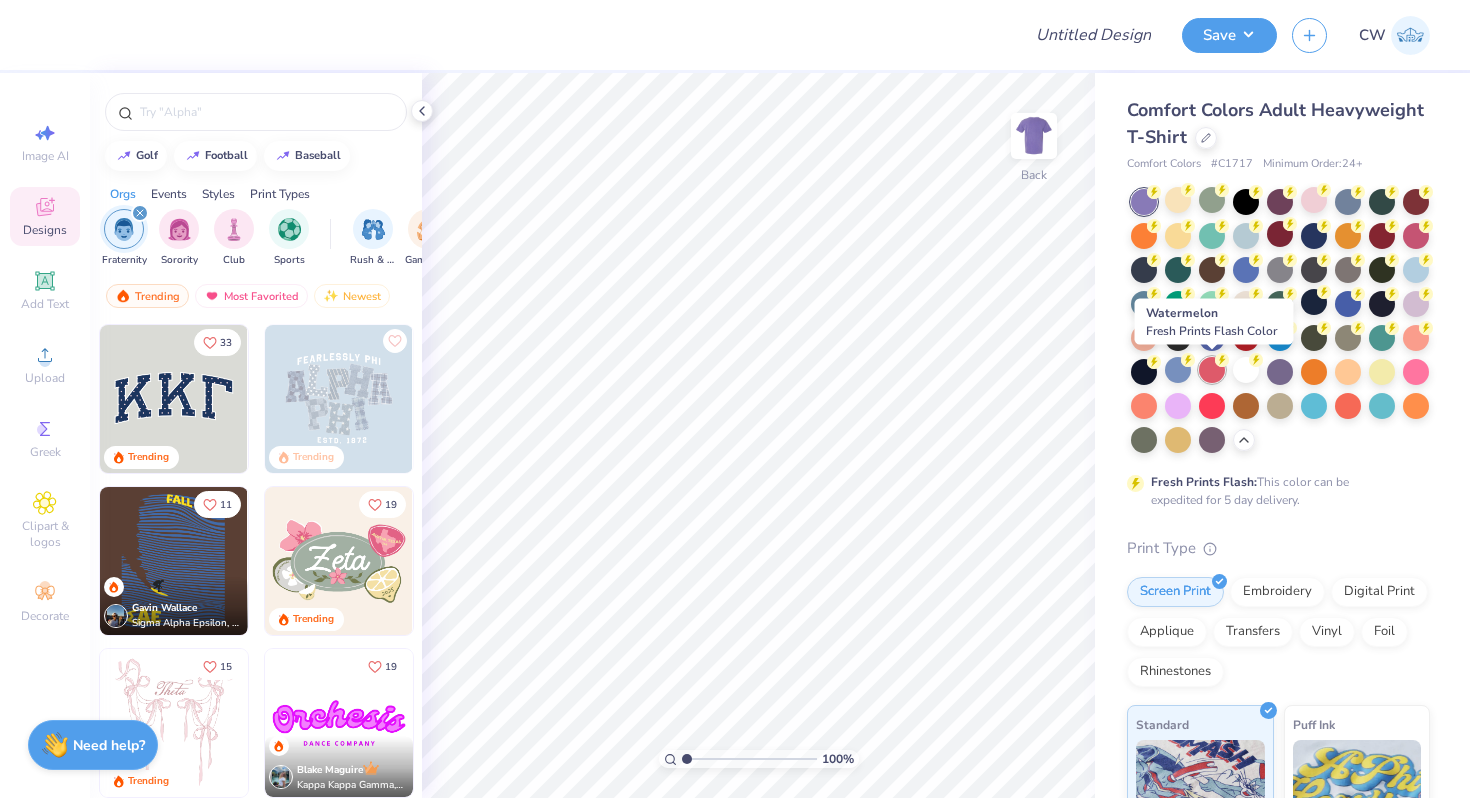 click at bounding box center [1212, 370] 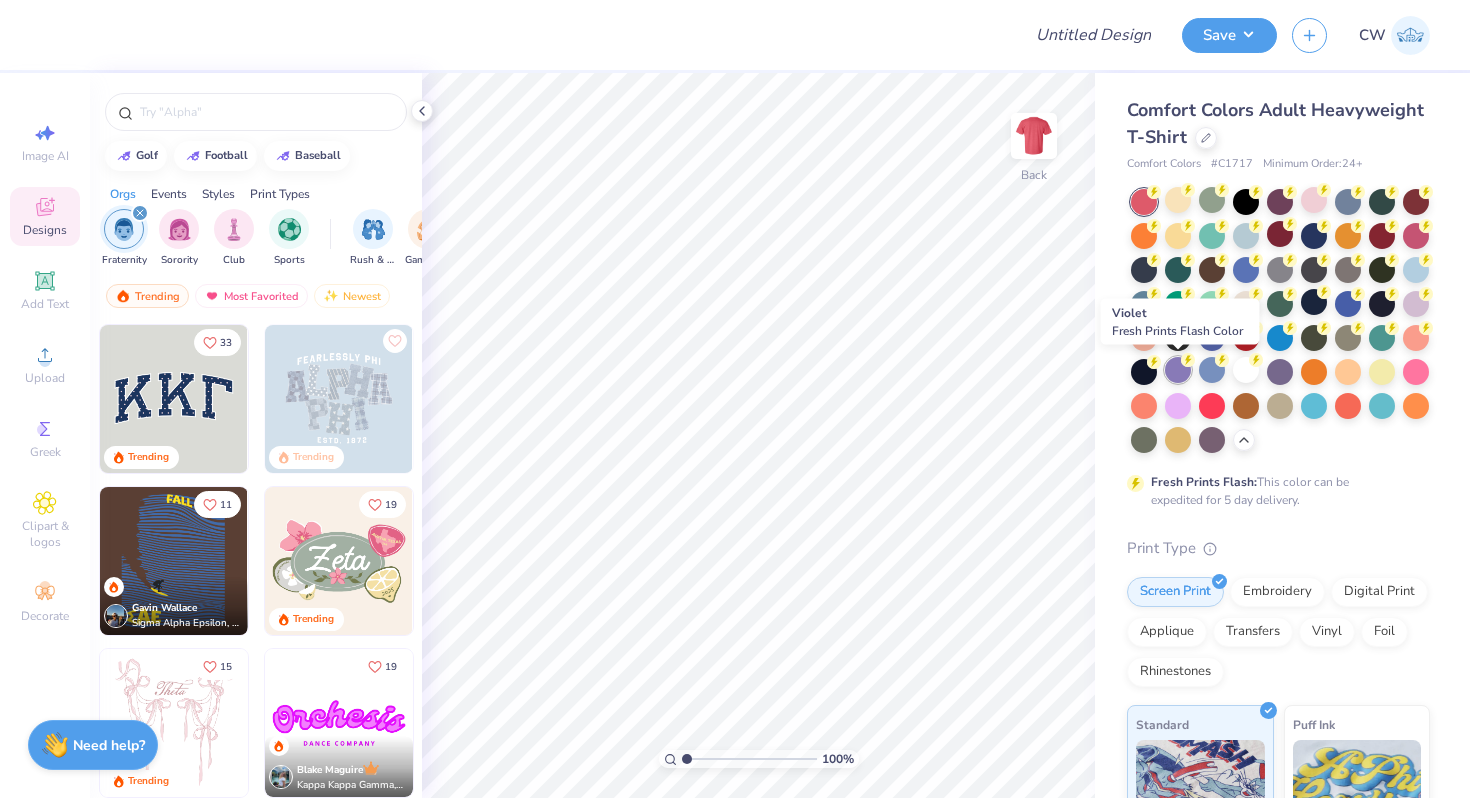 click at bounding box center [1178, 370] 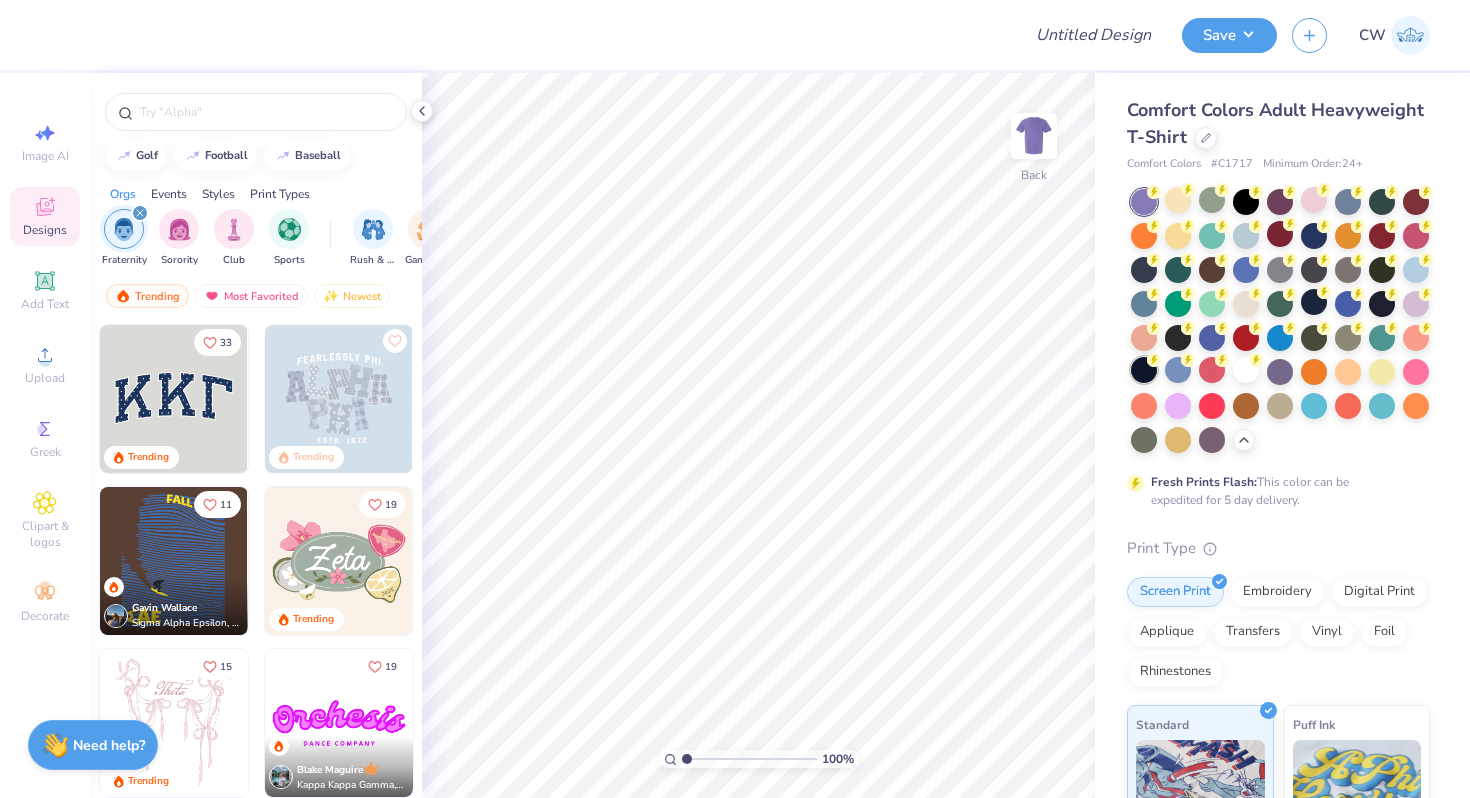 click at bounding box center [1144, 370] 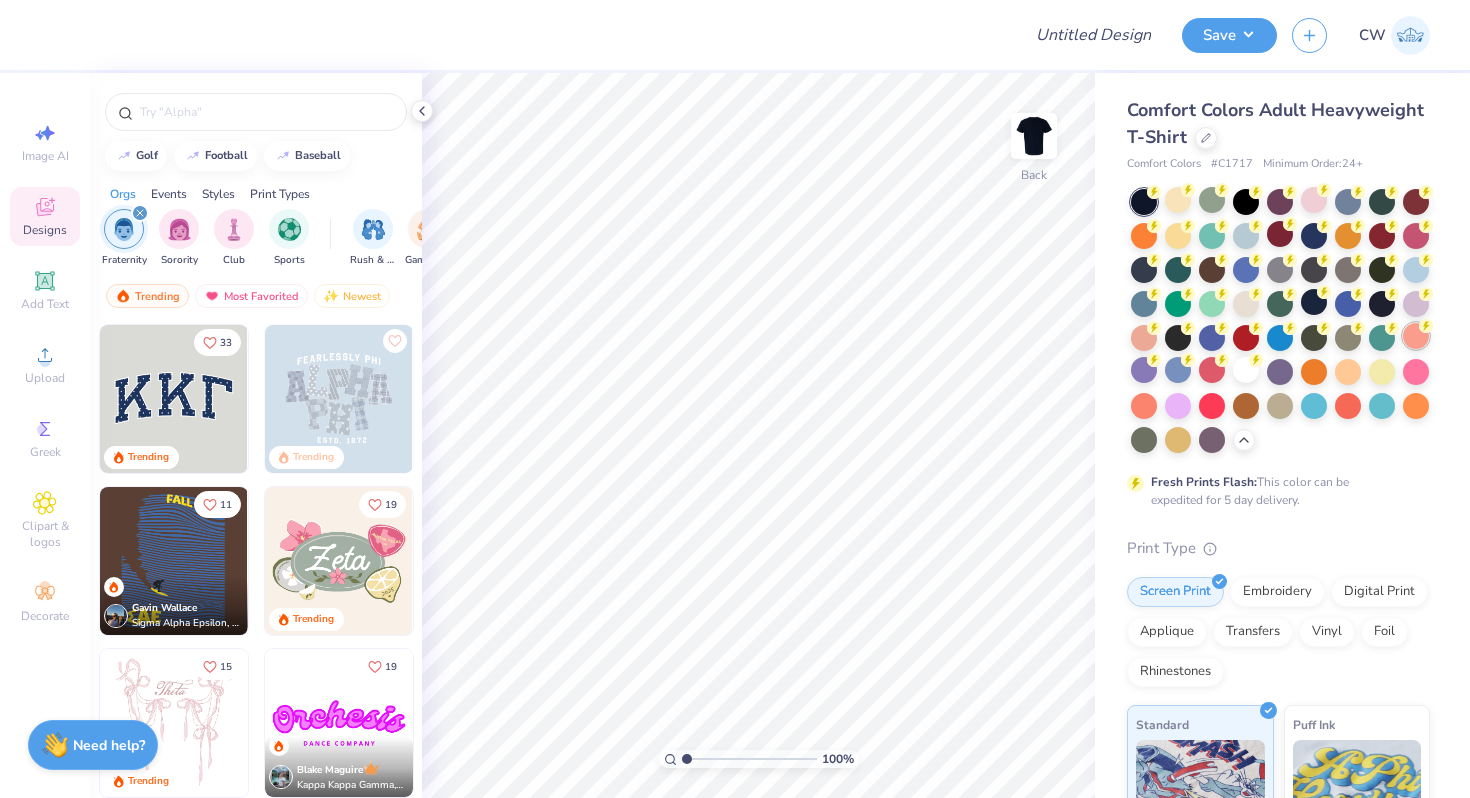 click at bounding box center [1416, 336] 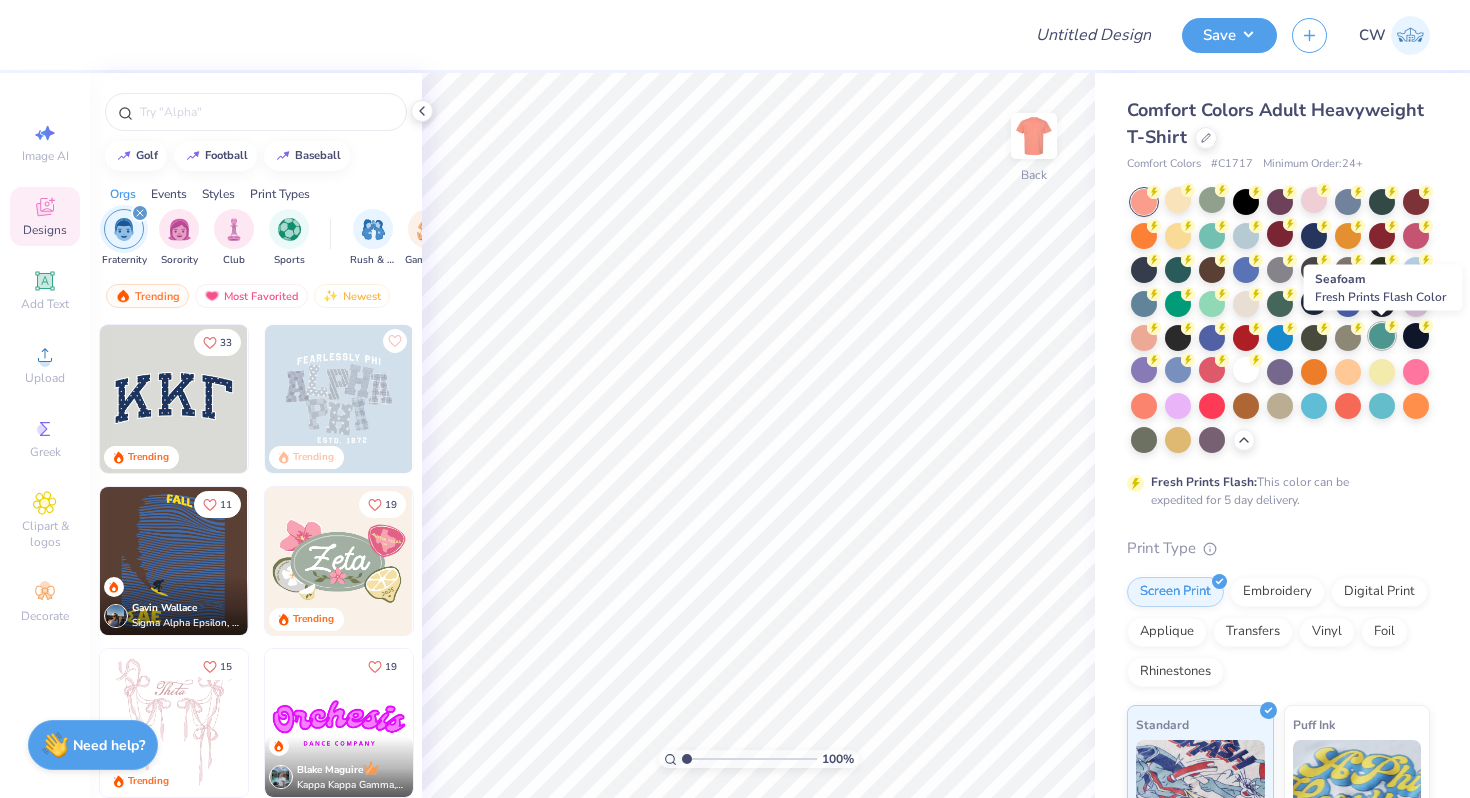 click at bounding box center (1382, 336) 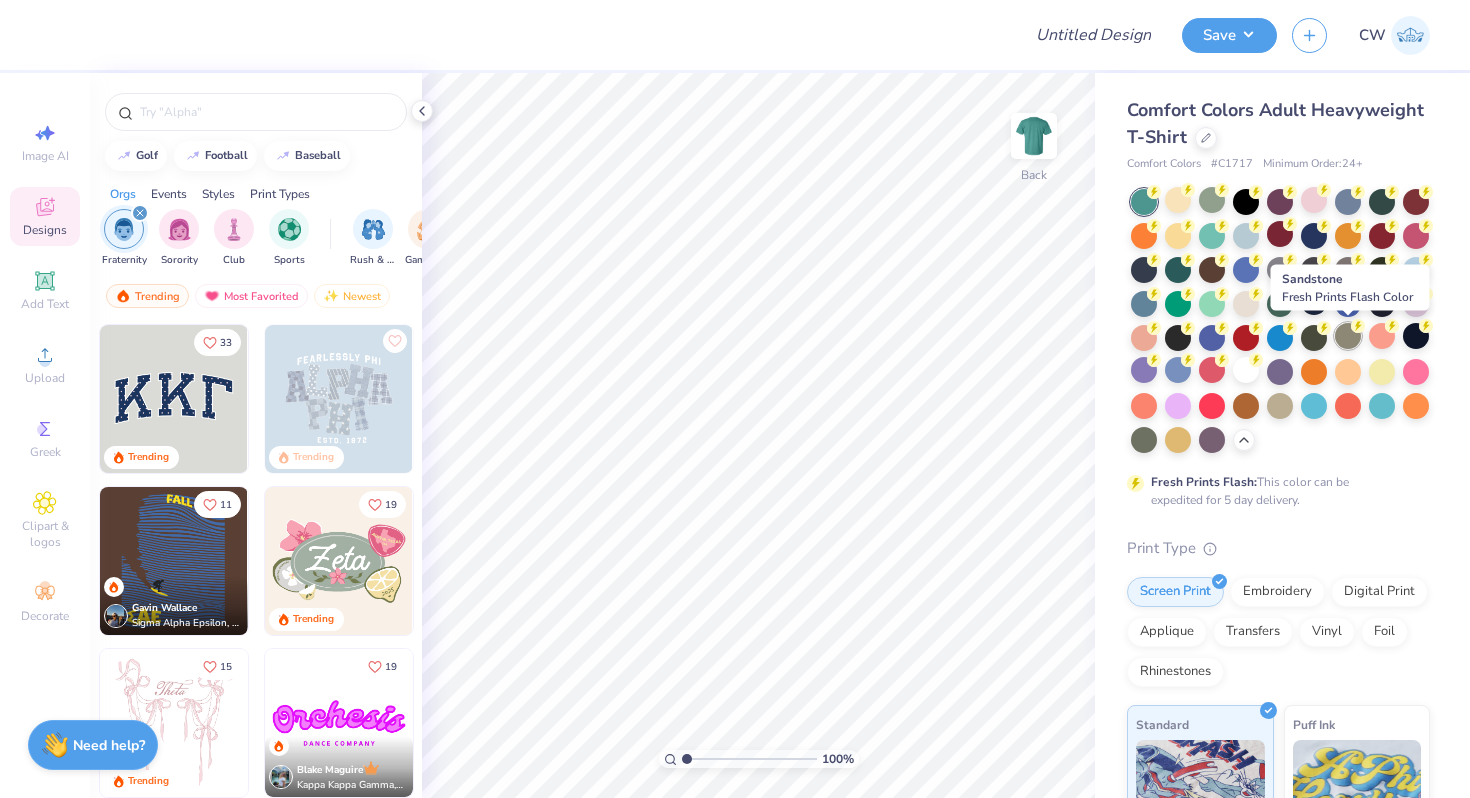 click at bounding box center (1348, 336) 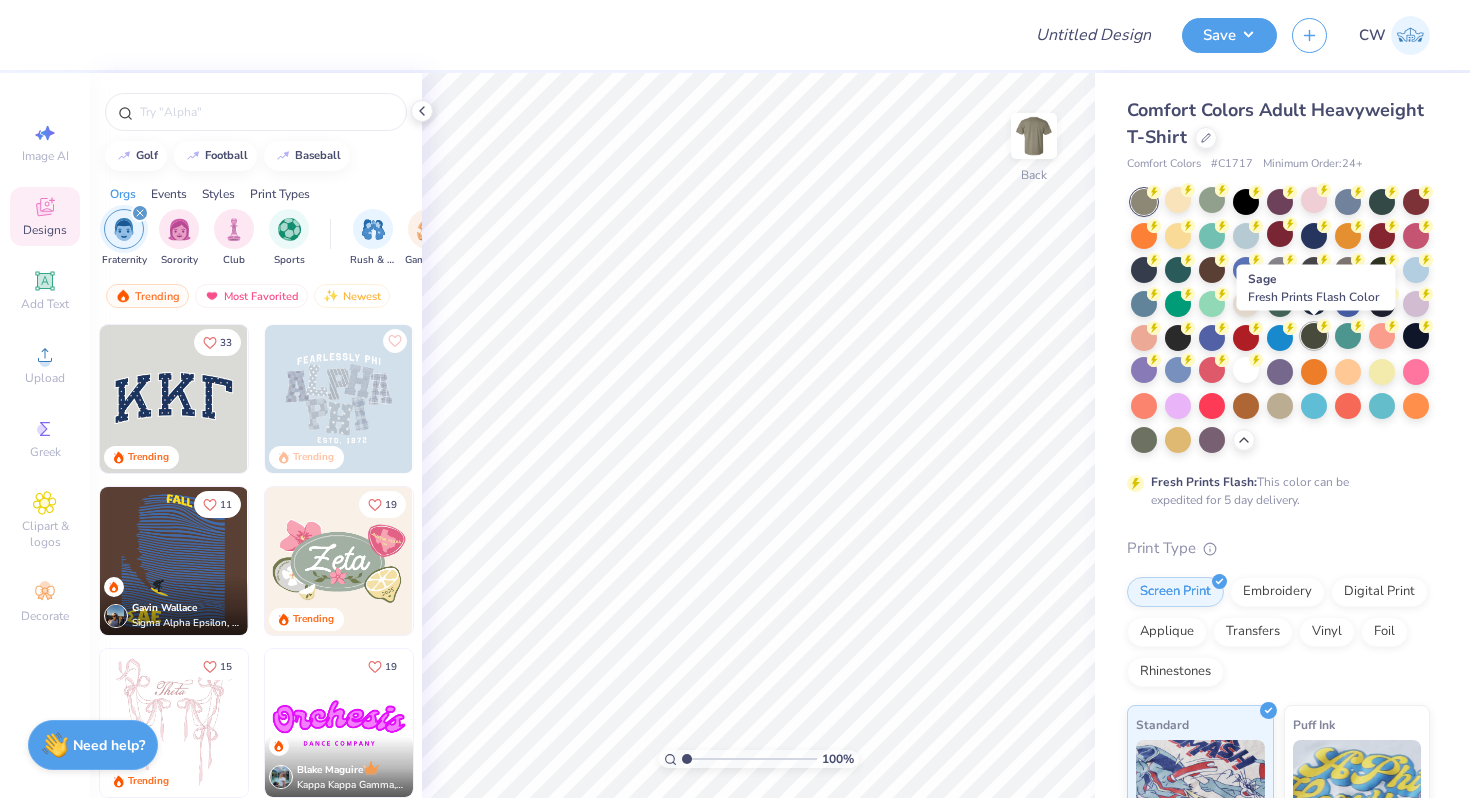 click at bounding box center (1314, 336) 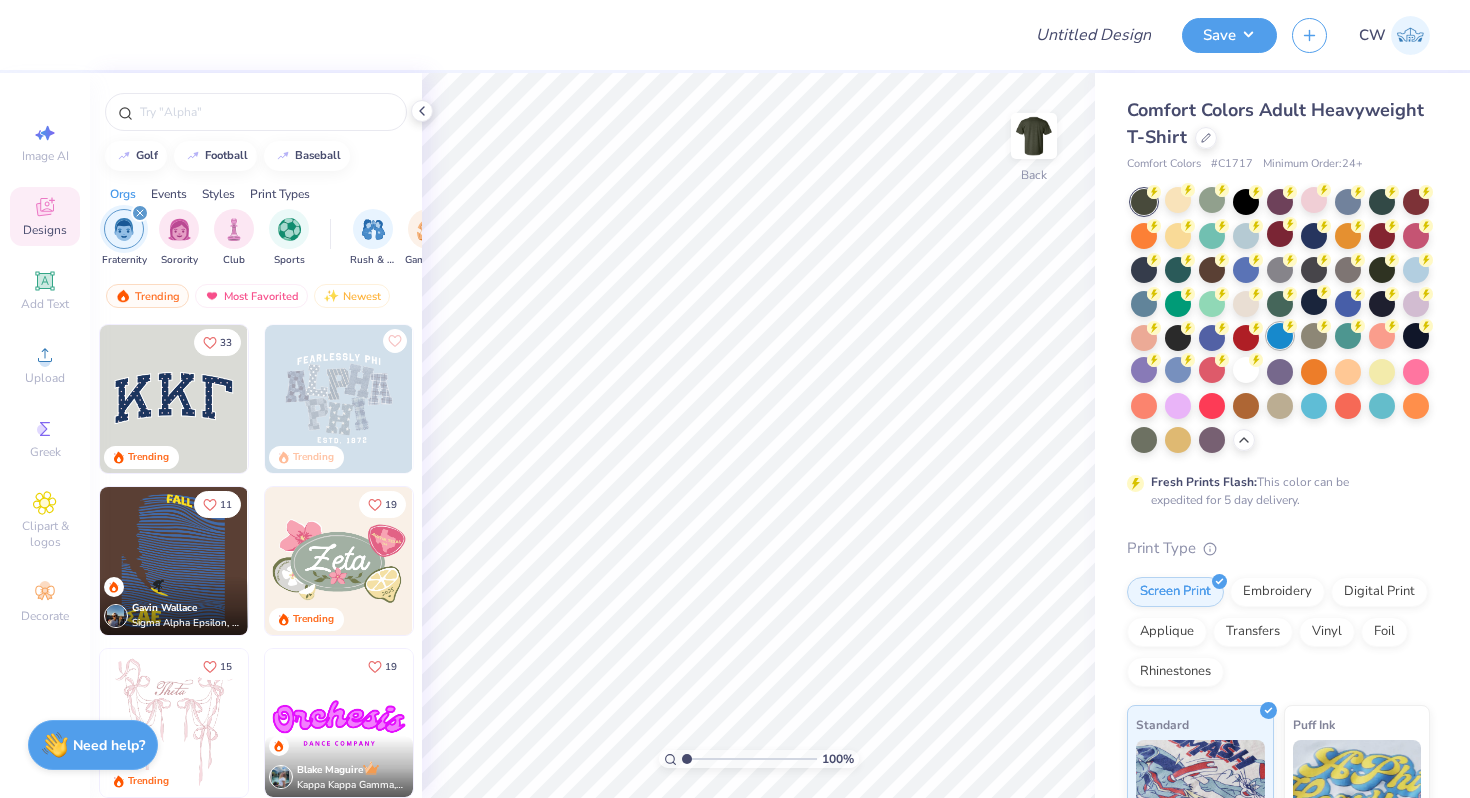 click at bounding box center [1280, 336] 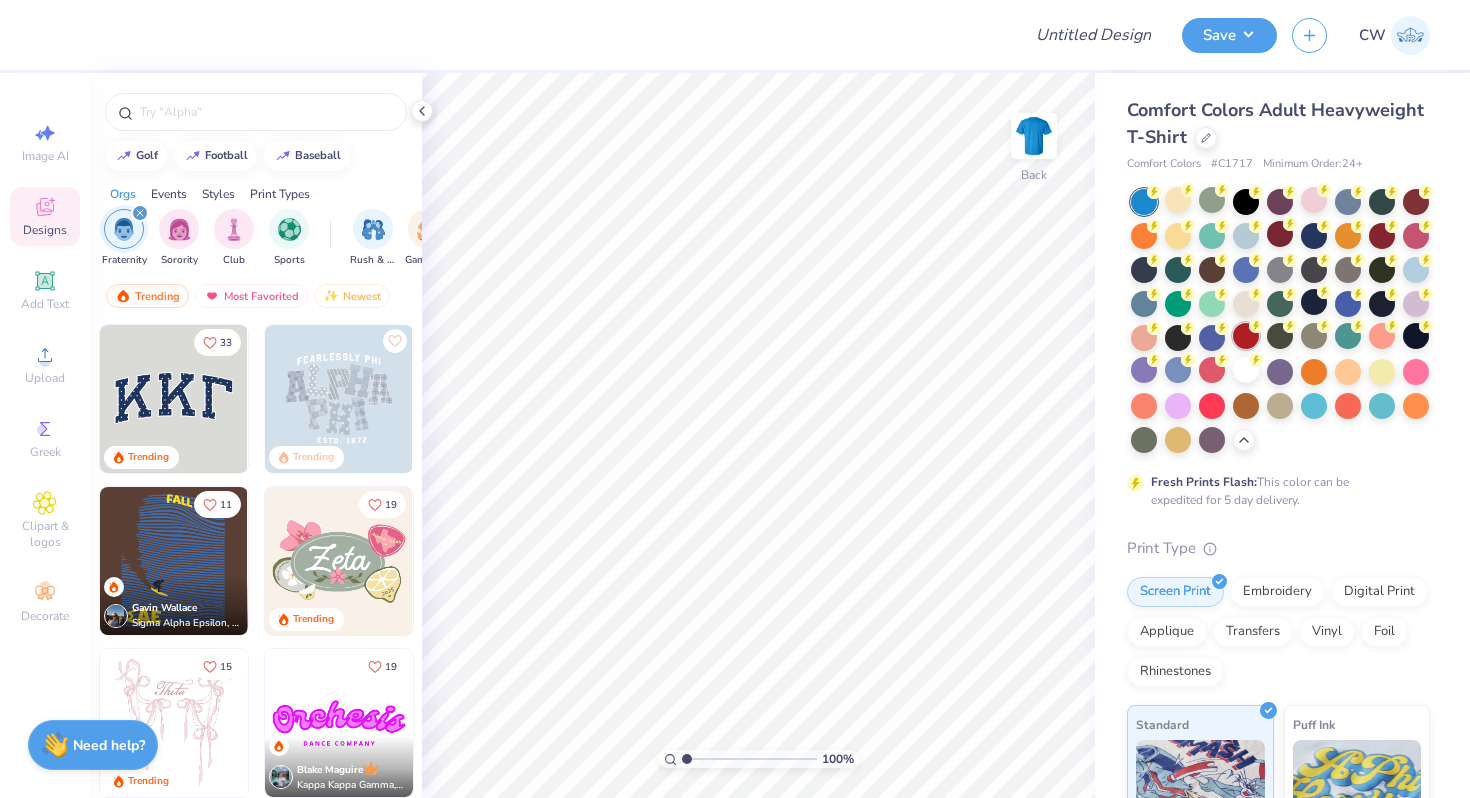 click at bounding box center [1246, 336] 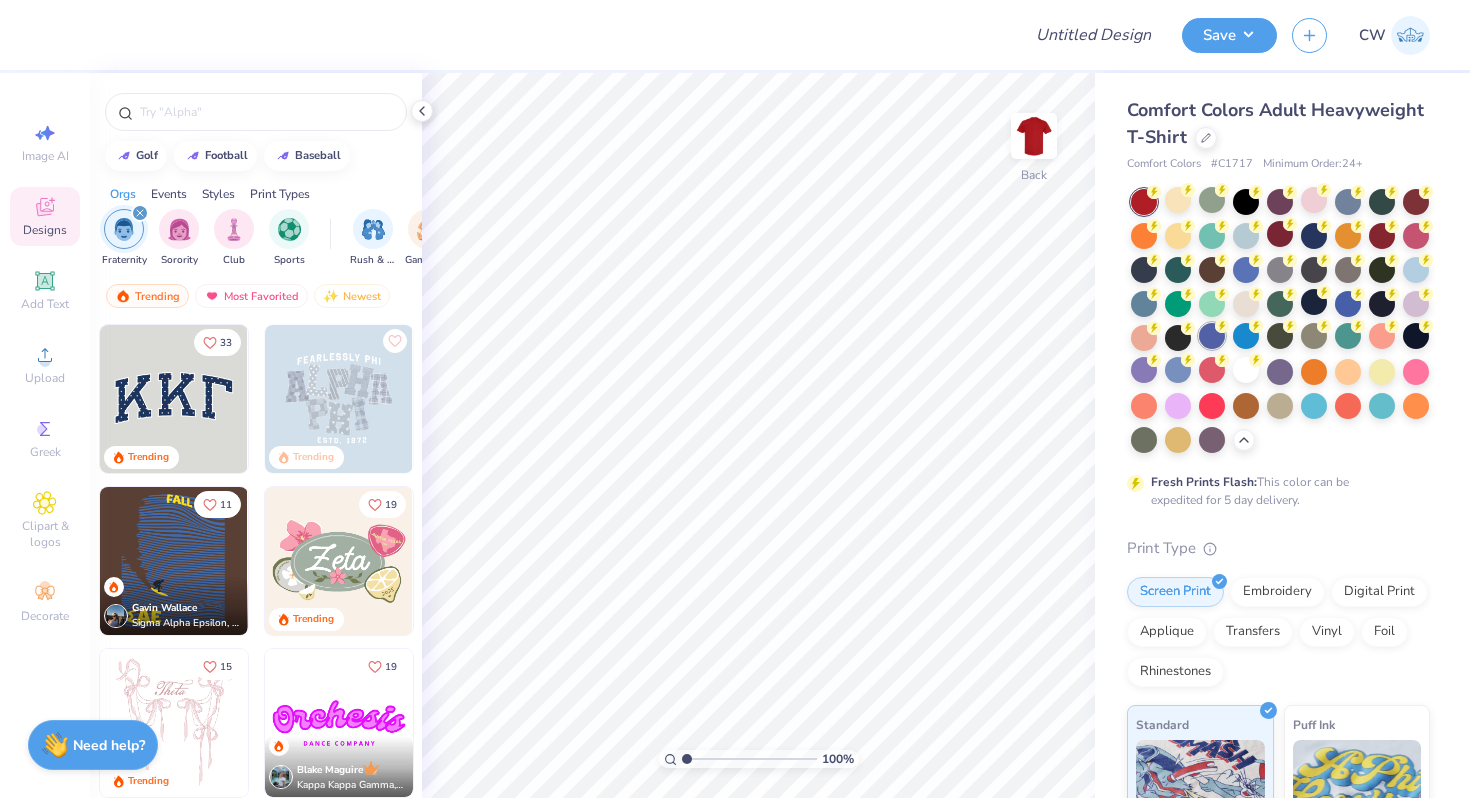 click 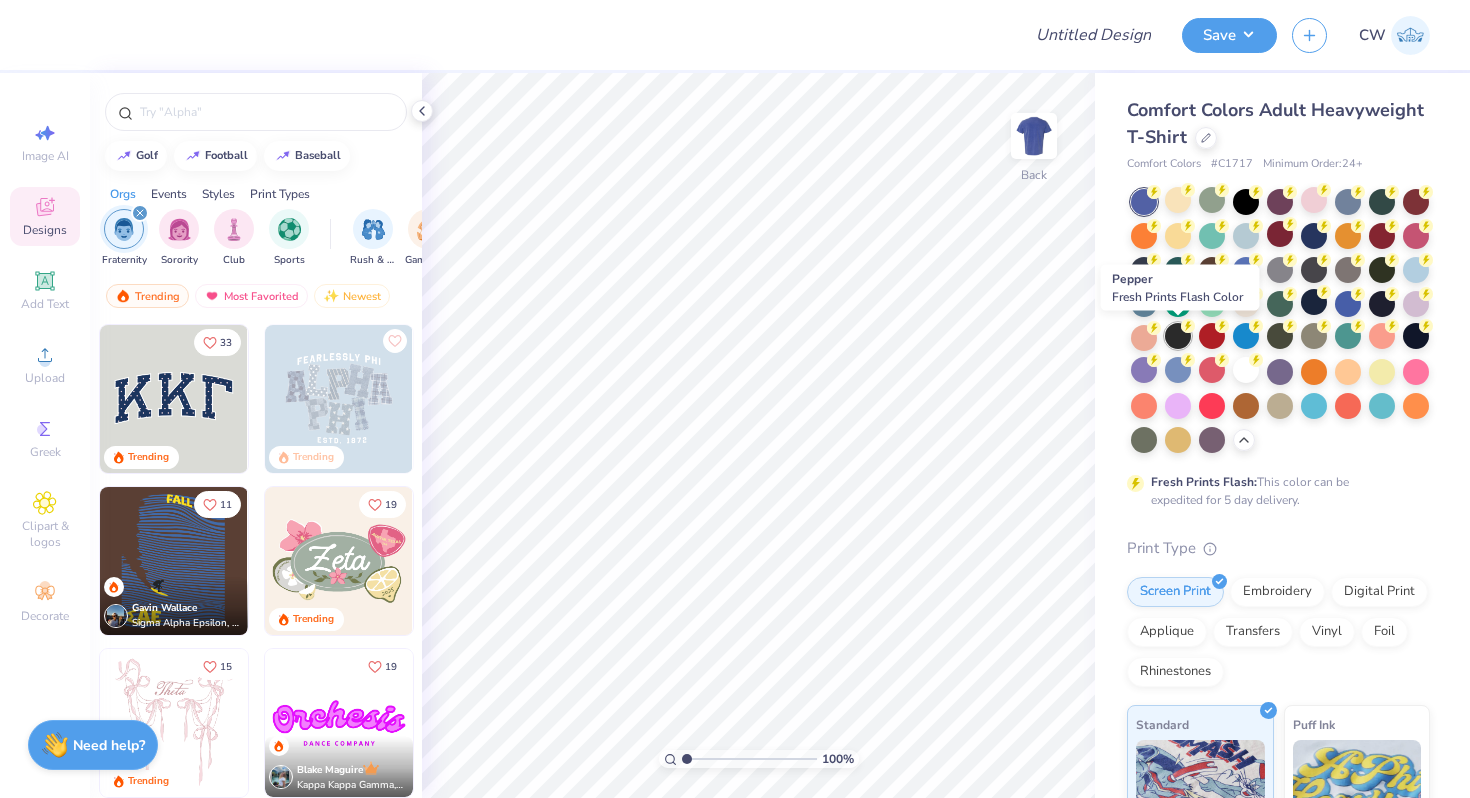 click 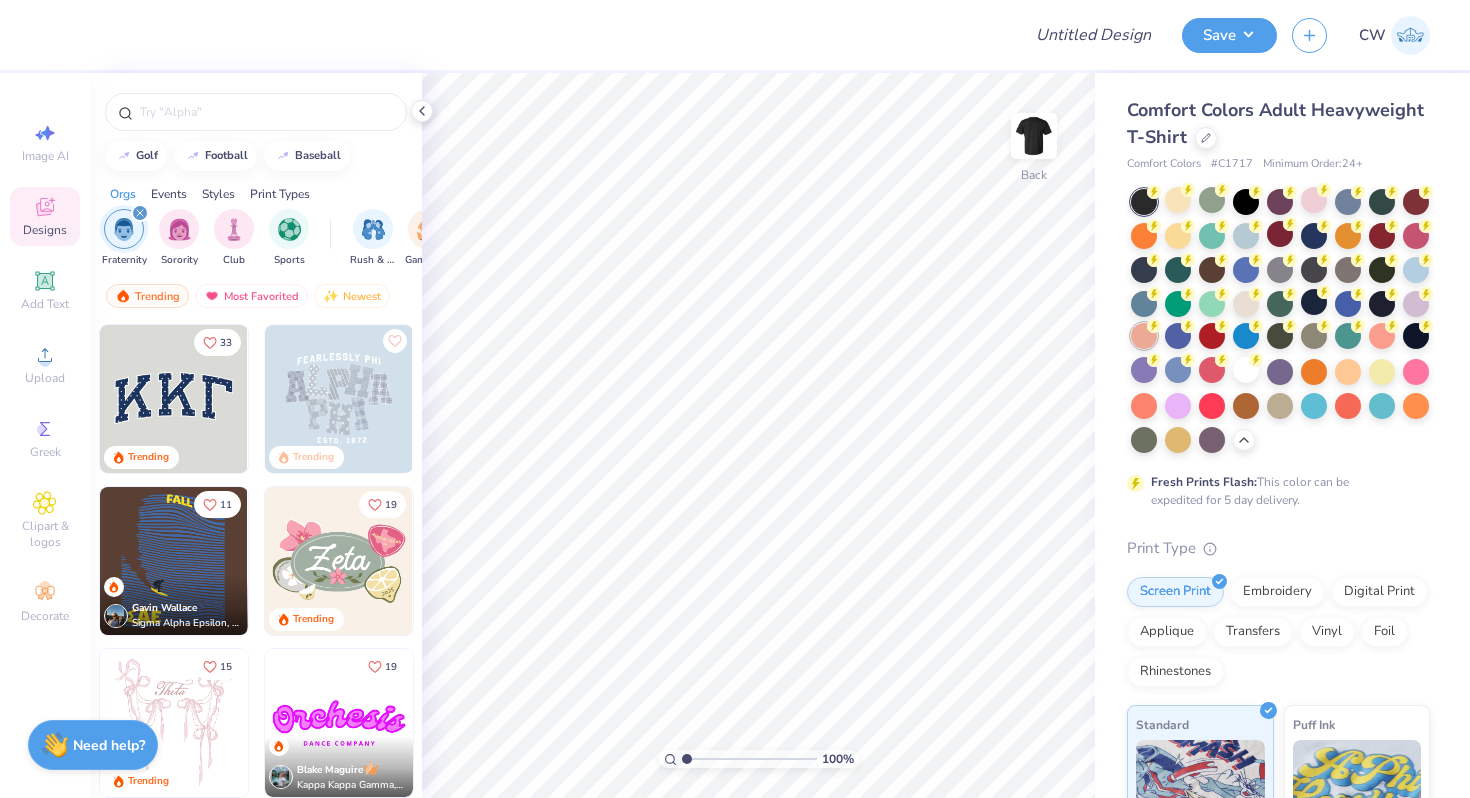 click 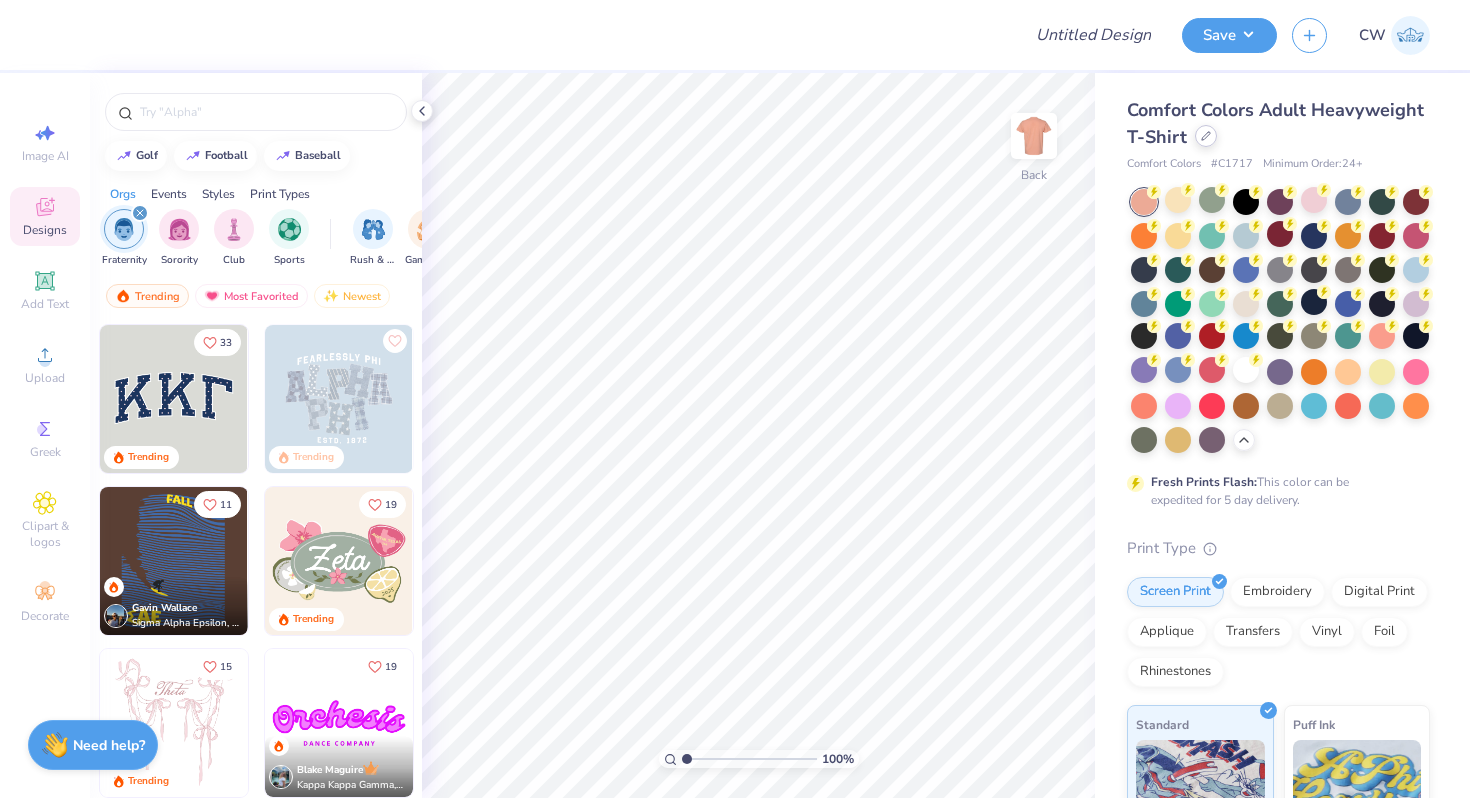 click at bounding box center [1206, 136] 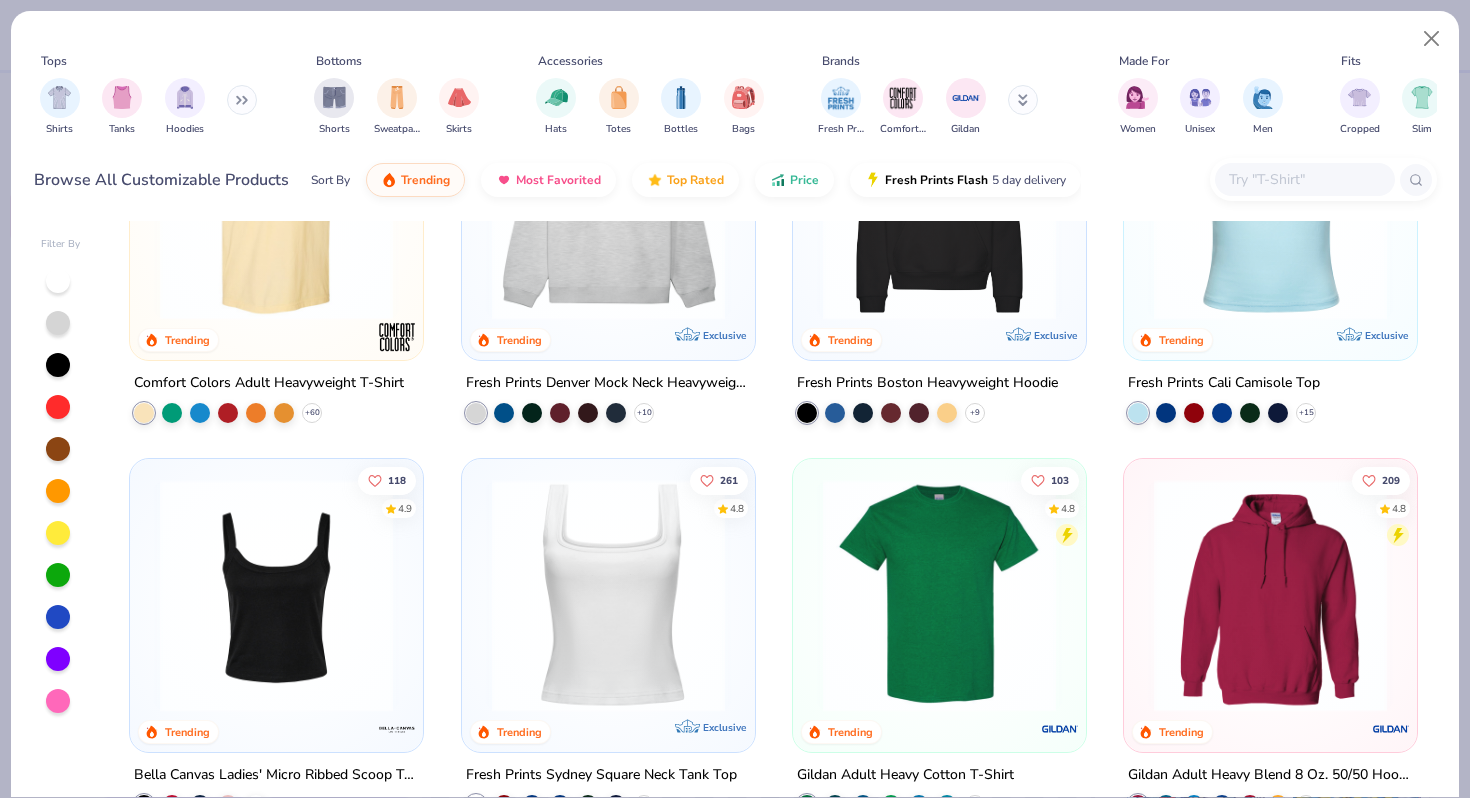 scroll, scrollTop: 0, scrollLeft: 0, axis: both 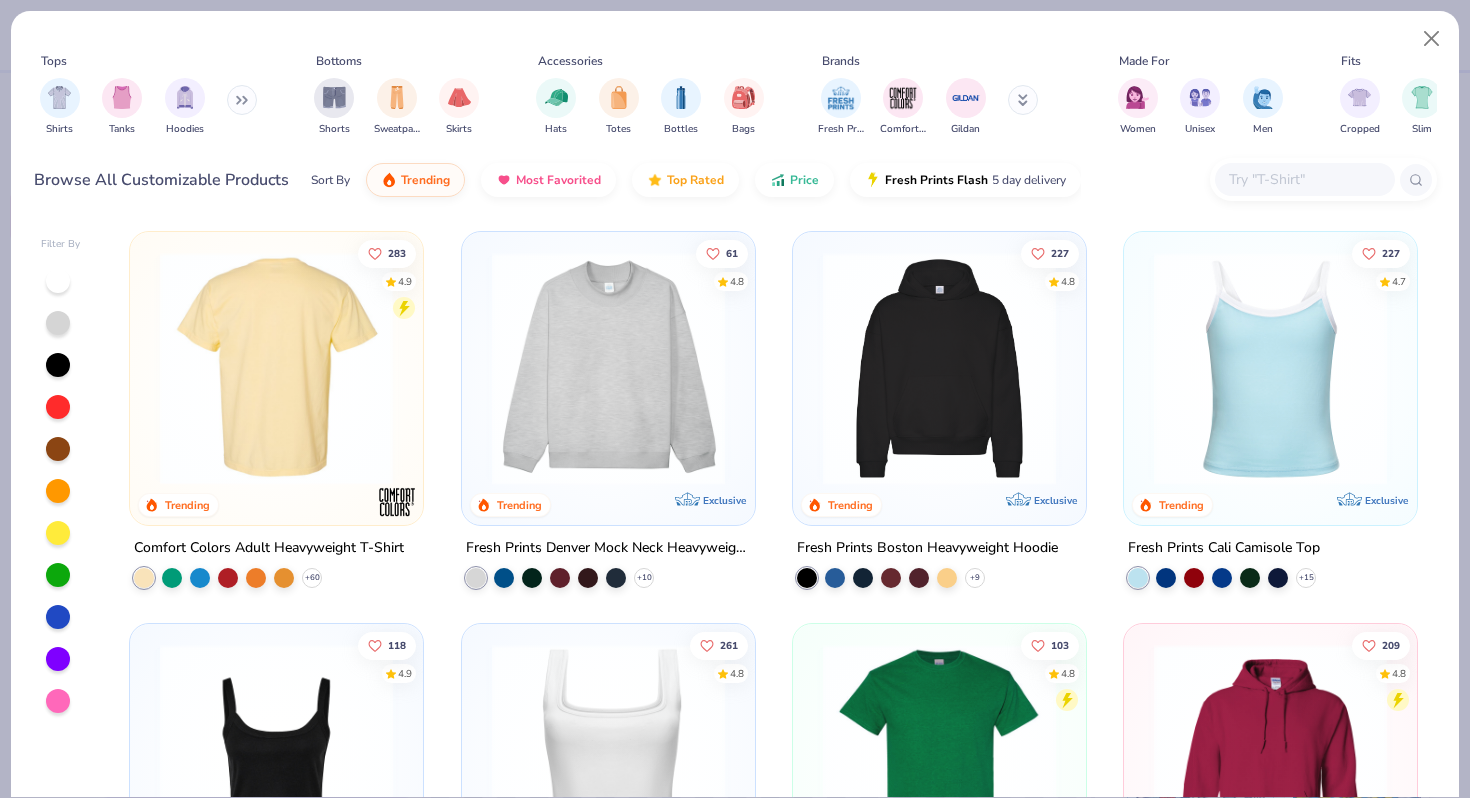 click at bounding box center (276, 368) 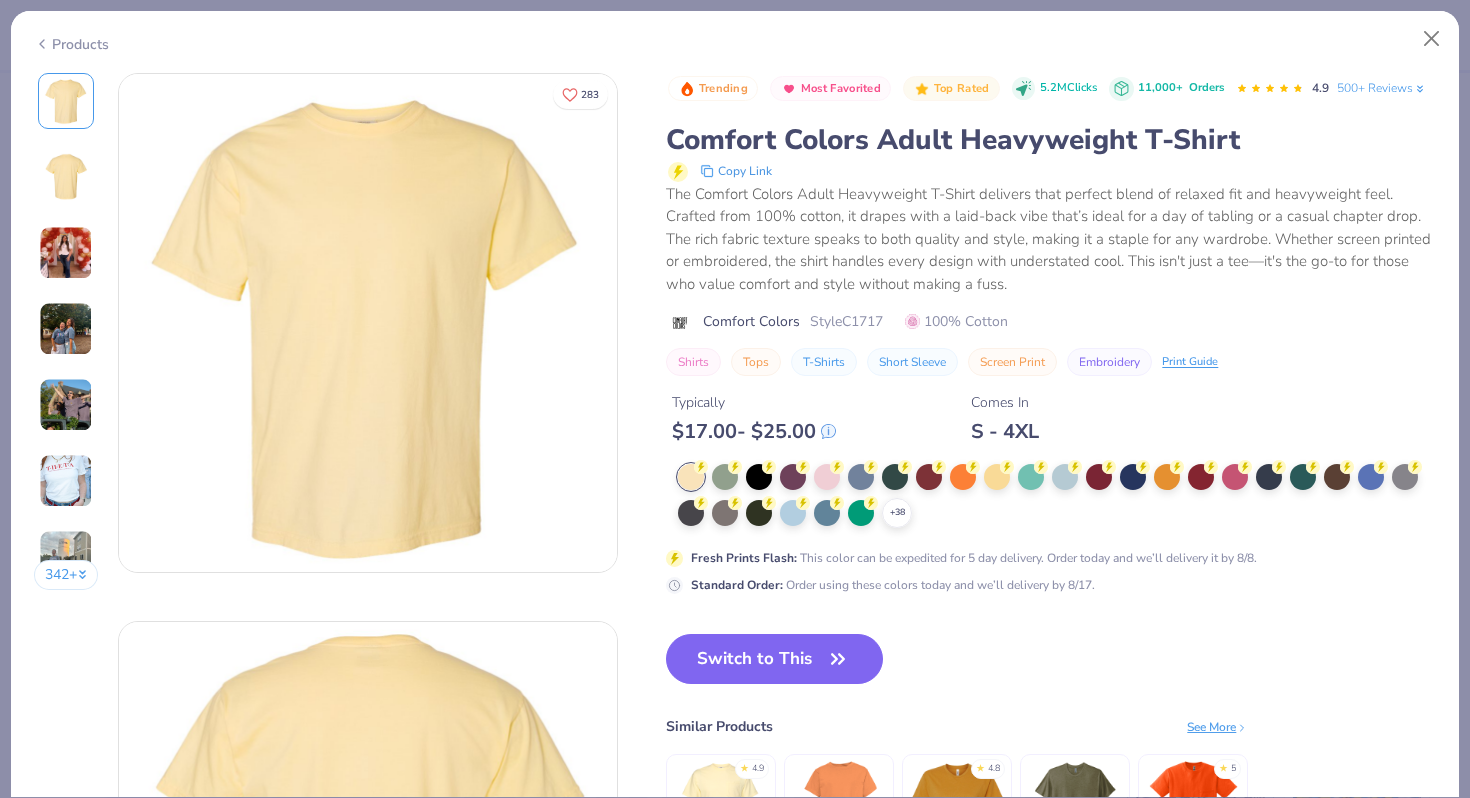 click 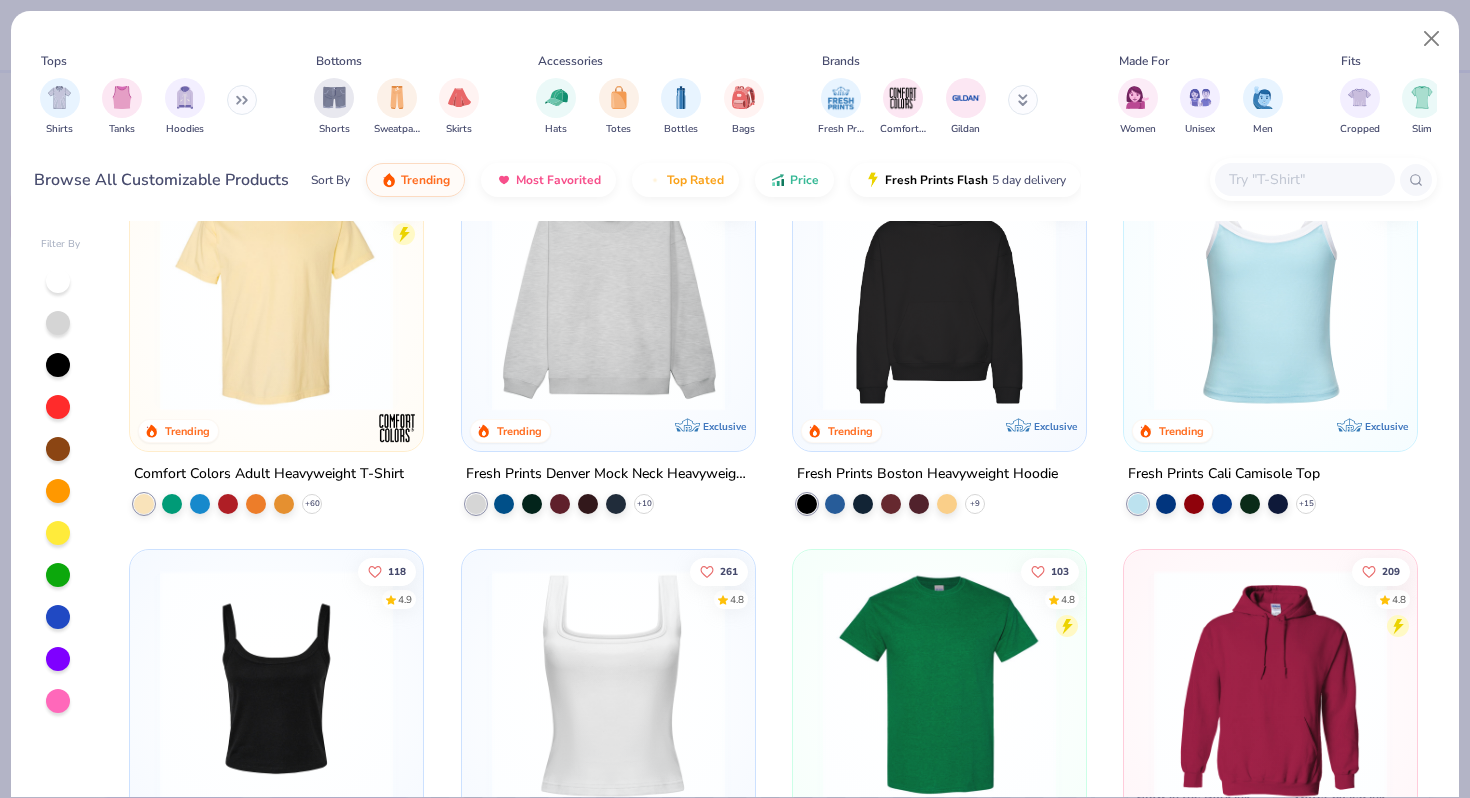 scroll, scrollTop: 0, scrollLeft: 0, axis: both 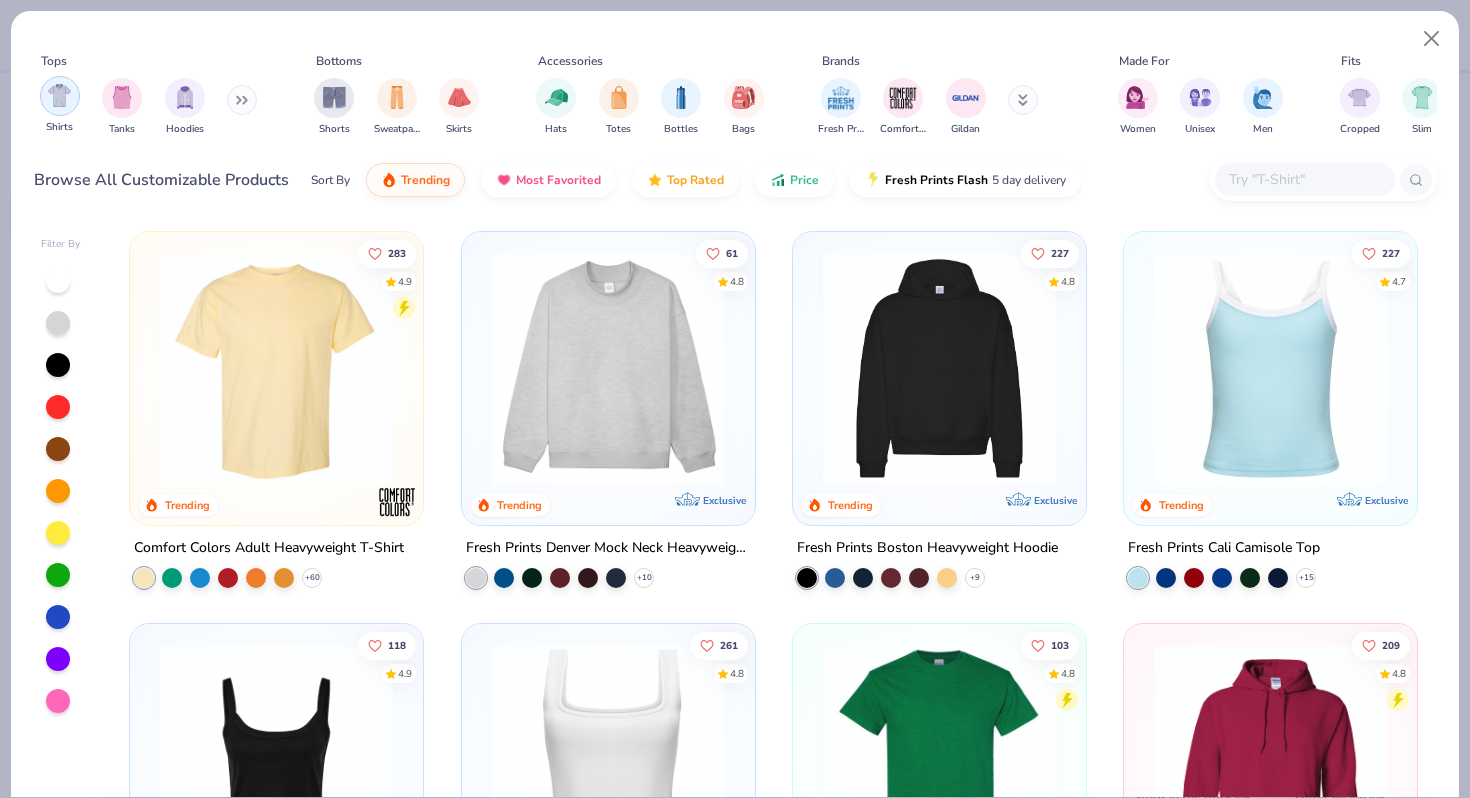 click at bounding box center [60, 96] 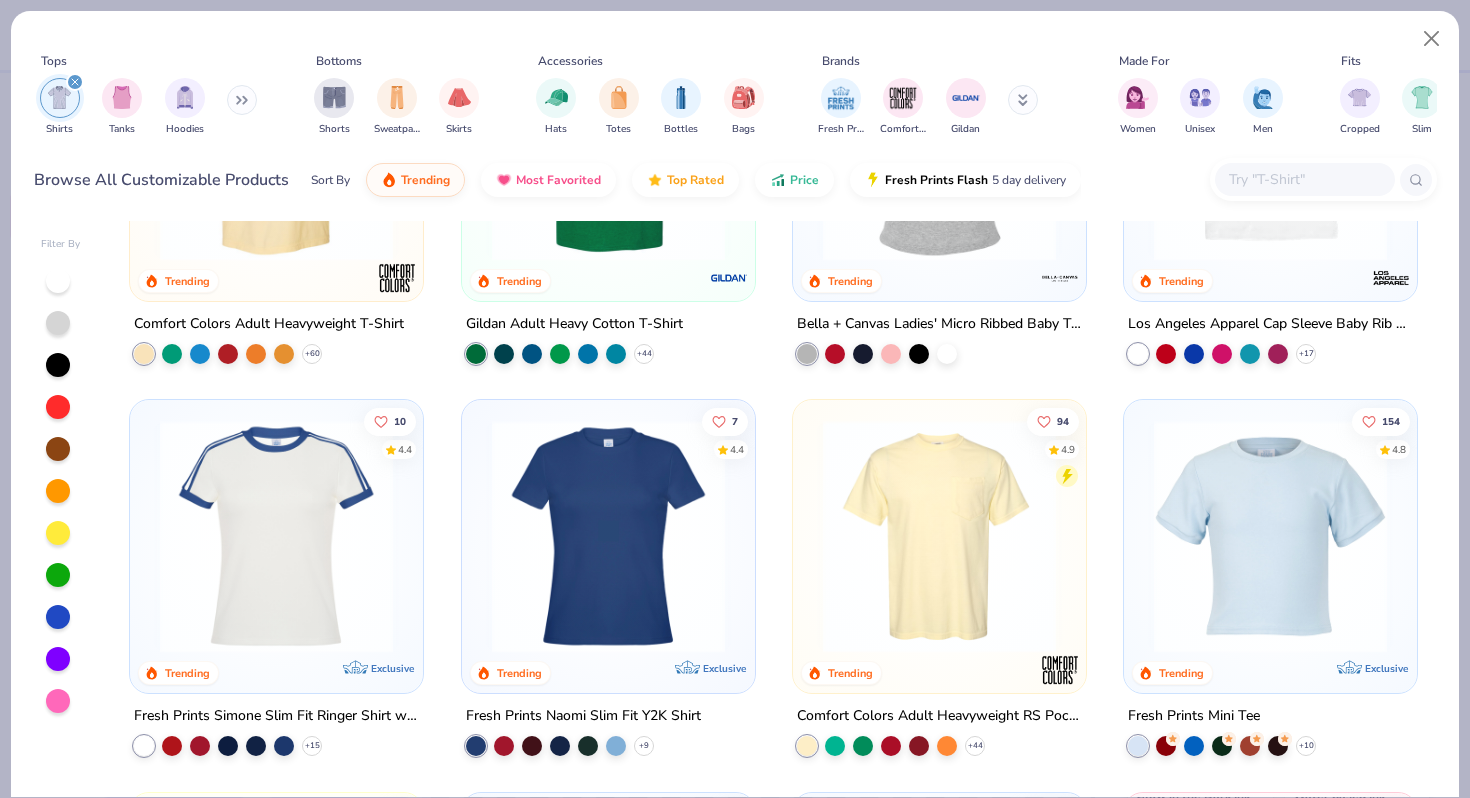 scroll, scrollTop: 227, scrollLeft: 0, axis: vertical 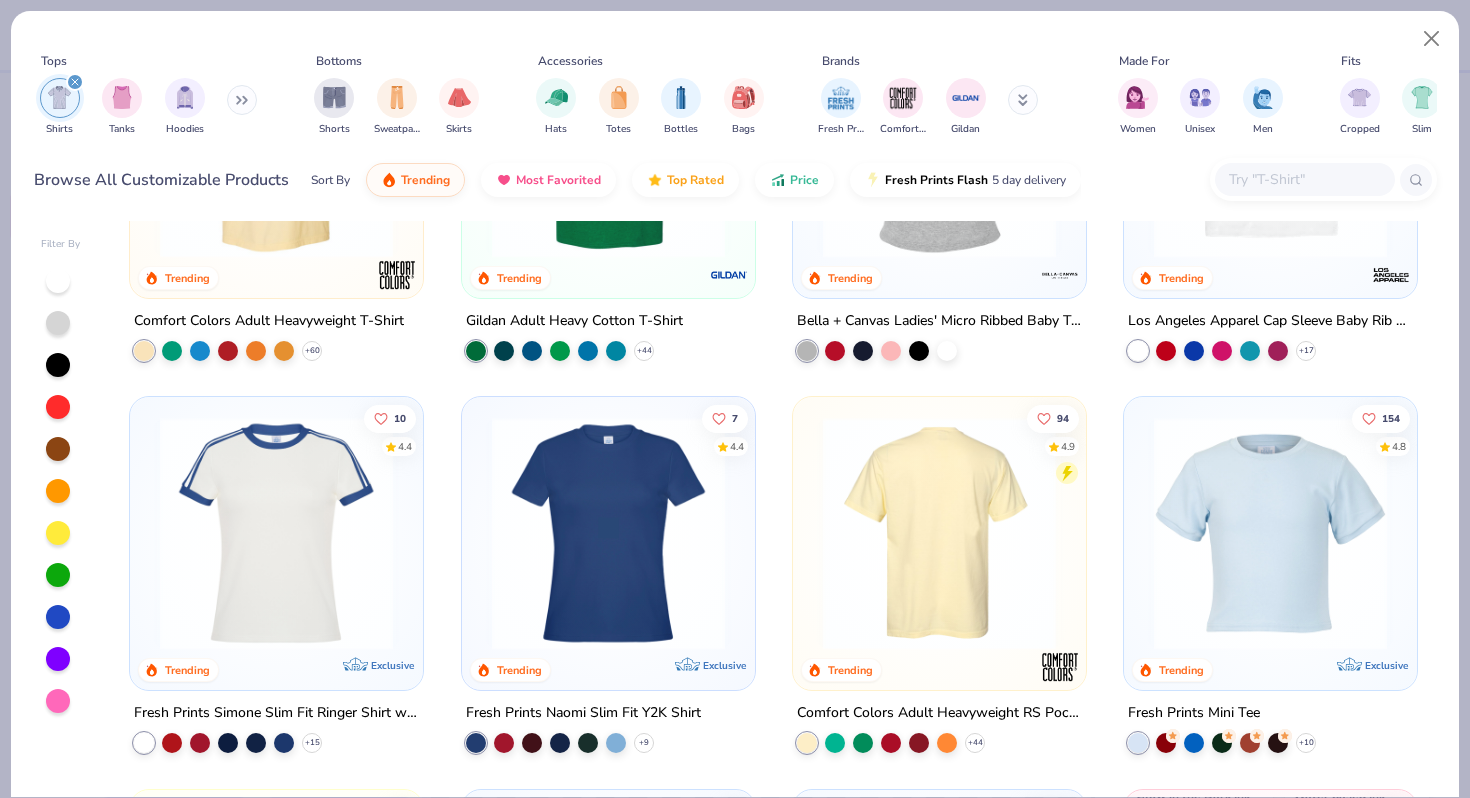 click at bounding box center (939, 533) 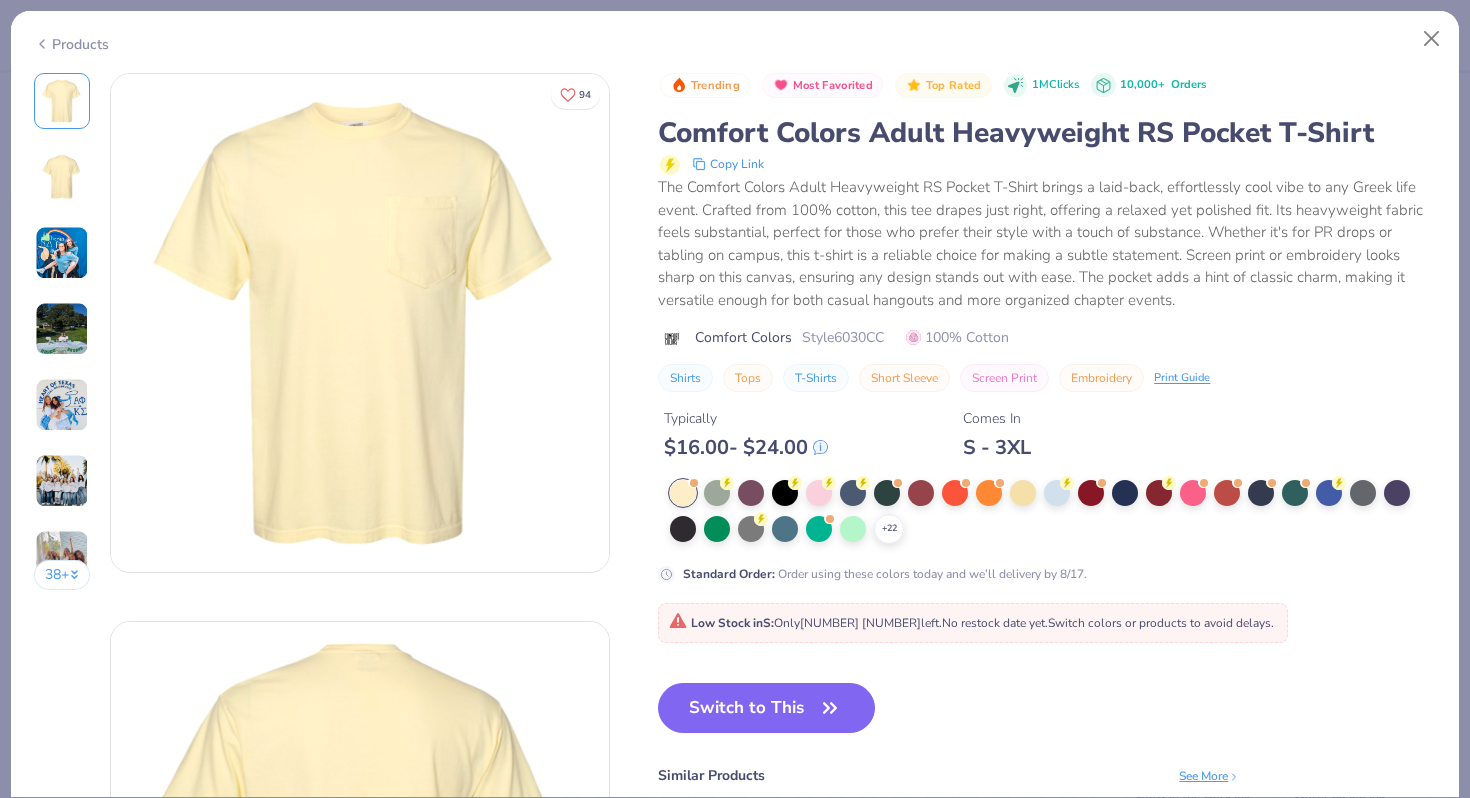 click on "Trending Most Favorited Top Rated 1M  Clicks 10,000+    Orders Comfort Colors Adult Heavyweight RS Pocket T-Shirt Copy Link The Comfort Colors Adult Heavyweight RS Pocket T-Shirt brings a laid-back, effortlessly cool vibe to any Greek life event. Crafted from 100% cotton, this tee drapes just right, offering a relaxed yet polished fit. Its heavyweight fabric feels substantial, perfect for those who prefer their style with a touch of substance. Whether it's for PR drops or tabling on campus, this t-shirt is a reliable choice for making a subtle statement. Screen print or embroidery looks sharp on this canvas, ensuring any design stands out with ease. The pocket adds a hint of classic charm, making it versatile enough for both casual hangouts and more organized chapter events. Comfort Colors Style  6030CC   100% Cotton Shirts Tops T-Shirts Short Sleeve Screen Print Embroidery Print Guide Typically   $ 16.00  - $ 24.00   Comes In S - 3XL     + 22 Standard Order :   Low Stock in  S :  Only  762 Ss  left.  5" at bounding box center (1047, 513) 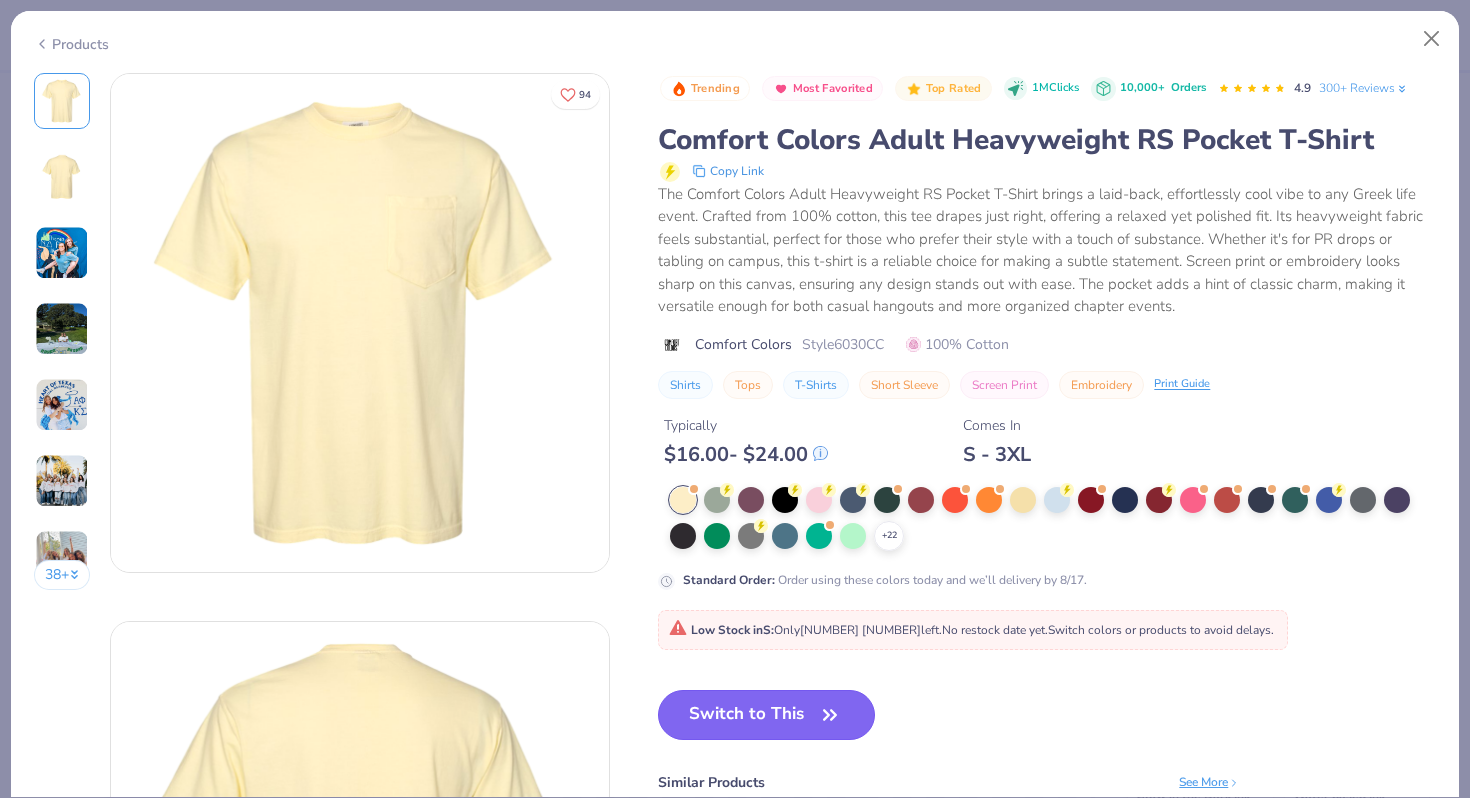 click on "Switch to This" at bounding box center [766, 715] 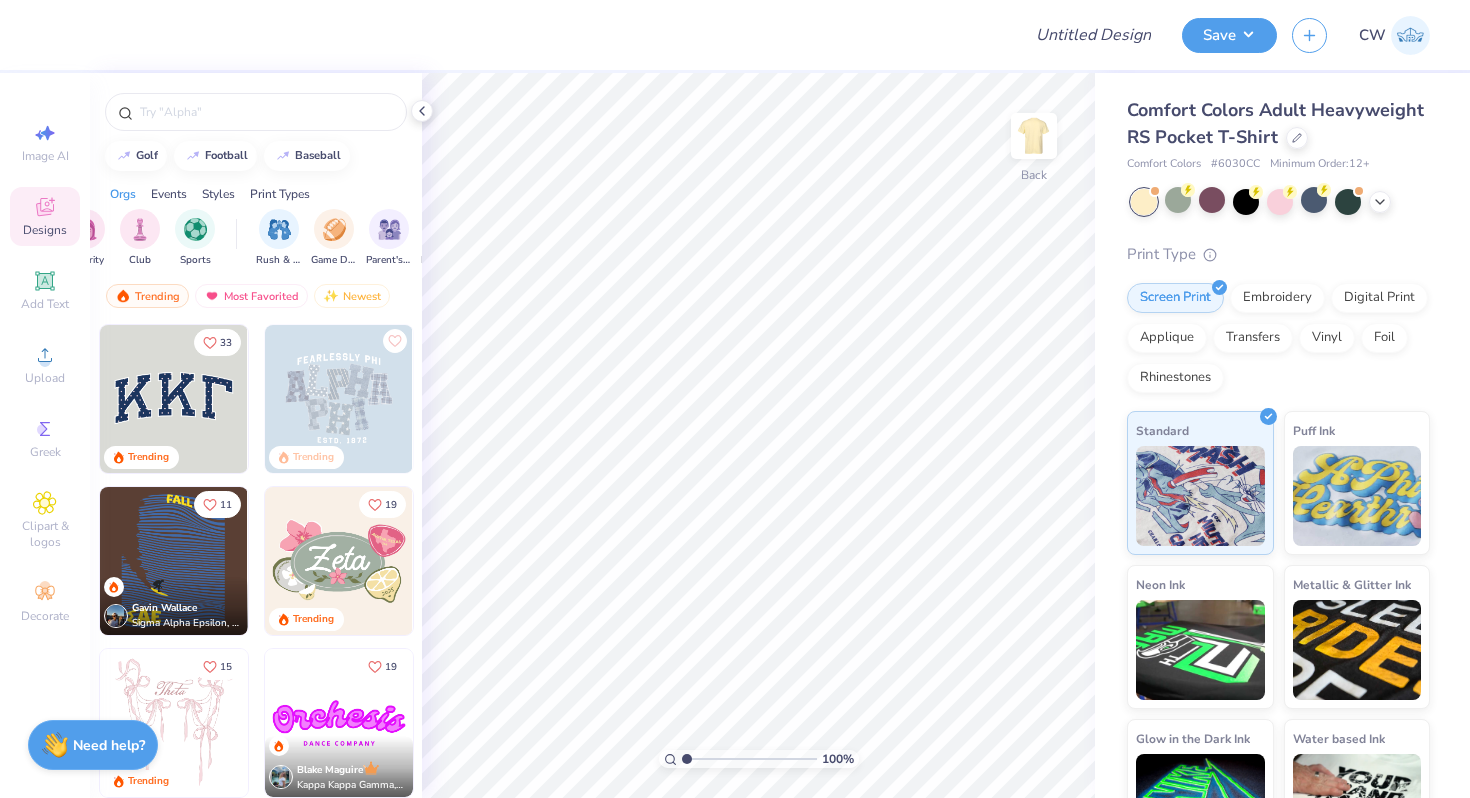 scroll, scrollTop: 0, scrollLeft: 120, axis: horizontal 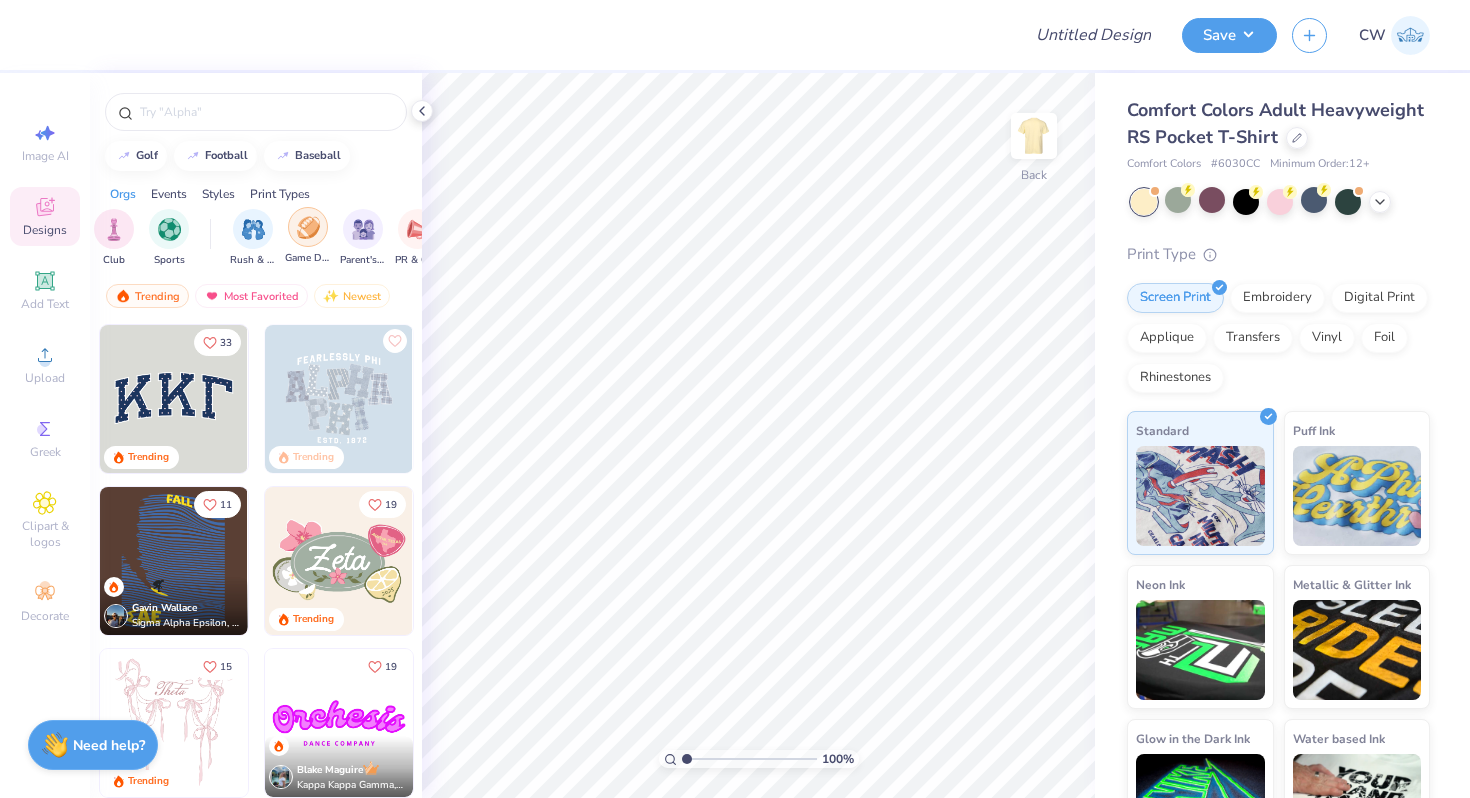 click at bounding box center (308, 227) 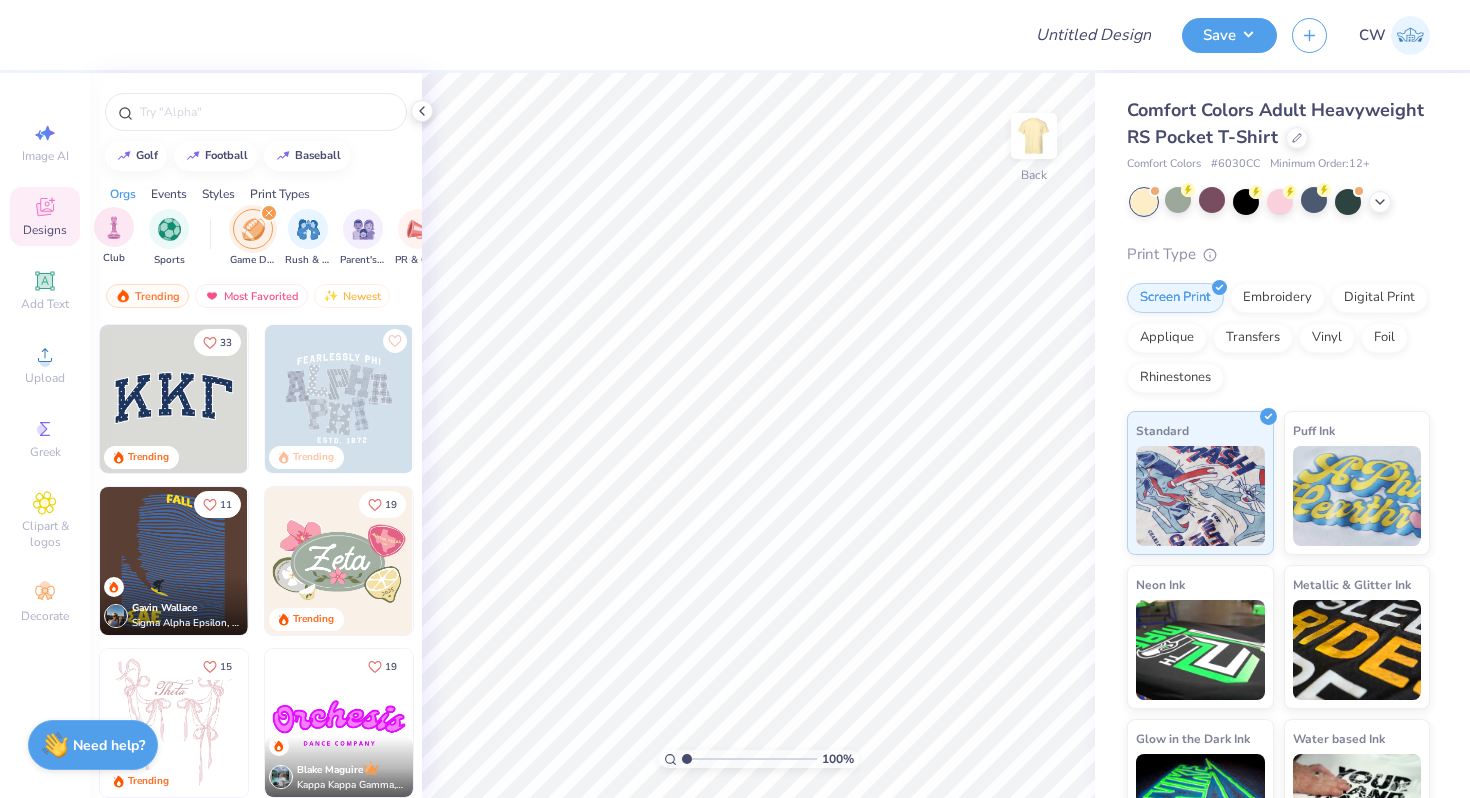 scroll, scrollTop: 0, scrollLeft: 0, axis: both 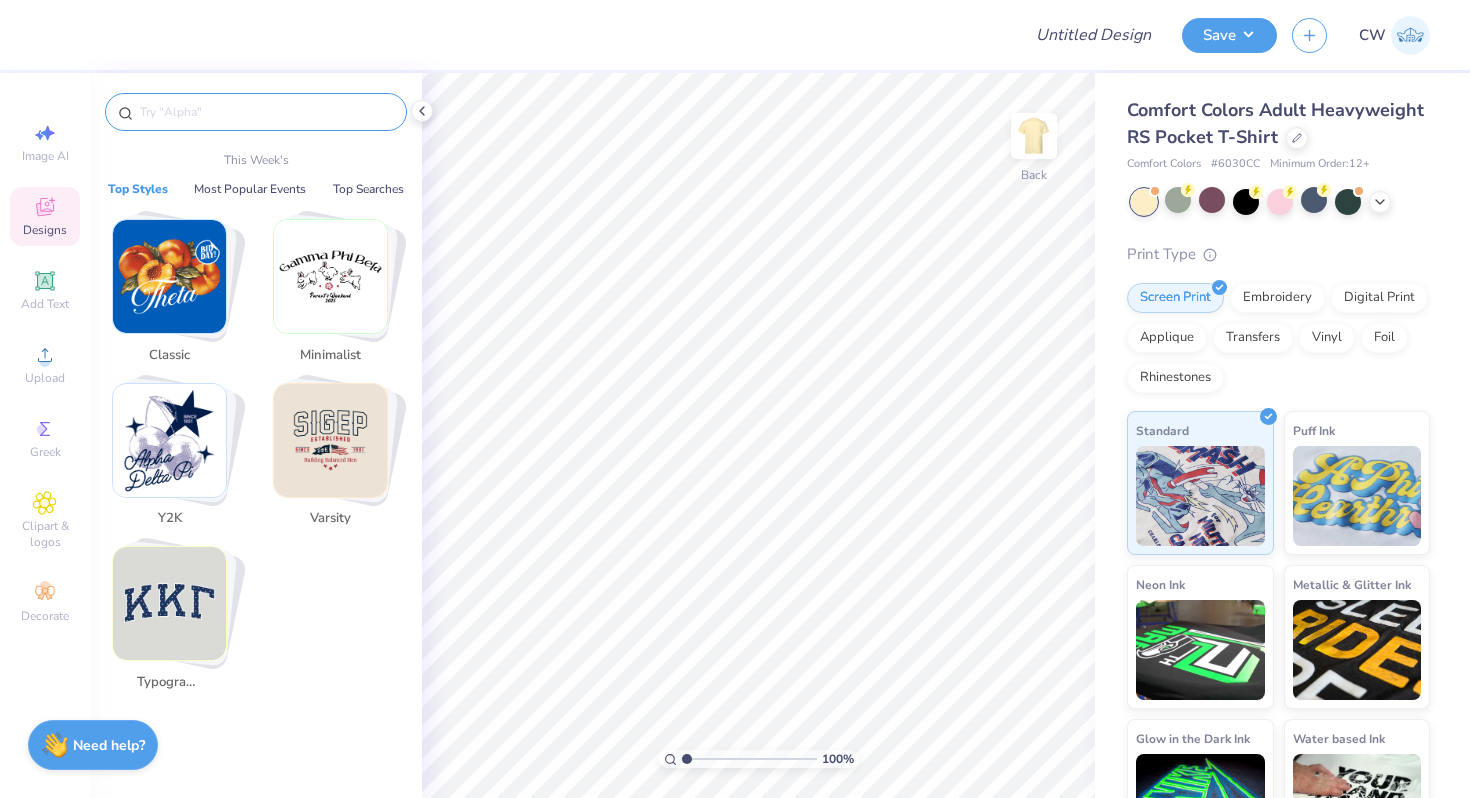 click at bounding box center [266, 112] 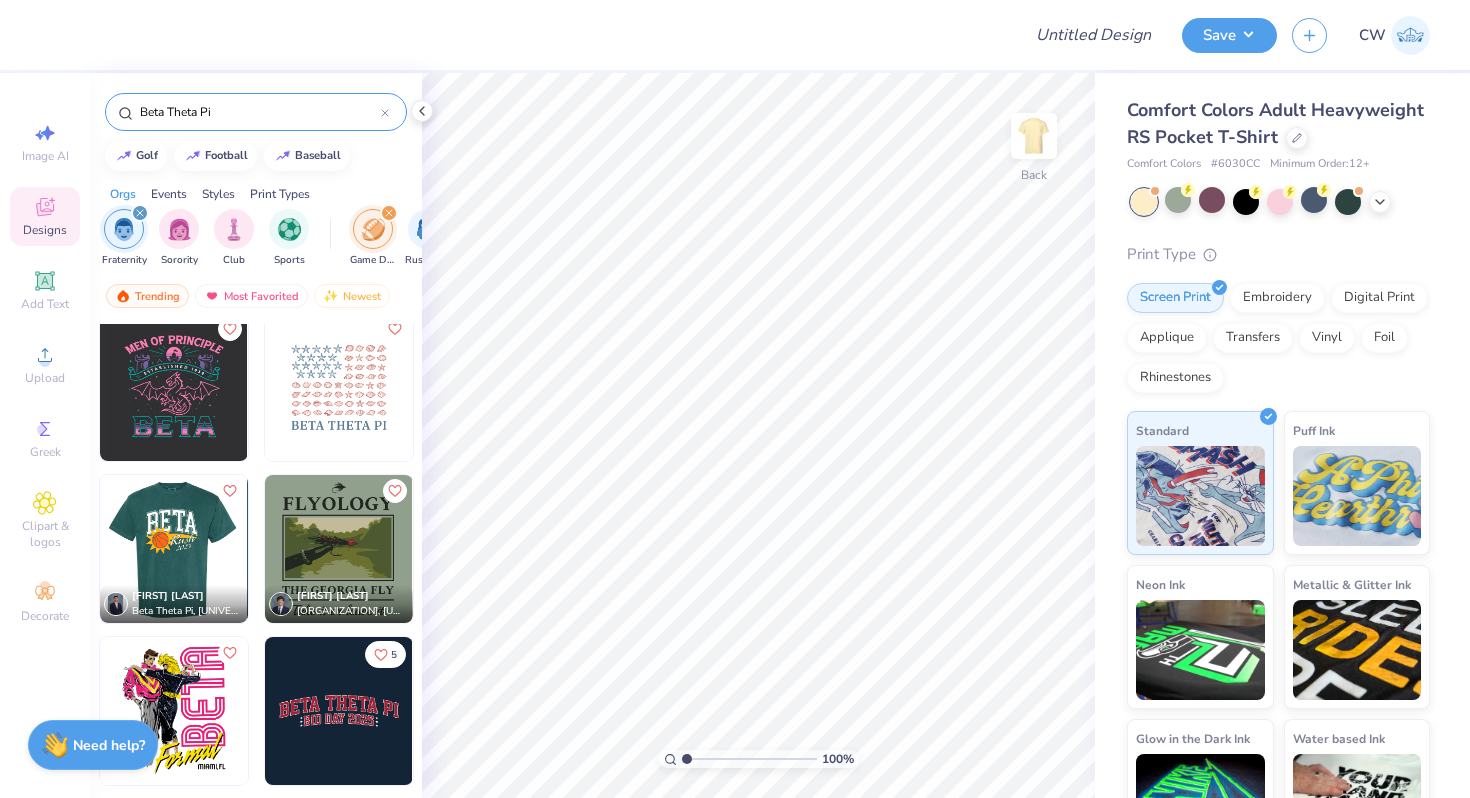scroll, scrollTop: 1043, scrollLeft: 0, axis: vertical 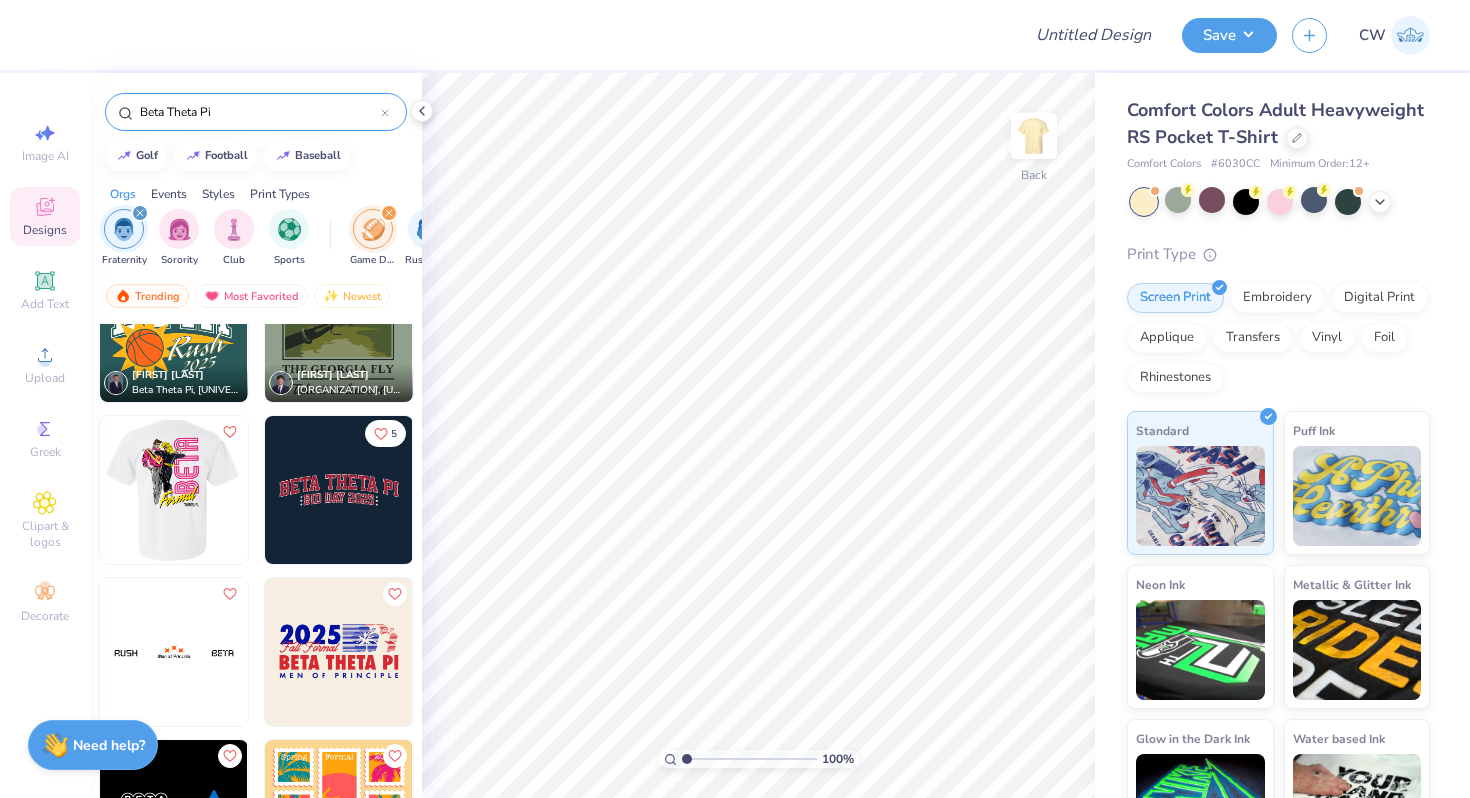 type on "Beta Theta Pi" 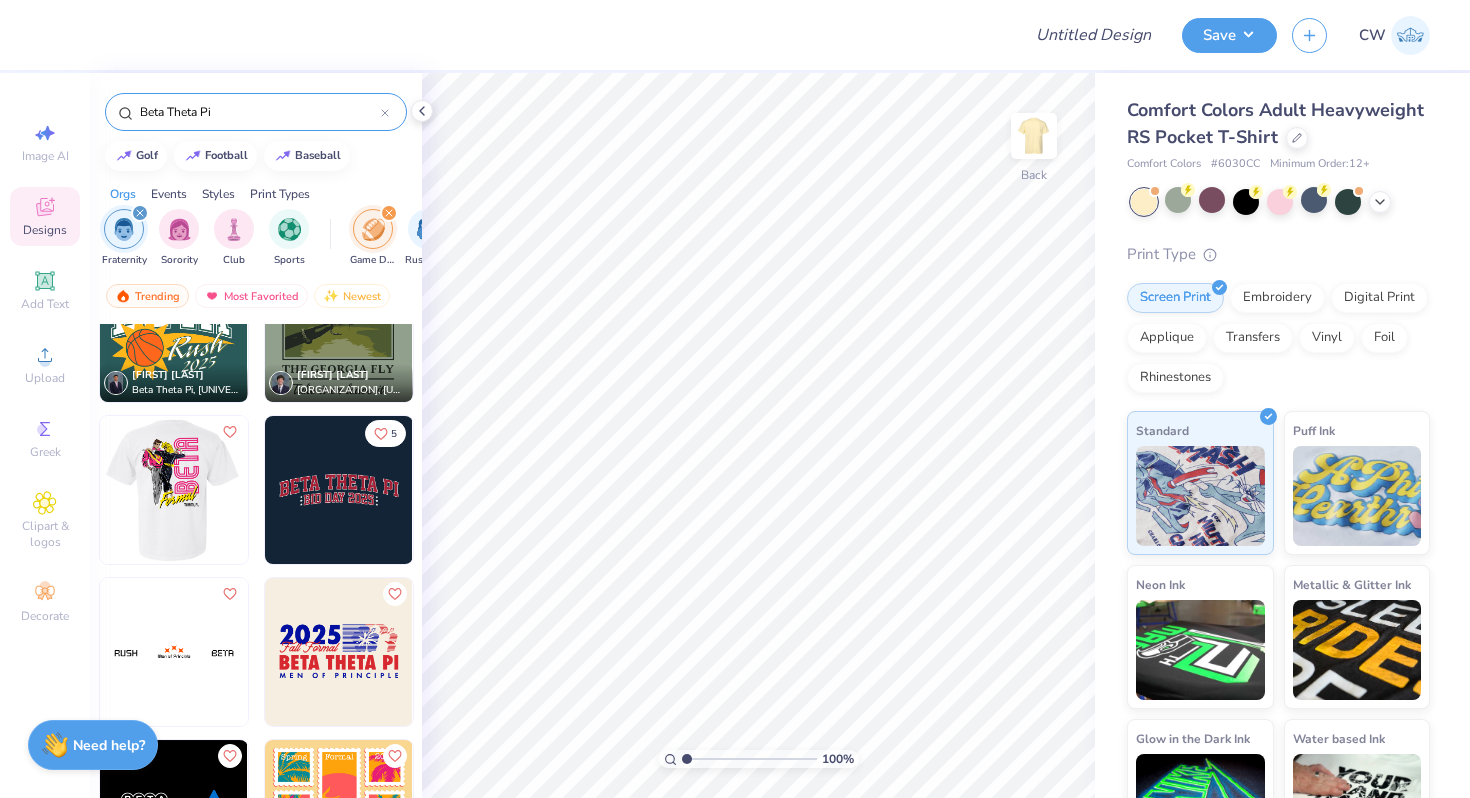 click at bounding box center (173, 490) 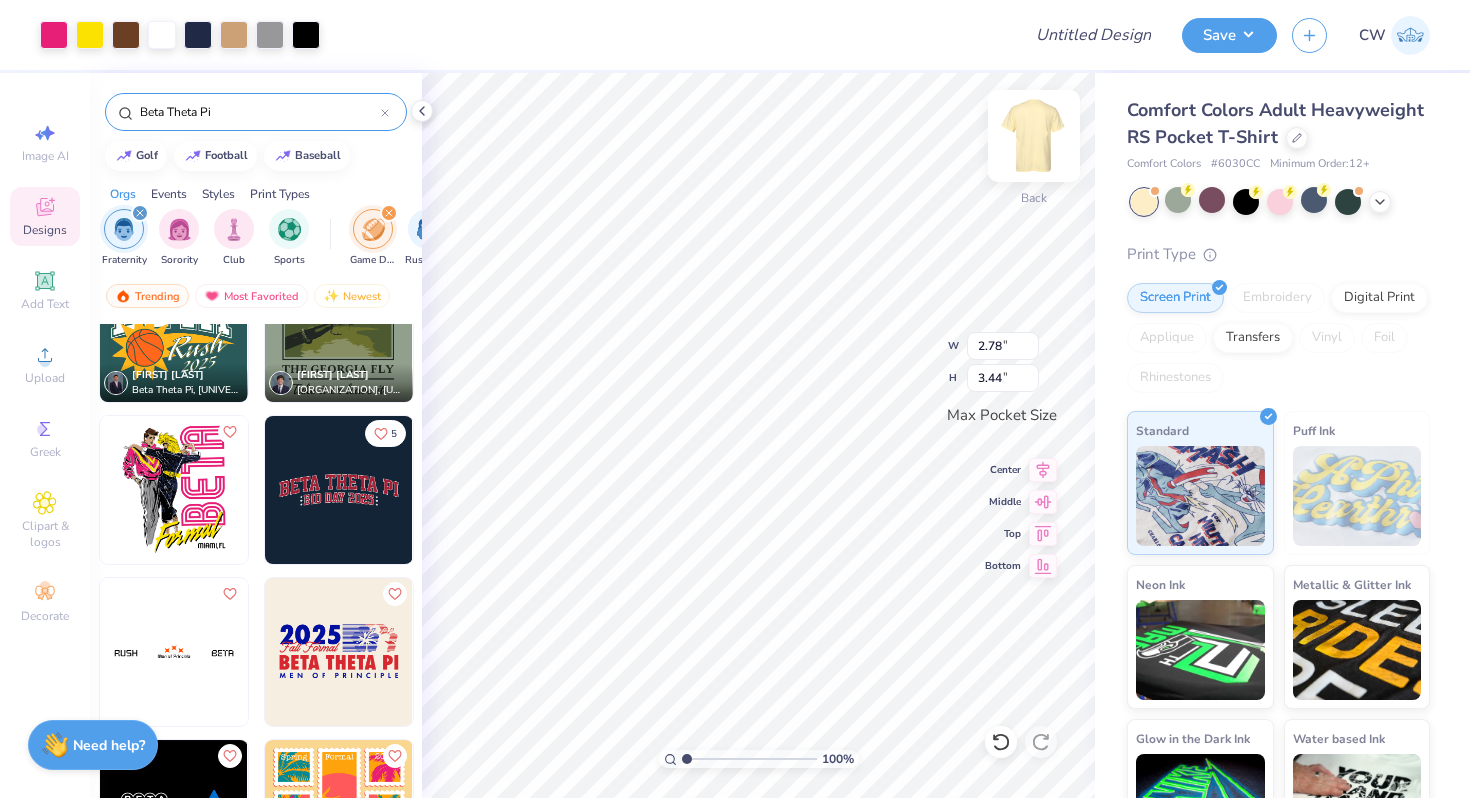 click at bounding box center (1034, 136) 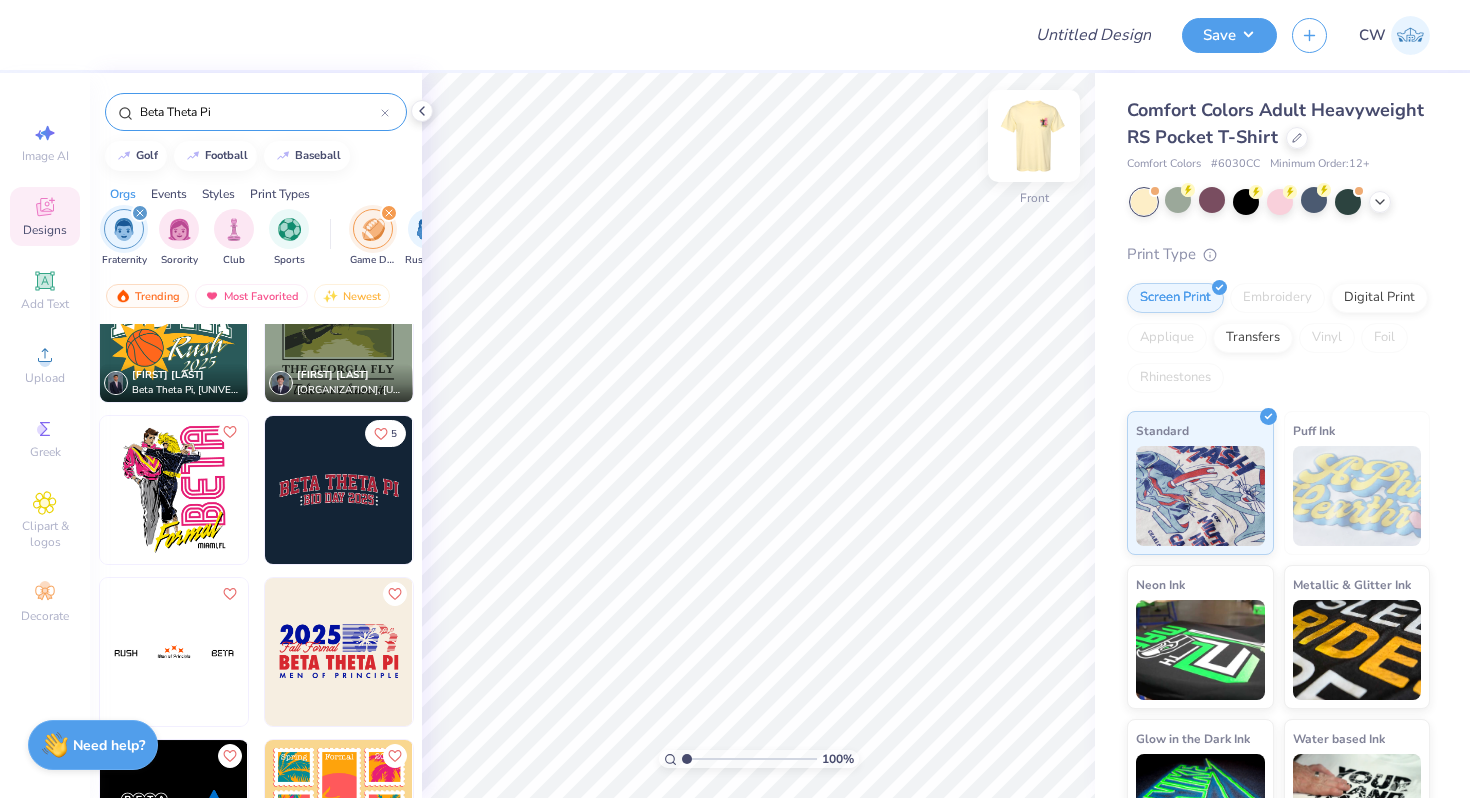 click at bounding box center [1034, 136] 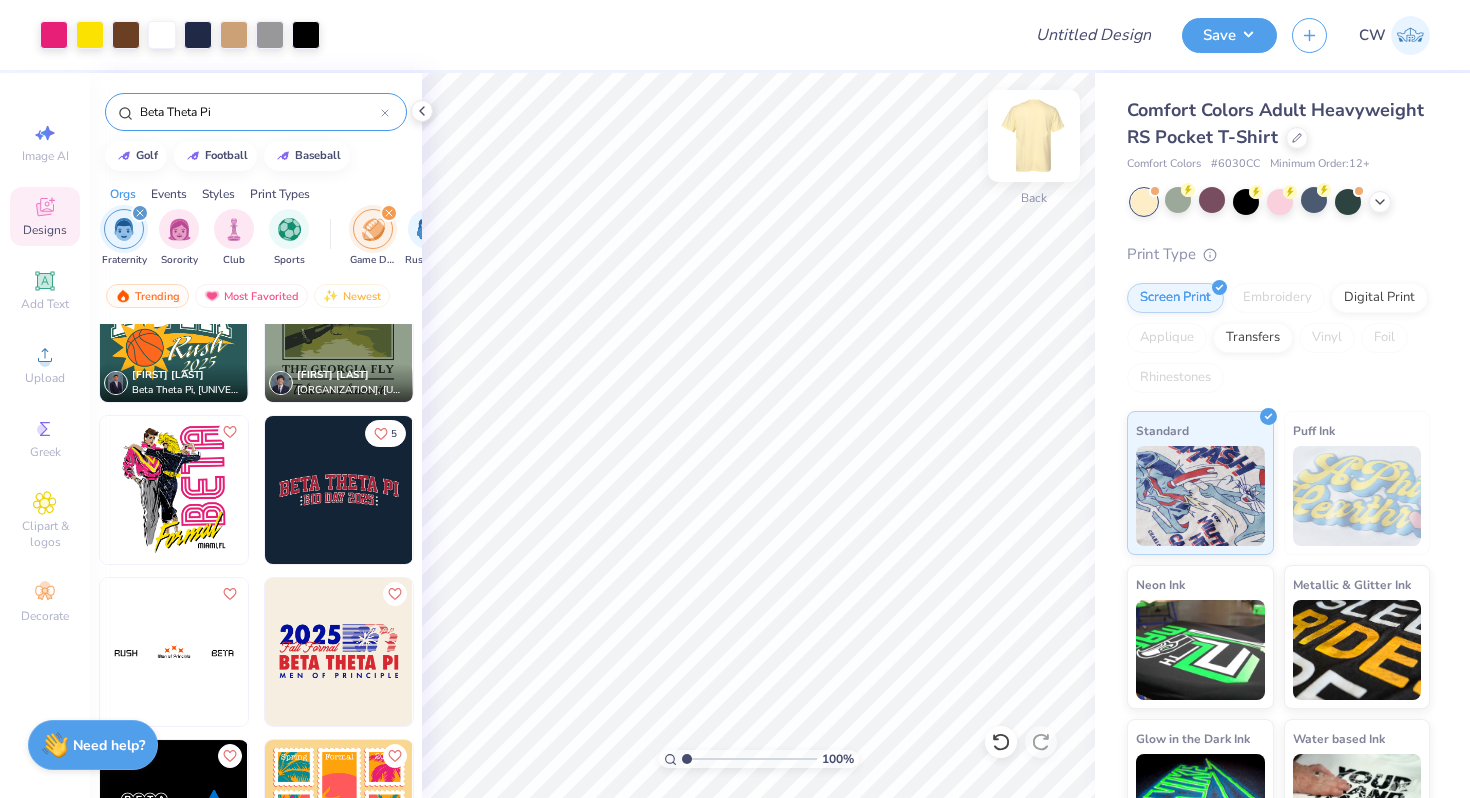 click at bounding box center [1034, 136] 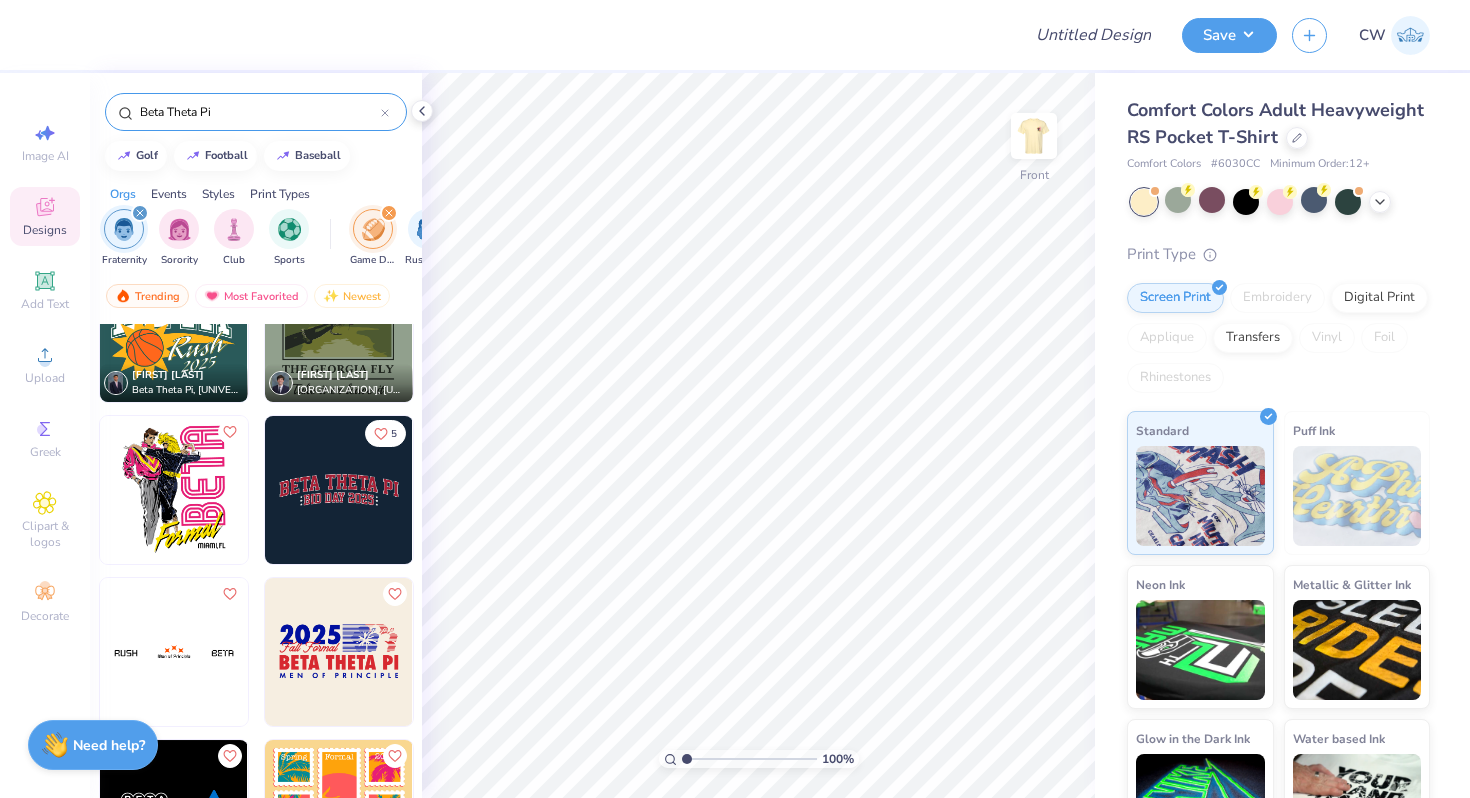 click at bounding box center [174, 490] 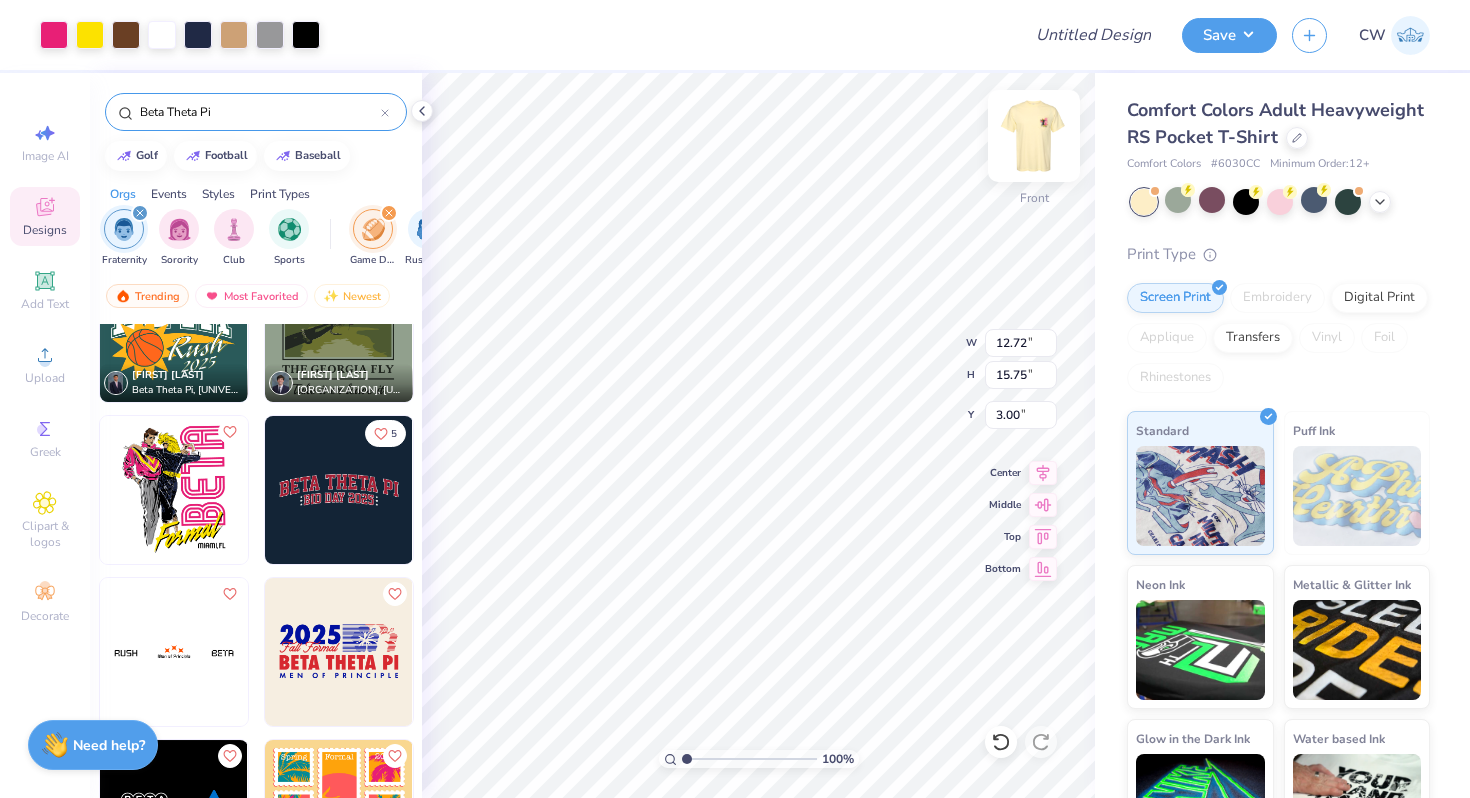 click at bounding box center (1034, 136) 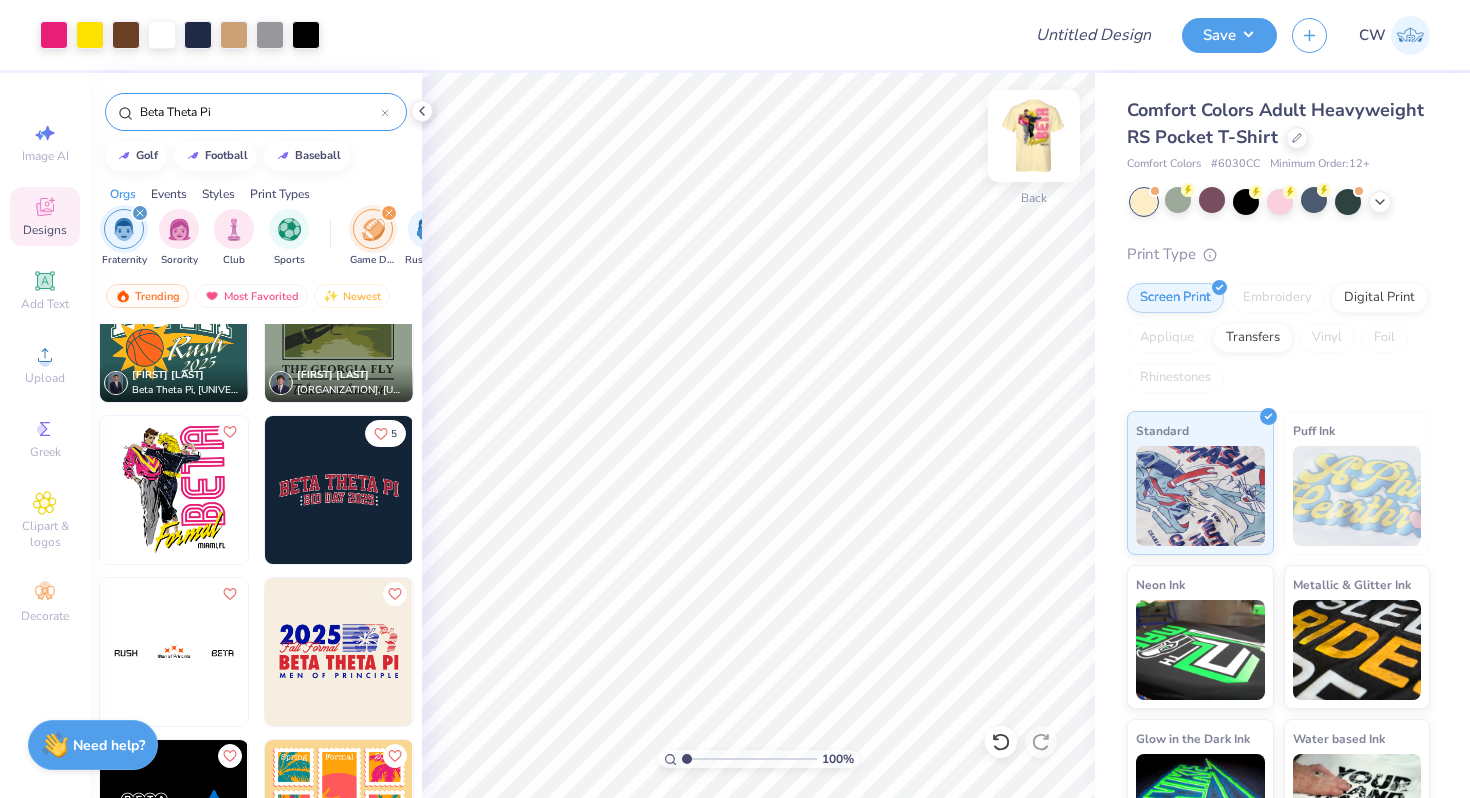 click at bounding box center [1034, 136] 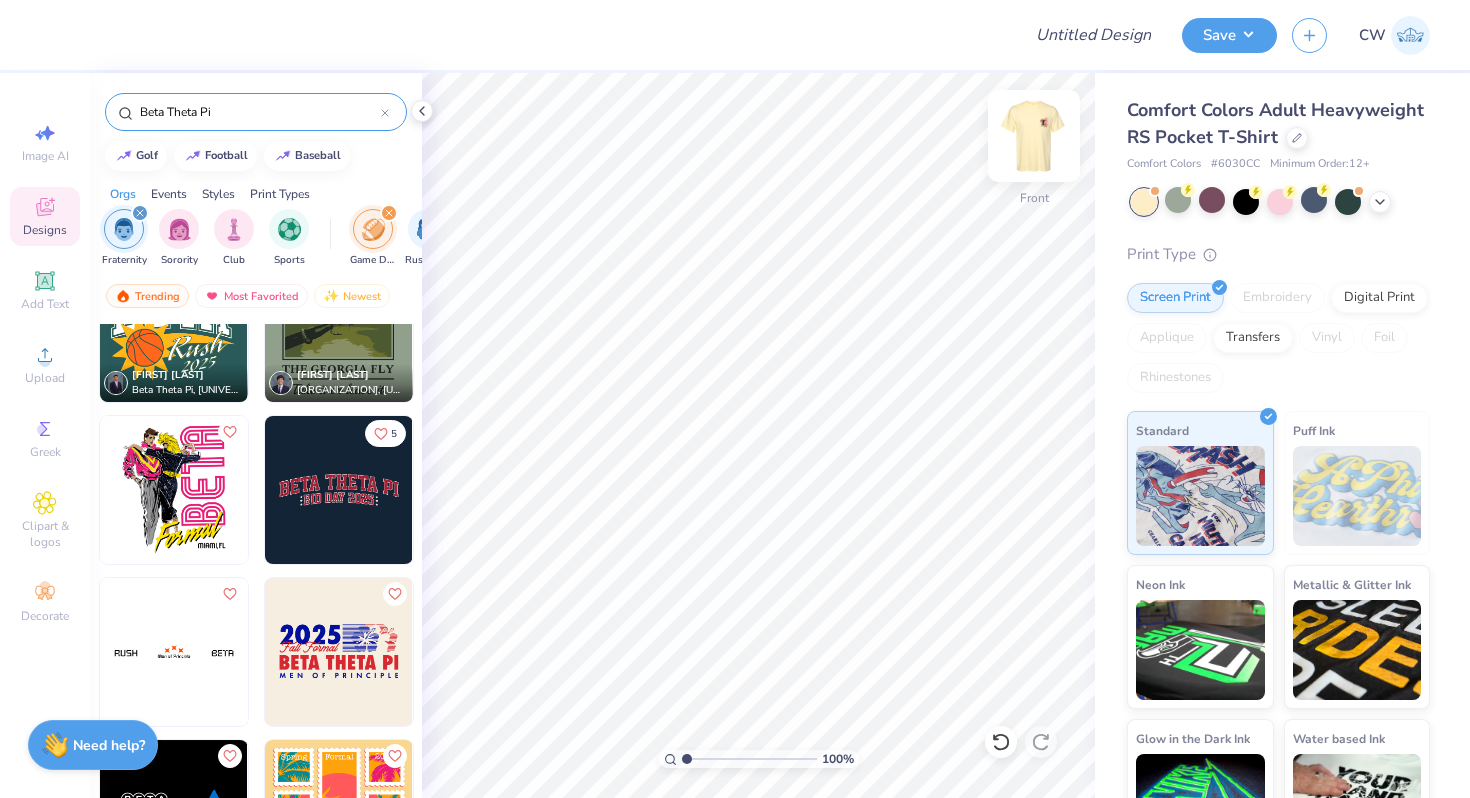 click at bounding box center [1034, 136] 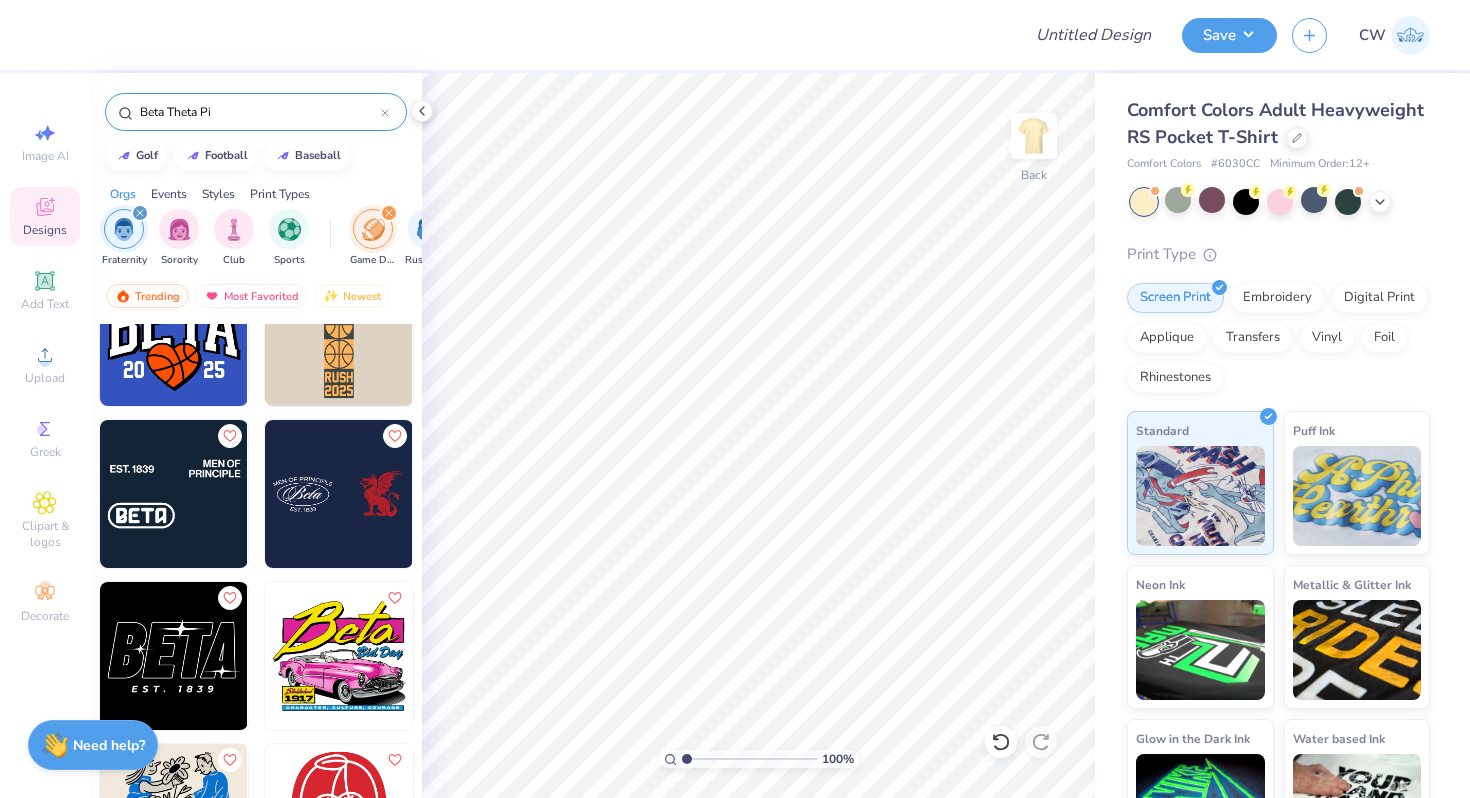 scroll, scrollTop: 2221, scrollLeft: 0, axis: vertical 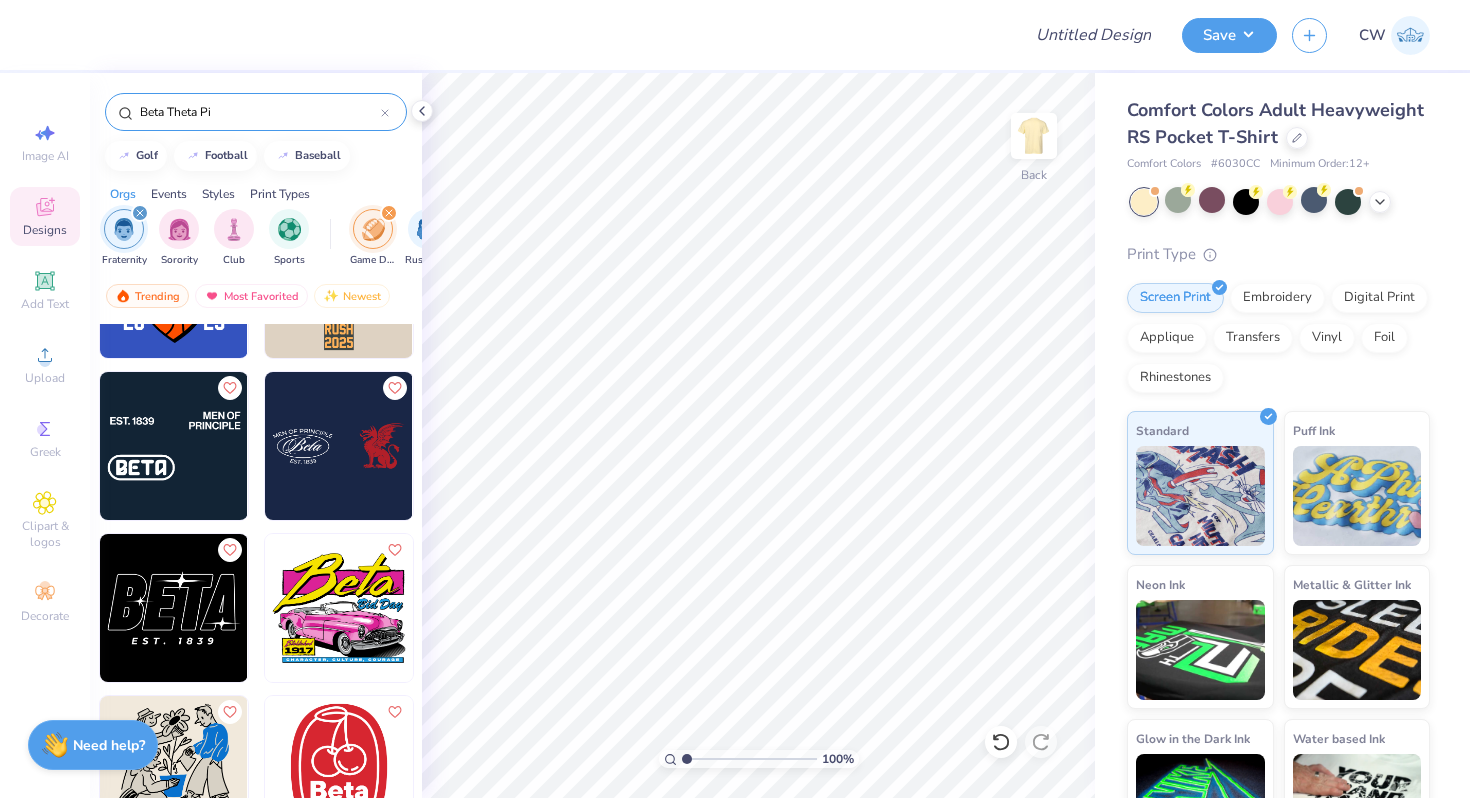 click at bounding box center (174, 446) 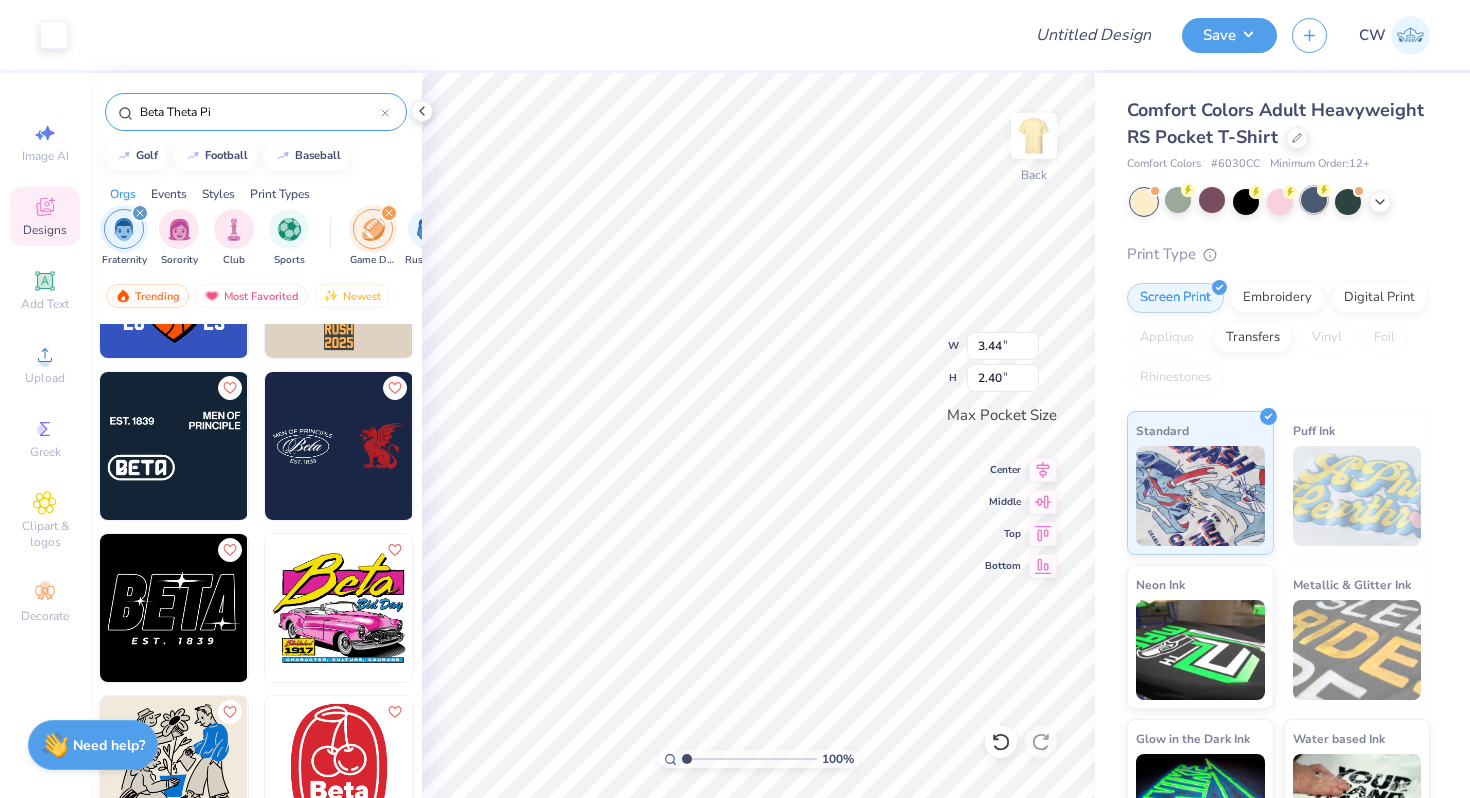 click at bounding box center (1314, 200) 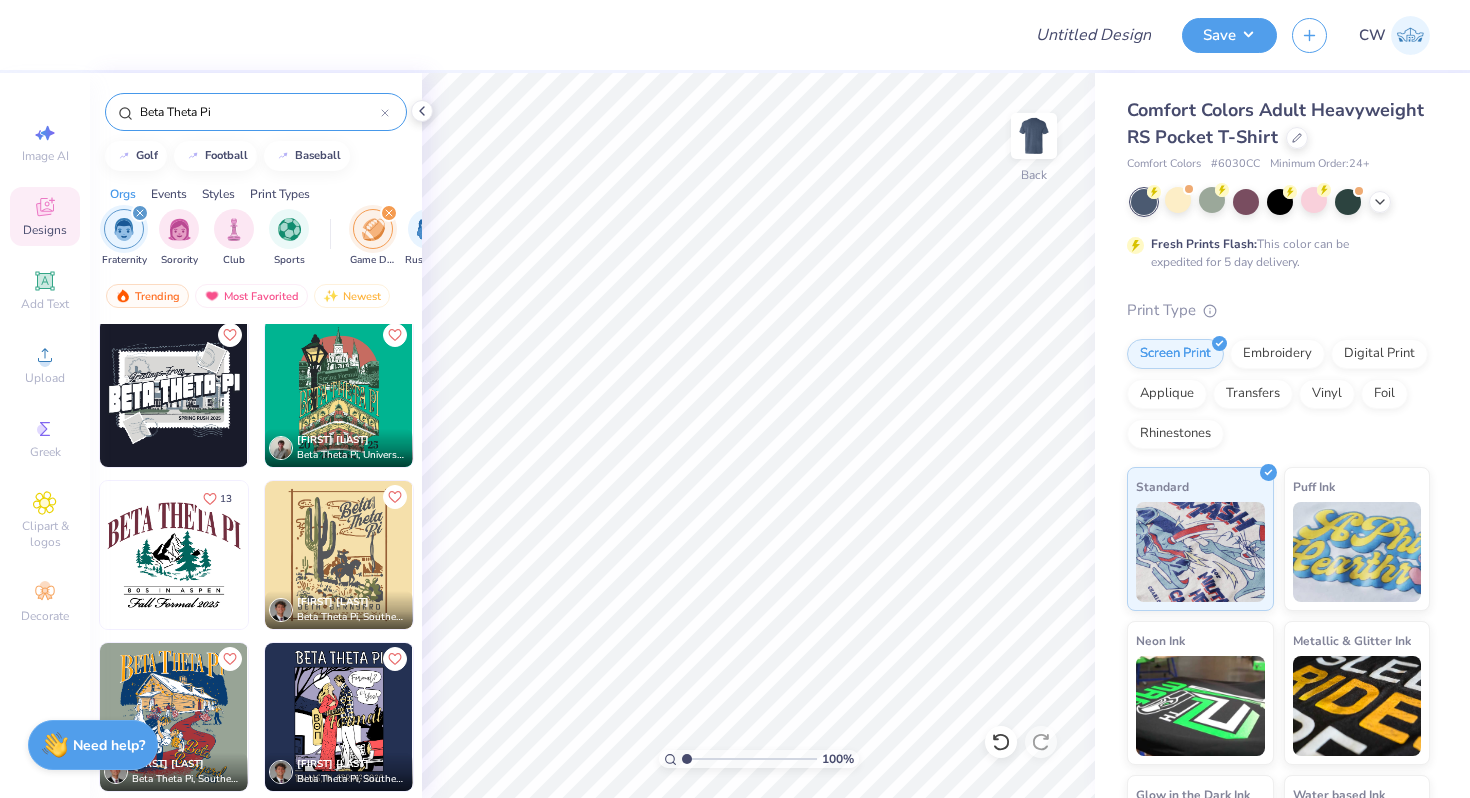 scroll, scrollTop: 3925, scrollLeft: 0, axis: vertical 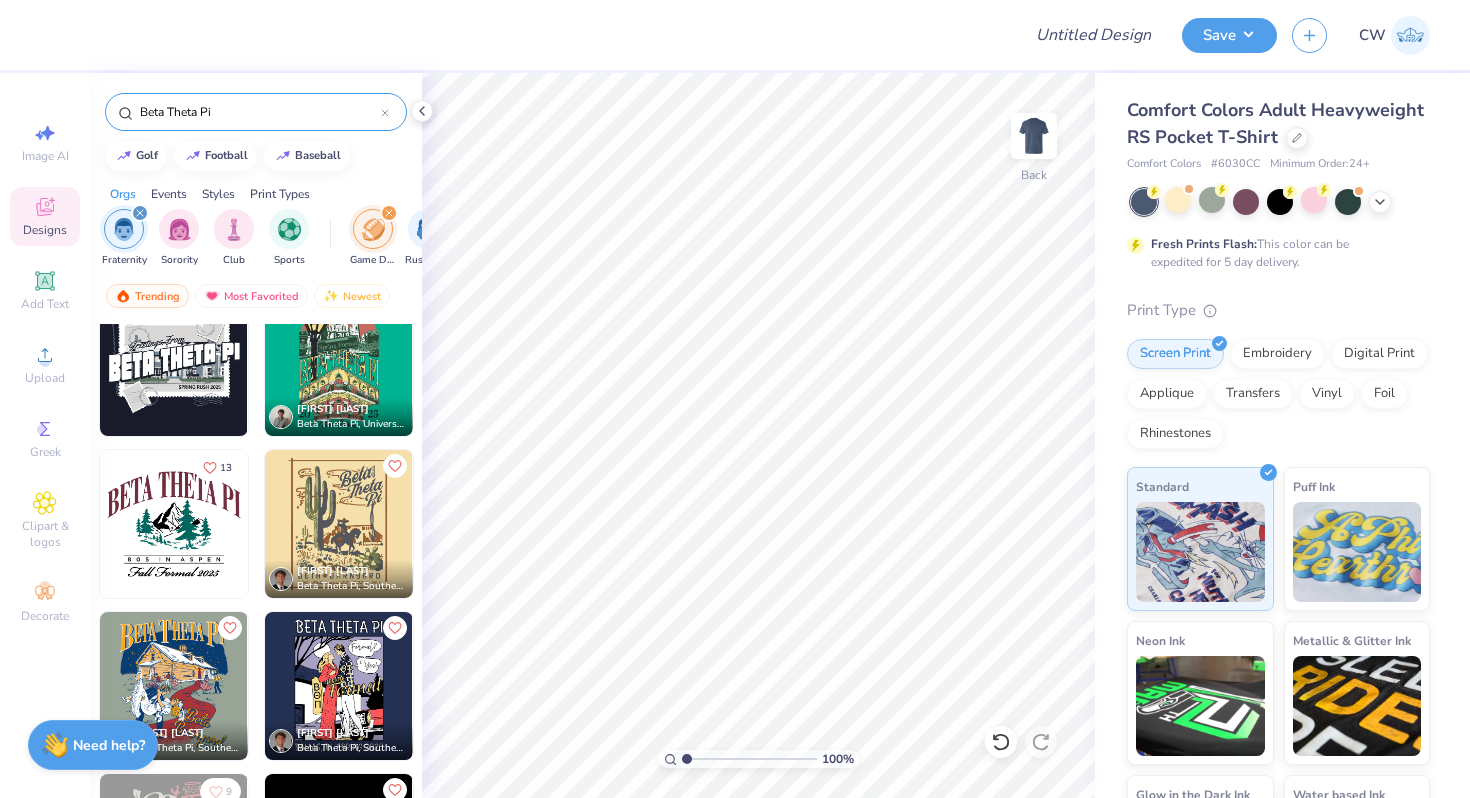 click at bounding box center (339, 524) 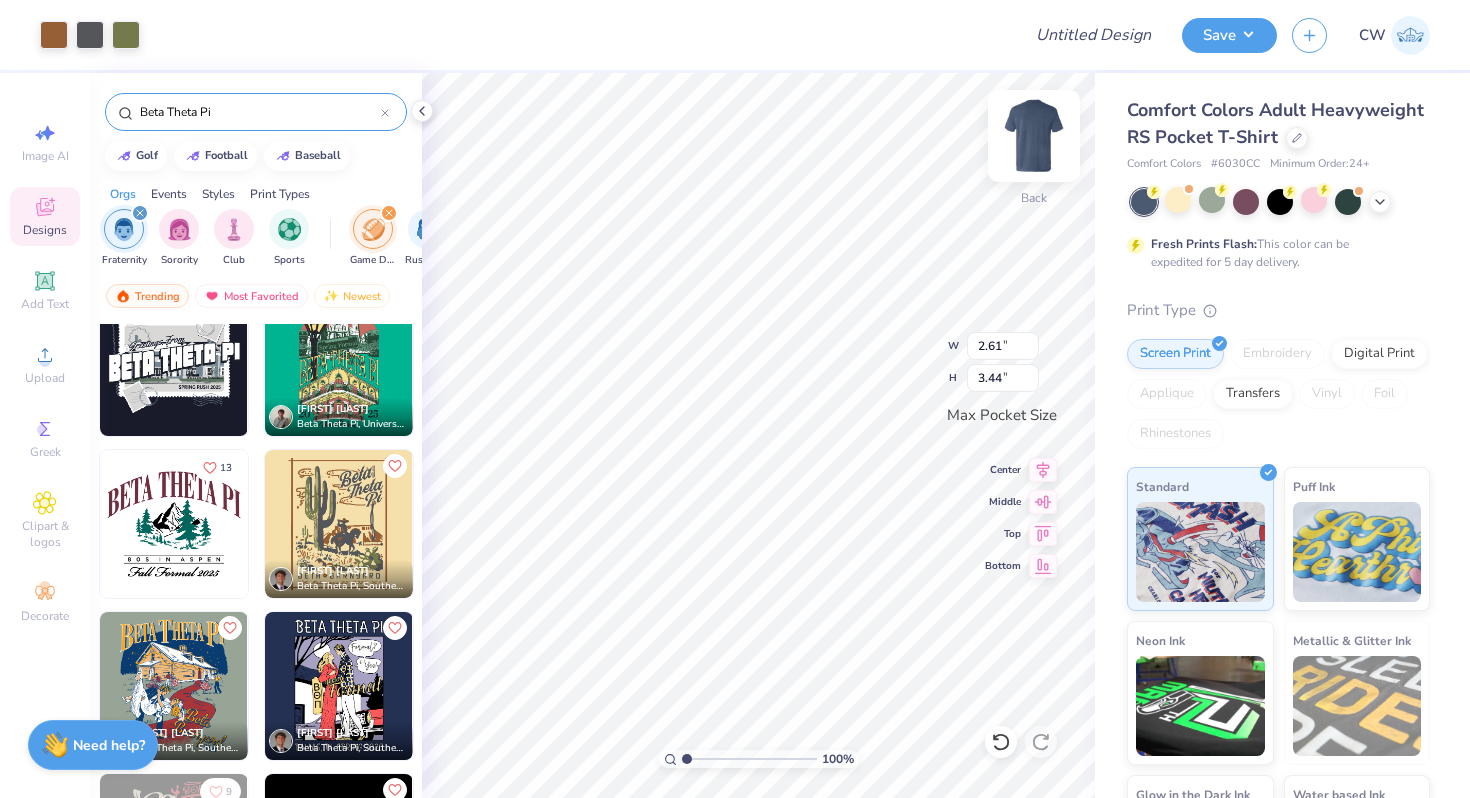 click at bounding box center [1034, 136] 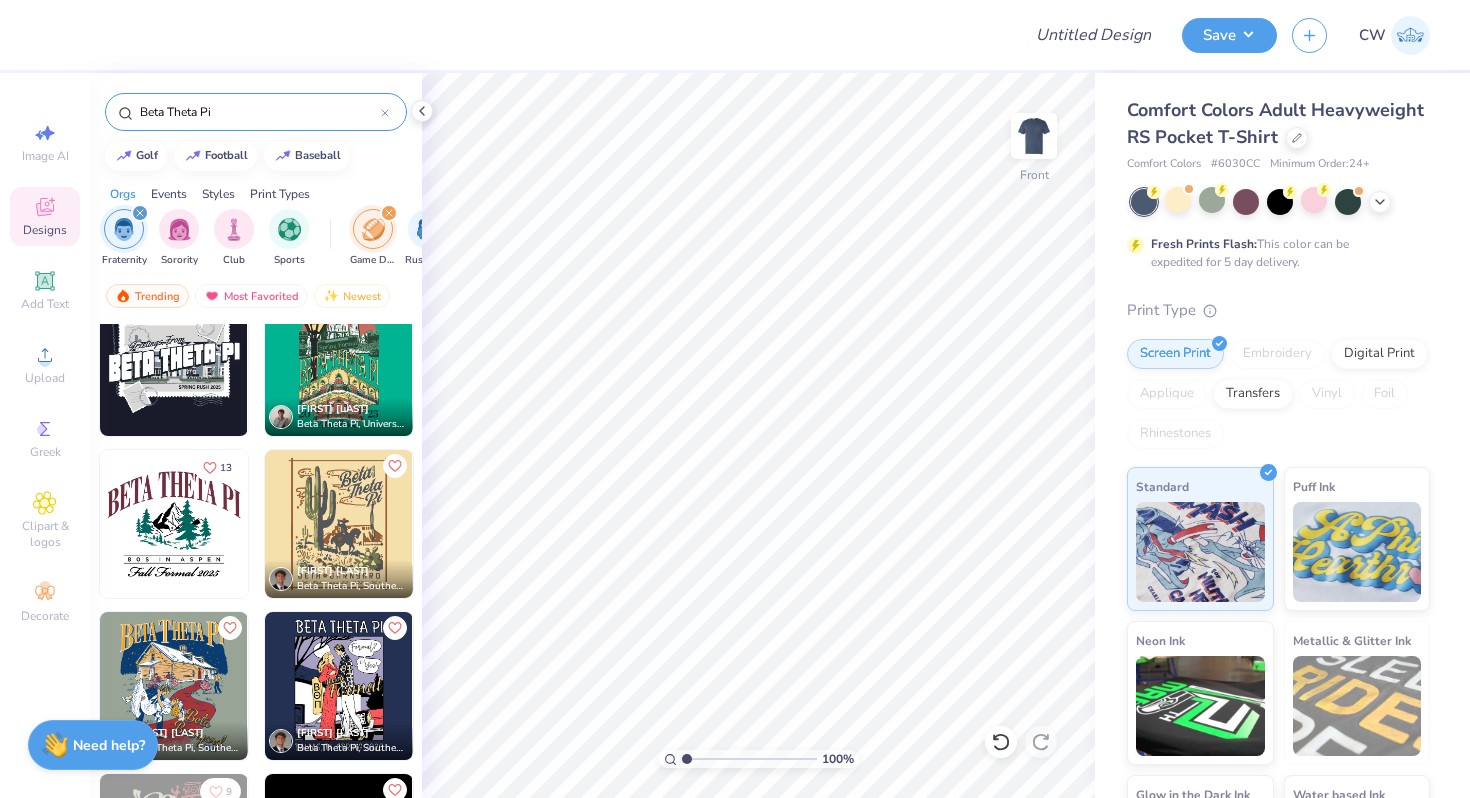 click at bounding box center [339, 524] 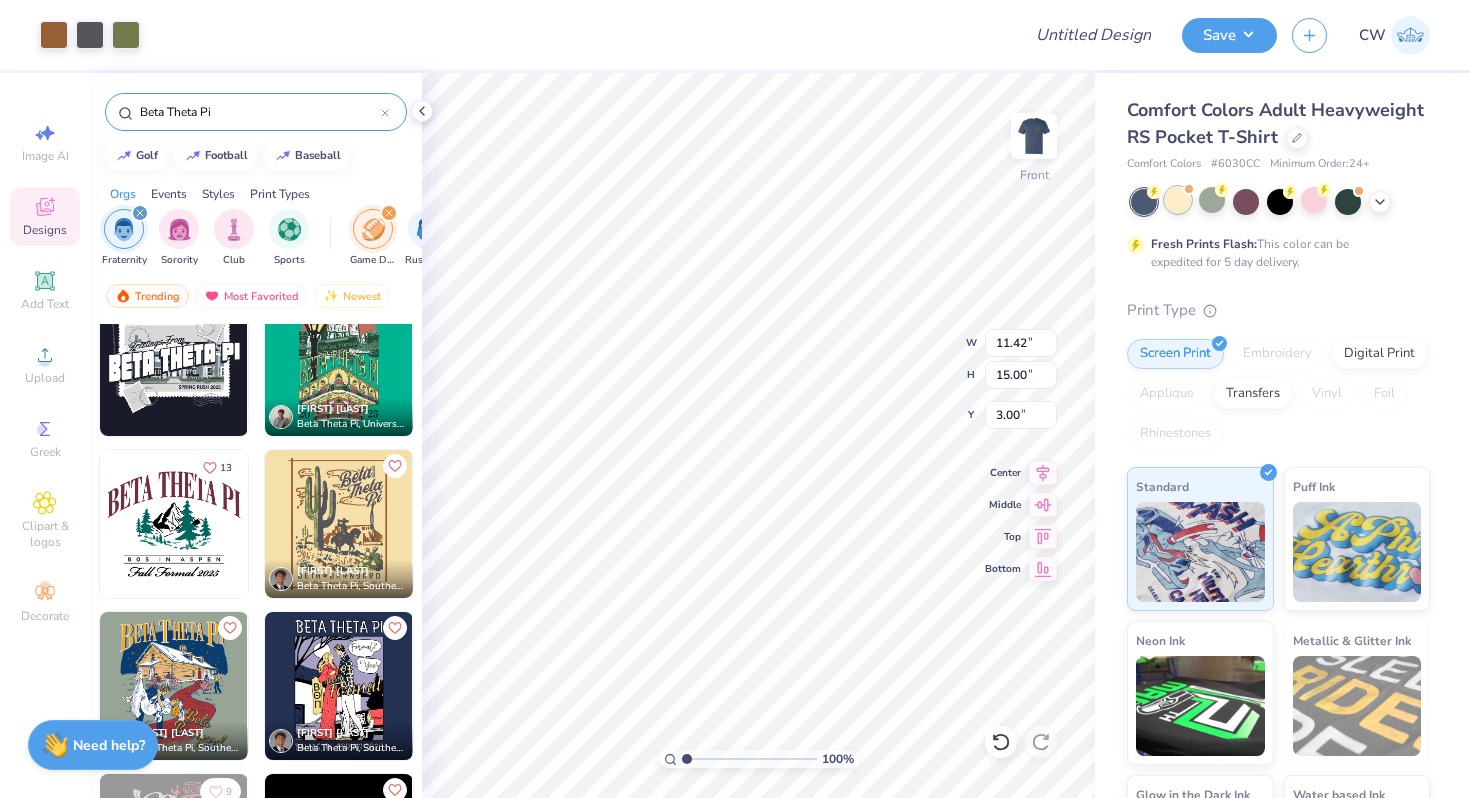 click at bounding box center [1178, 200] 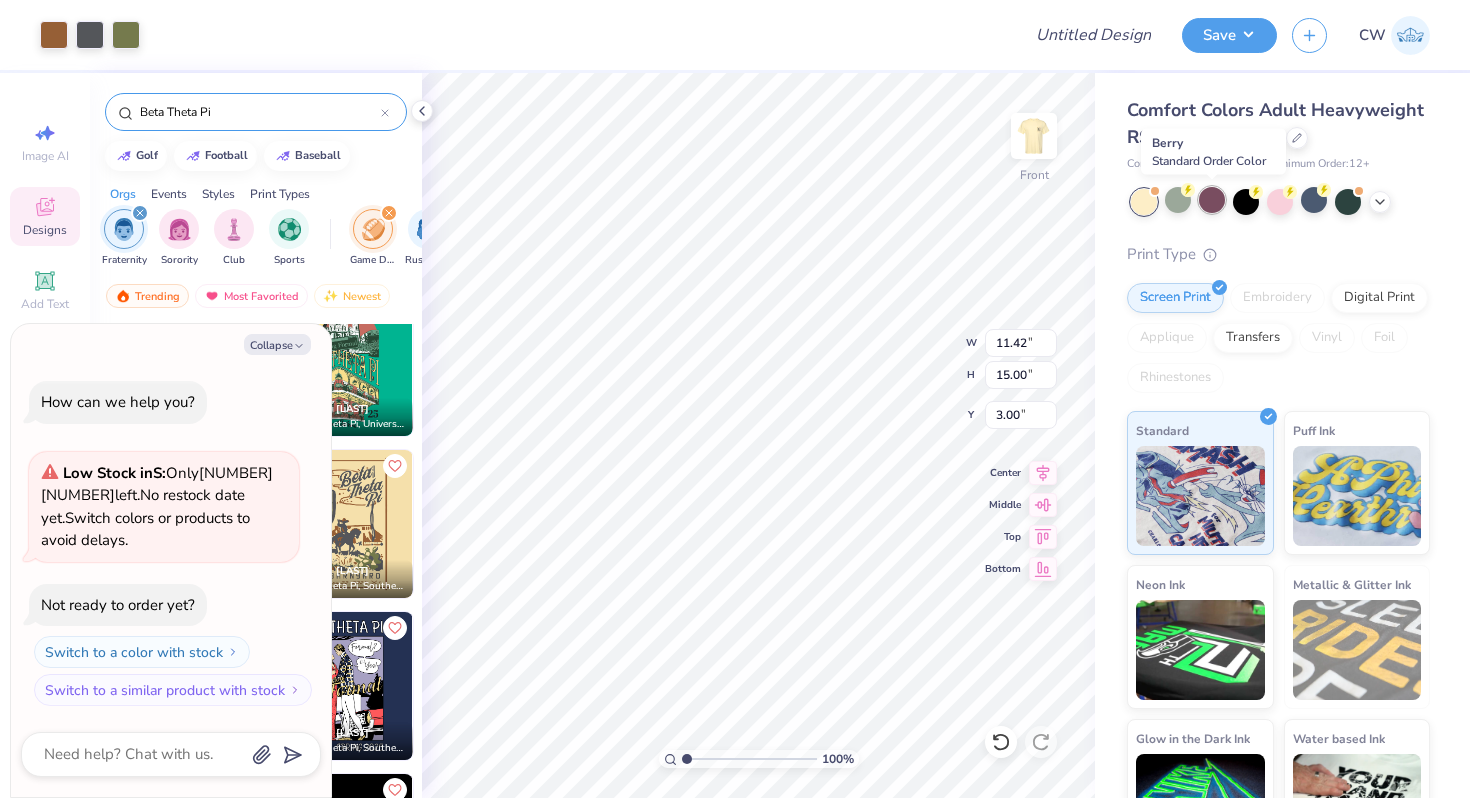 click at bounding box center [1212, 200] 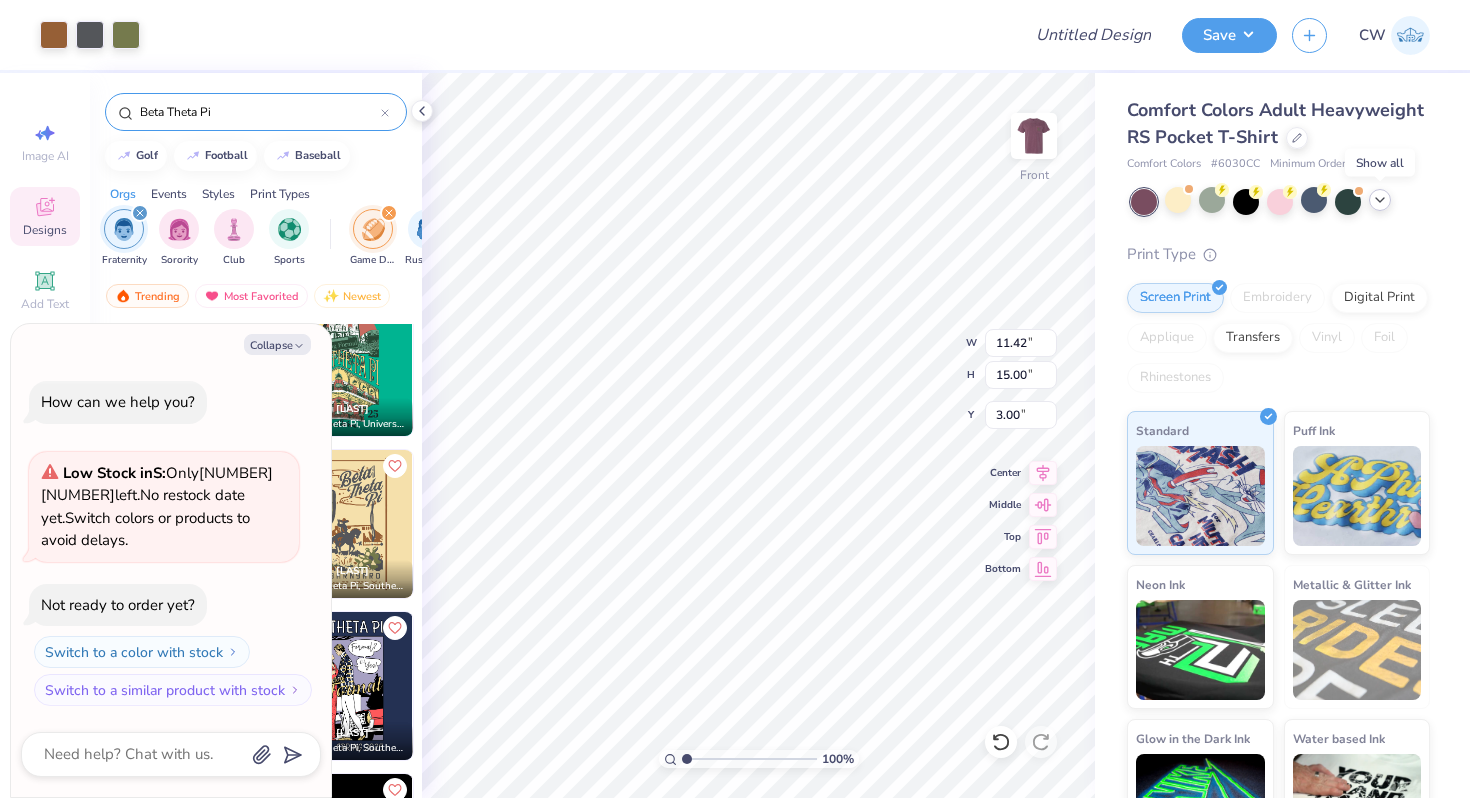 click 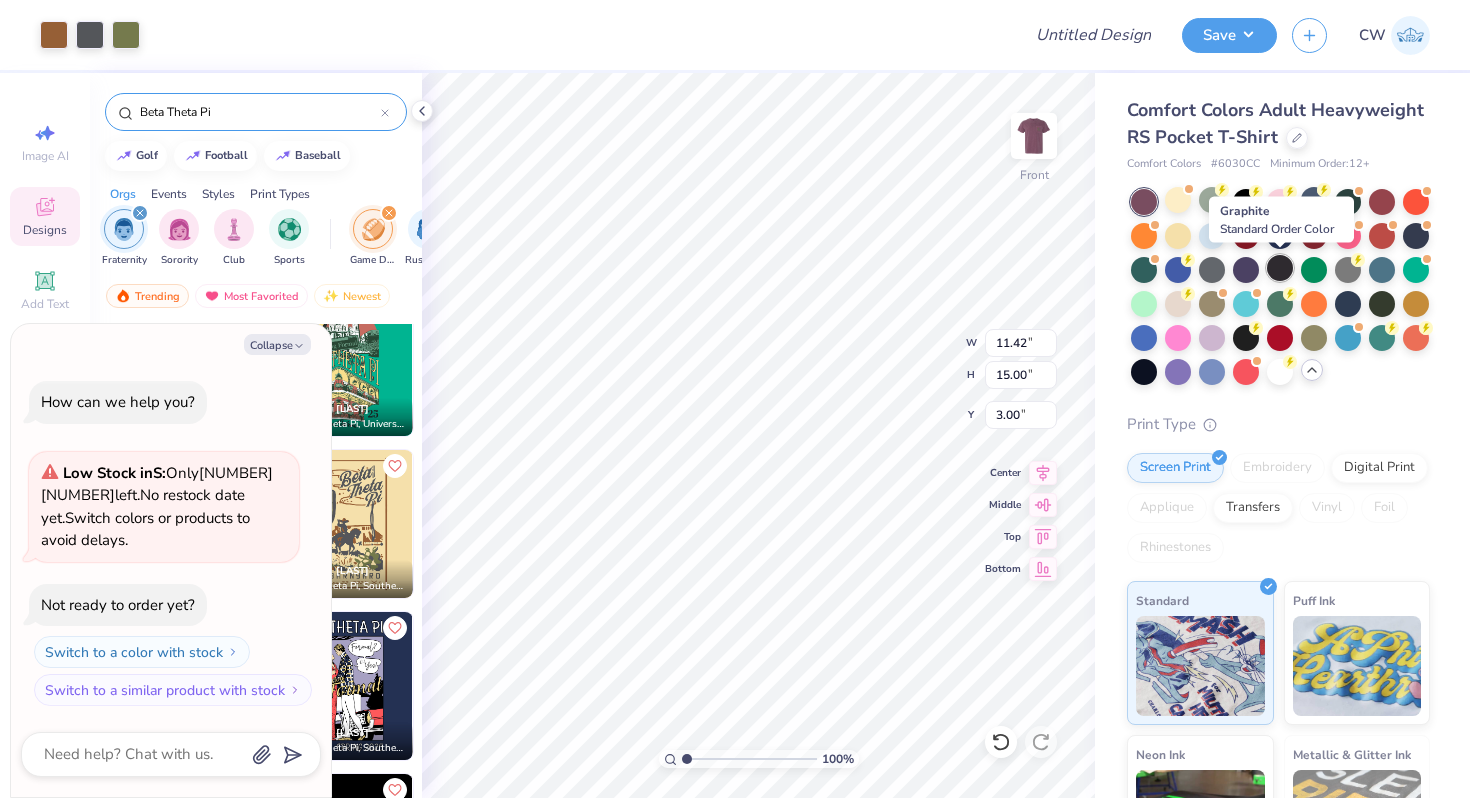 click at bounding box center (1280, 268) 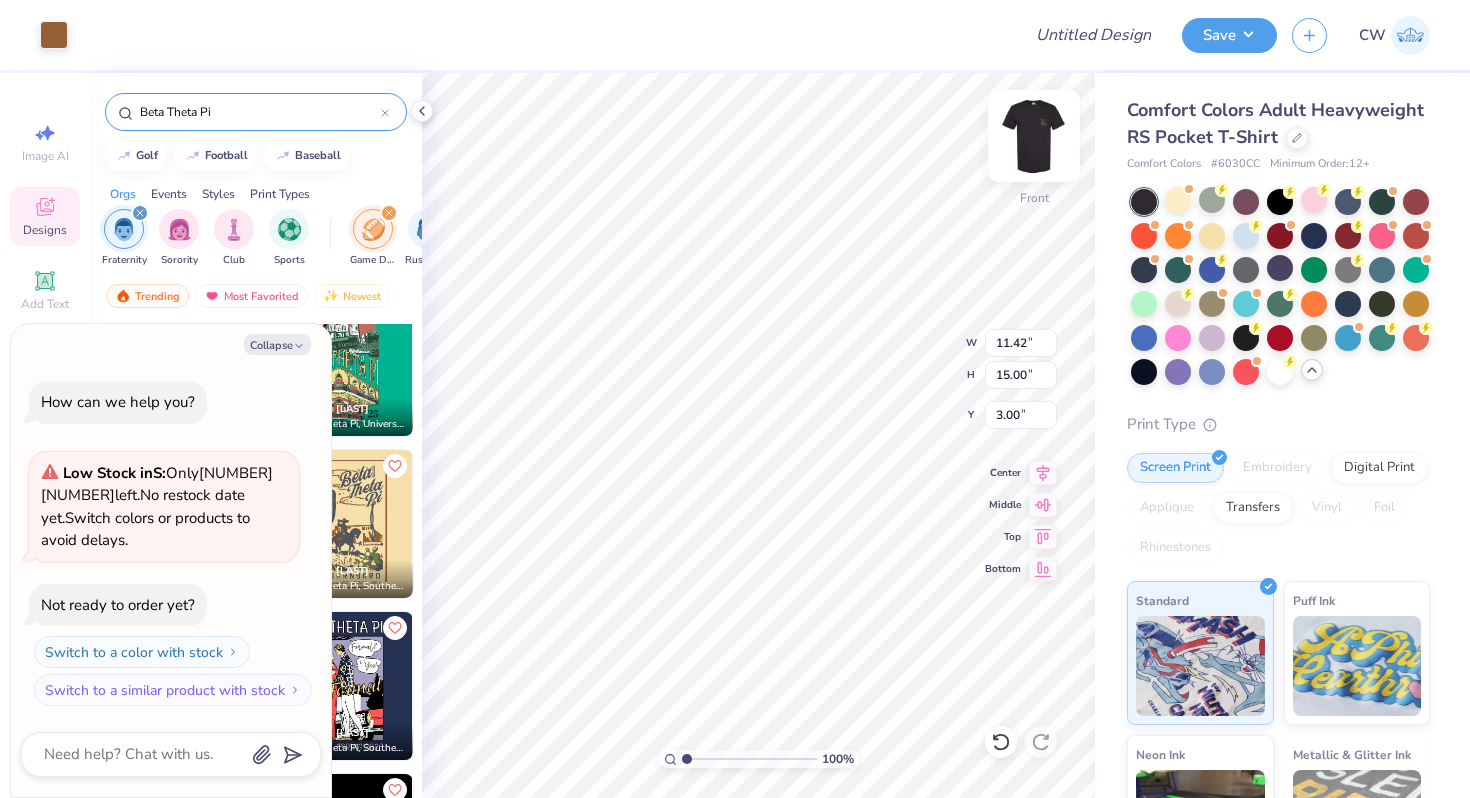 type on "x" 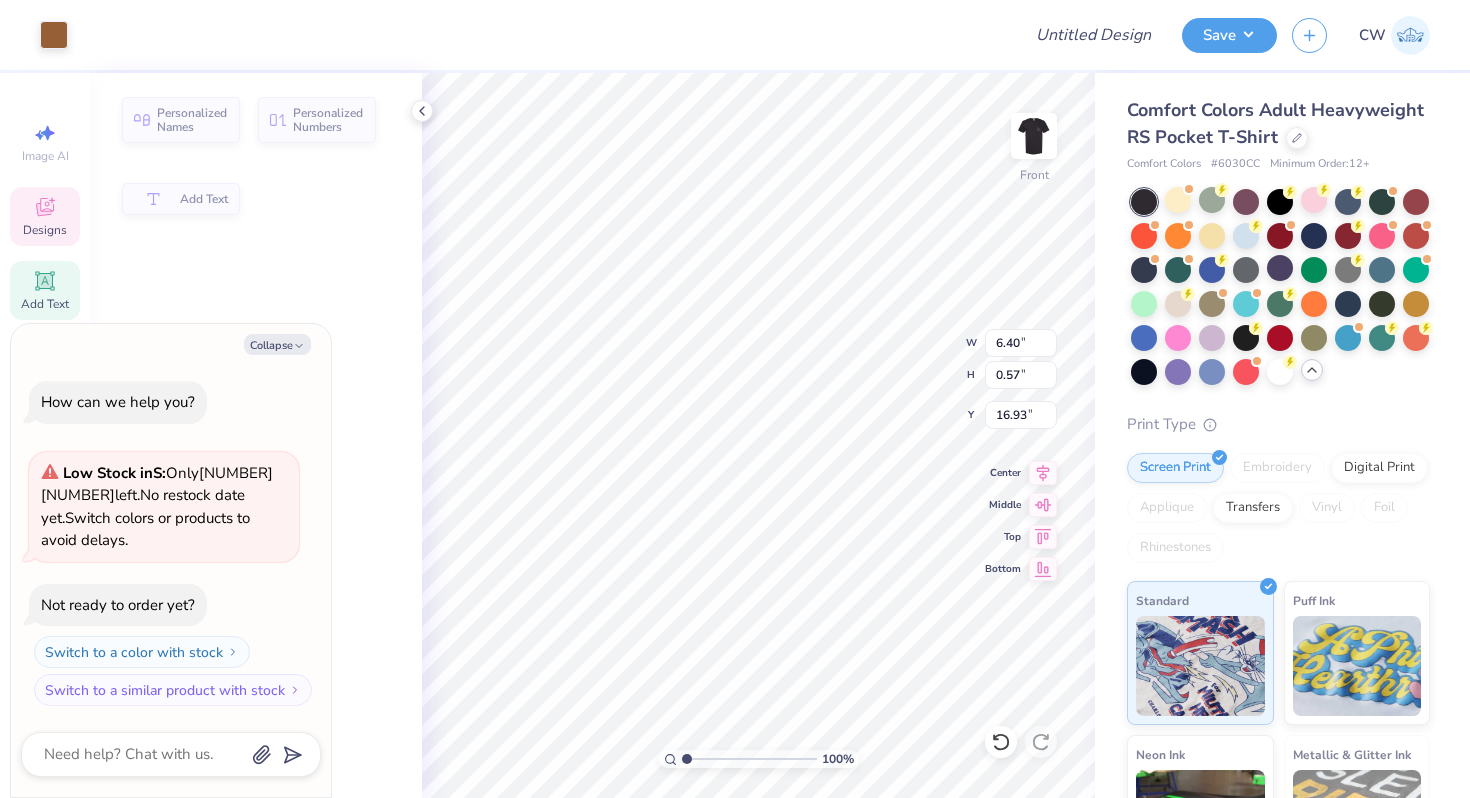 type on "6.40" 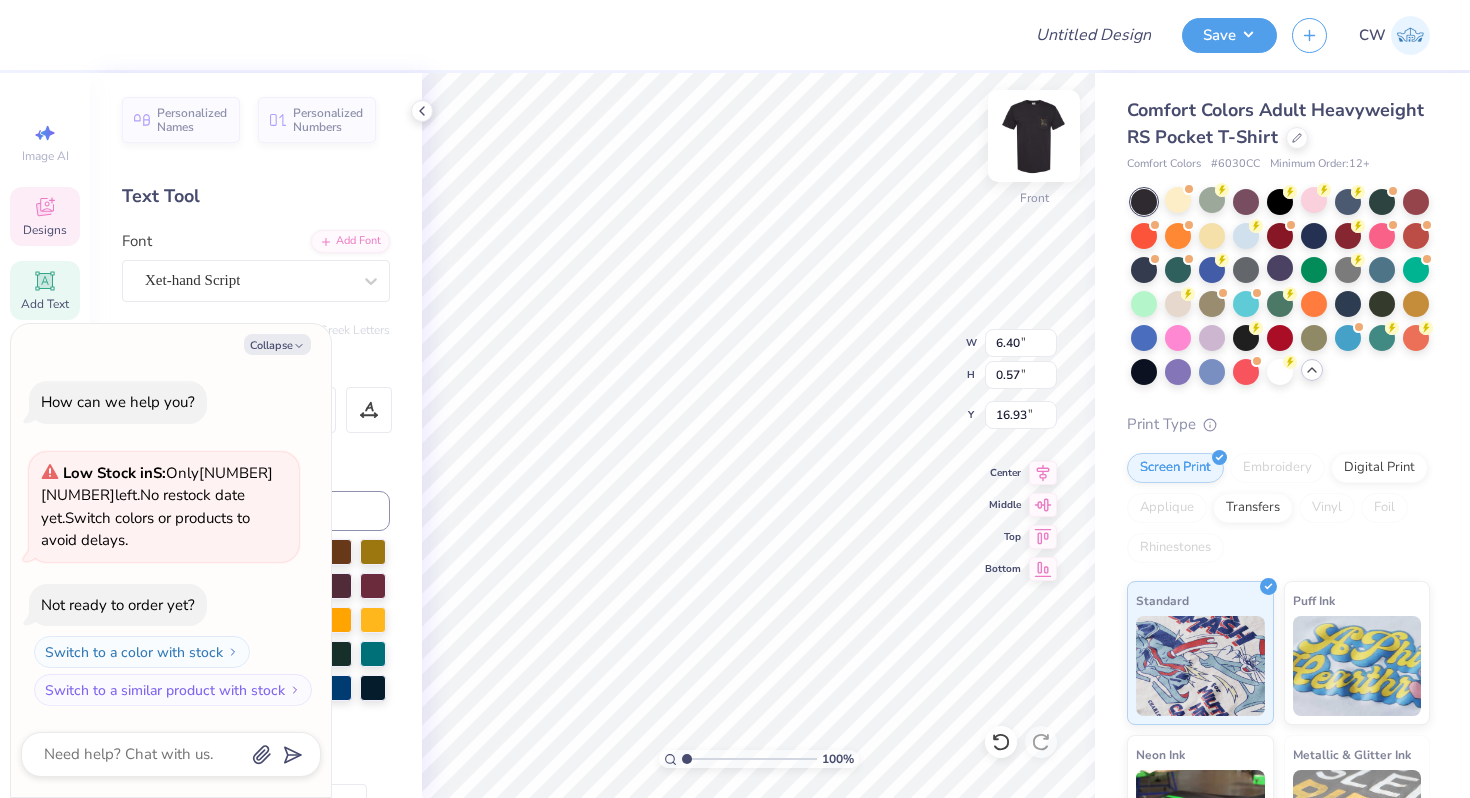 click at bounding box center [1034, 136] 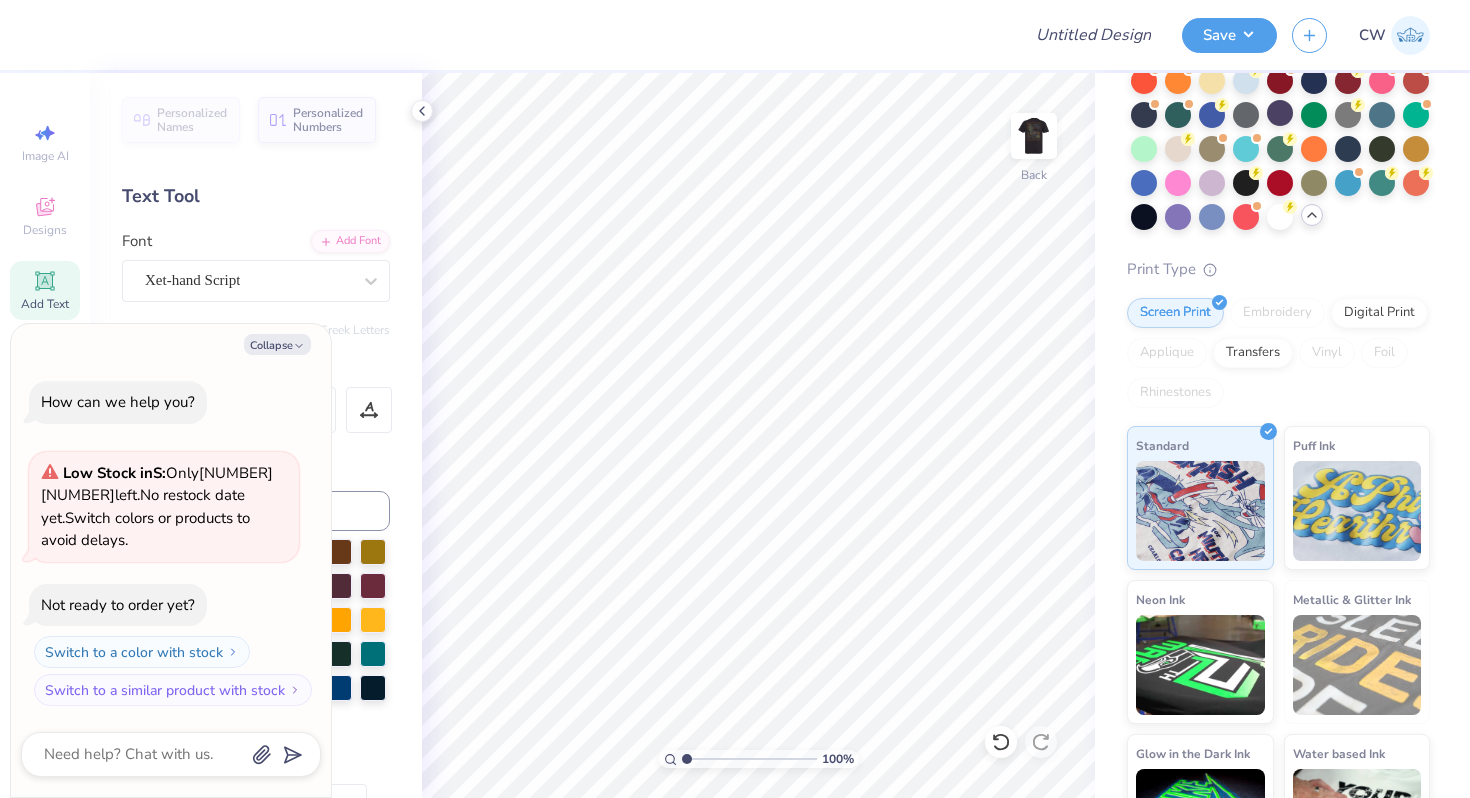 scroll, scrollTop: 235, scrollLeft: 0, axis: vertical 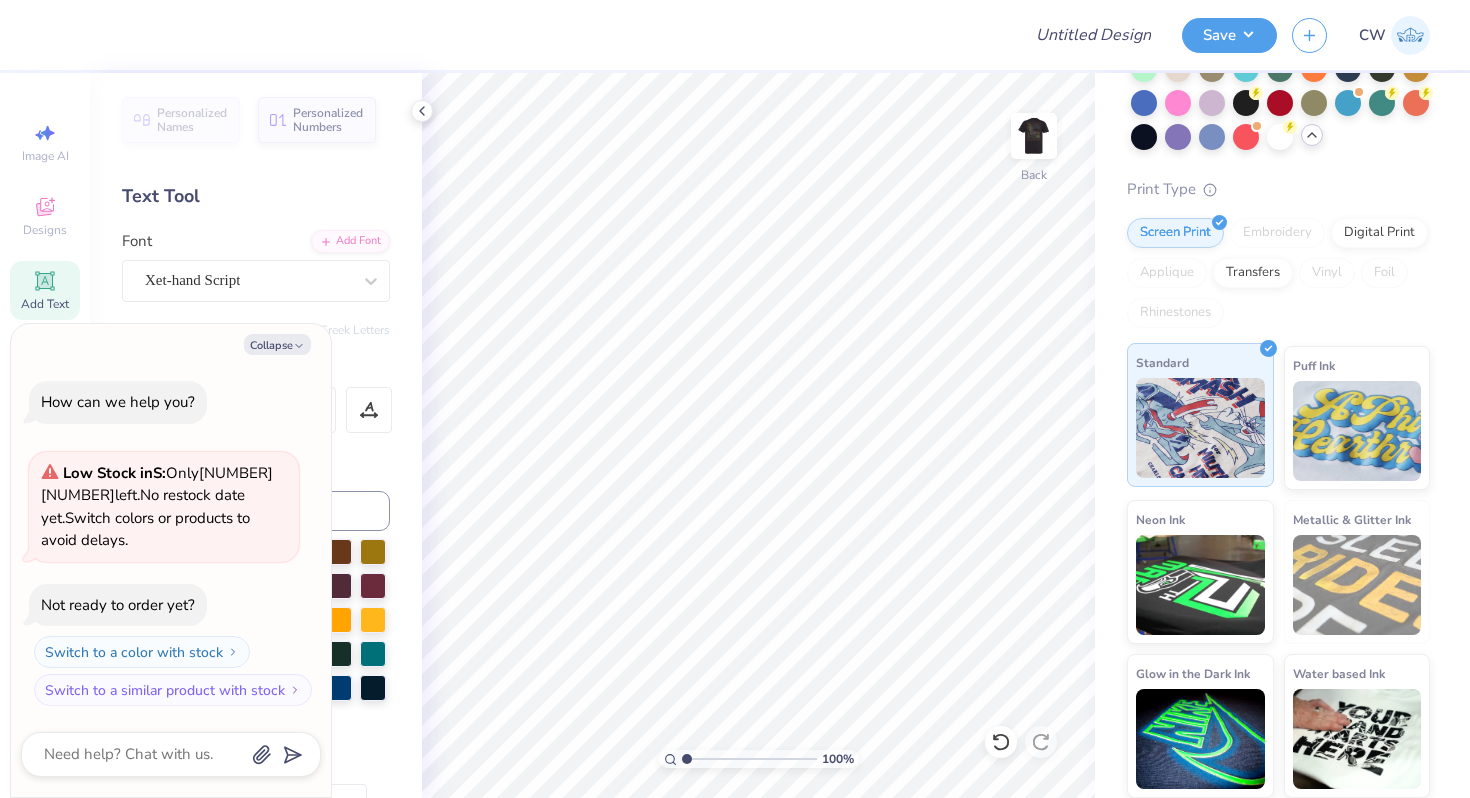 click at bounding box center [1200, 428] 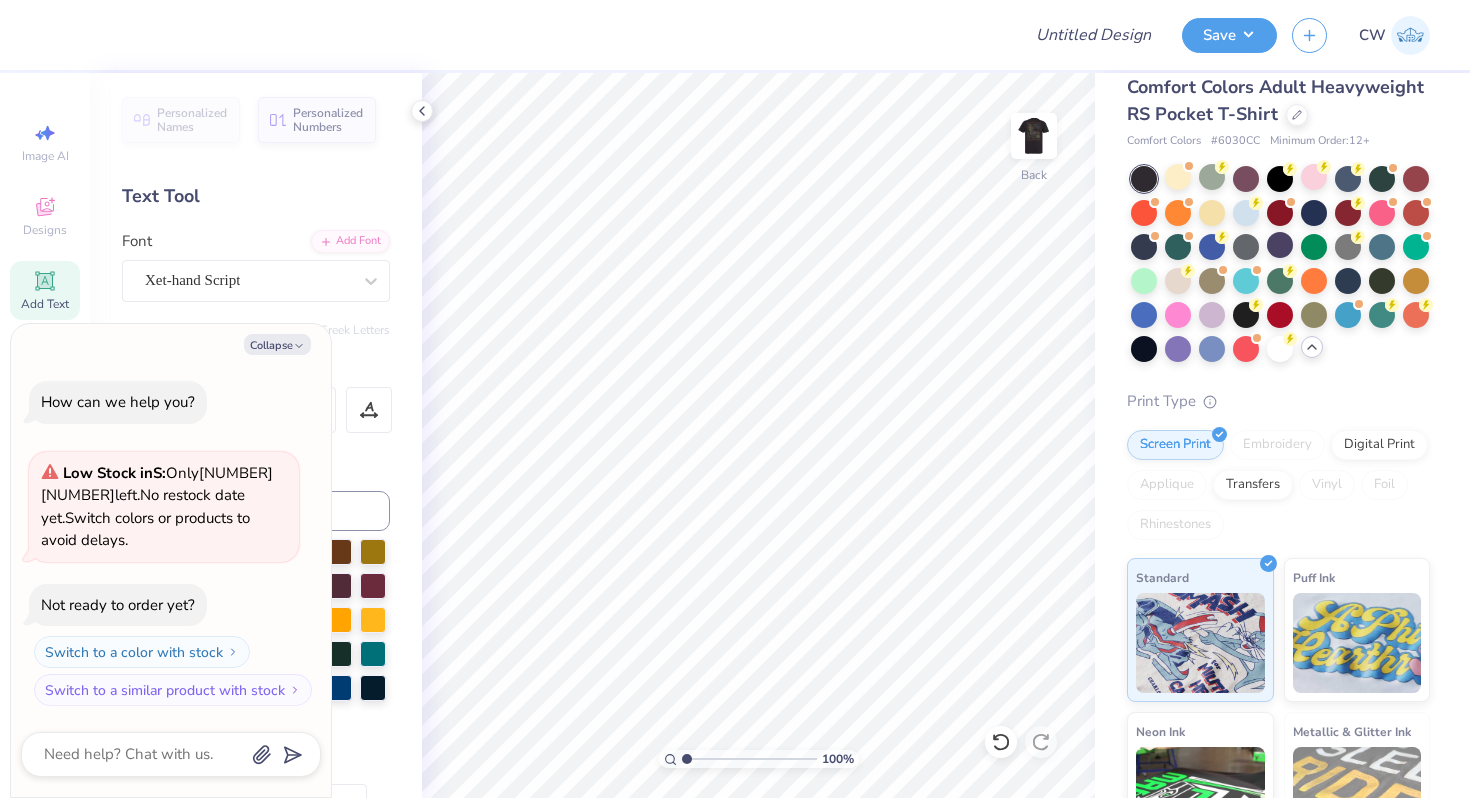 scroll, scrollTop: 0, scrollLeft: 0, axis: both 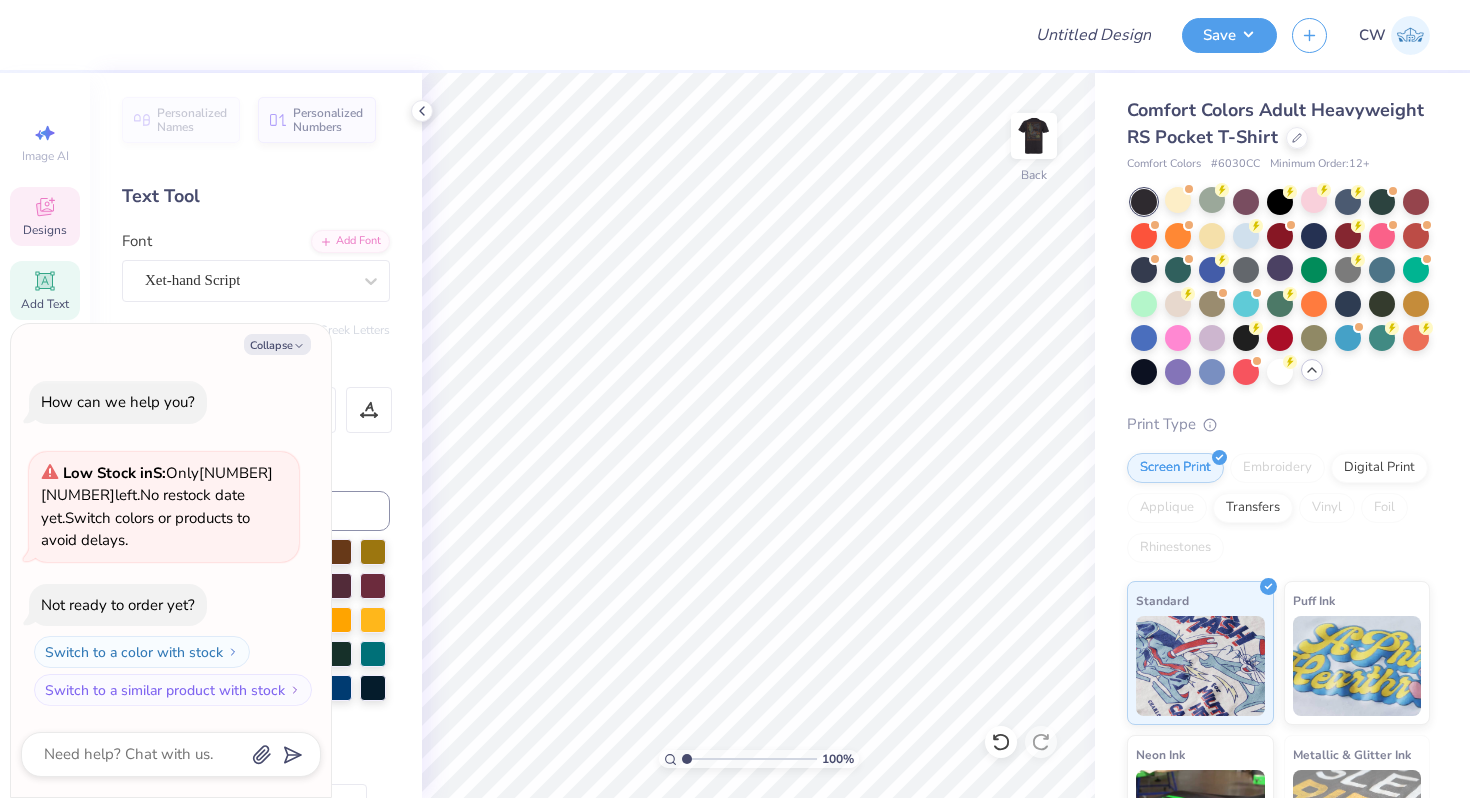 click on "Designs" at bounding box center [45, 230] 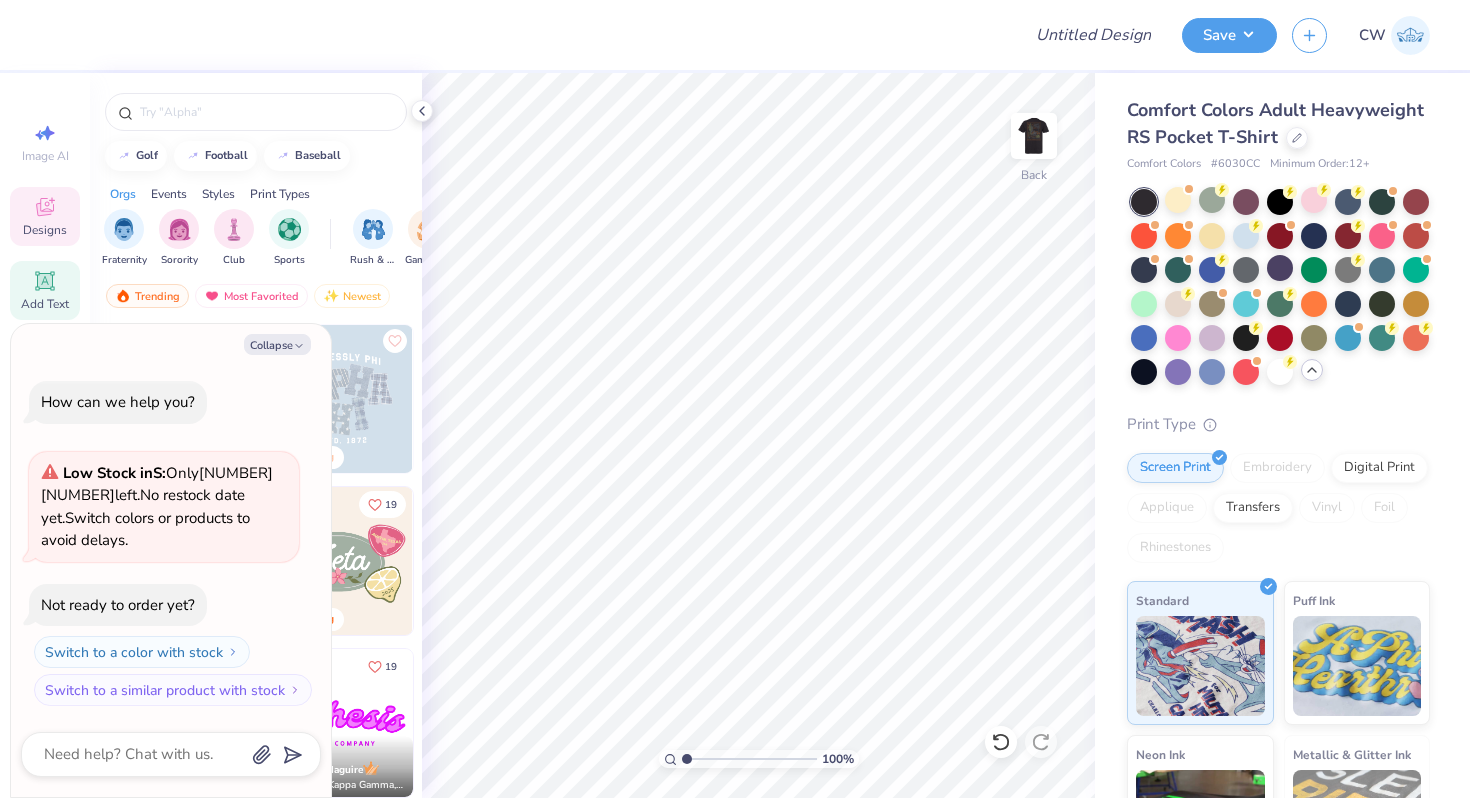 click on "Add Text" at bounding box center (45, 290) 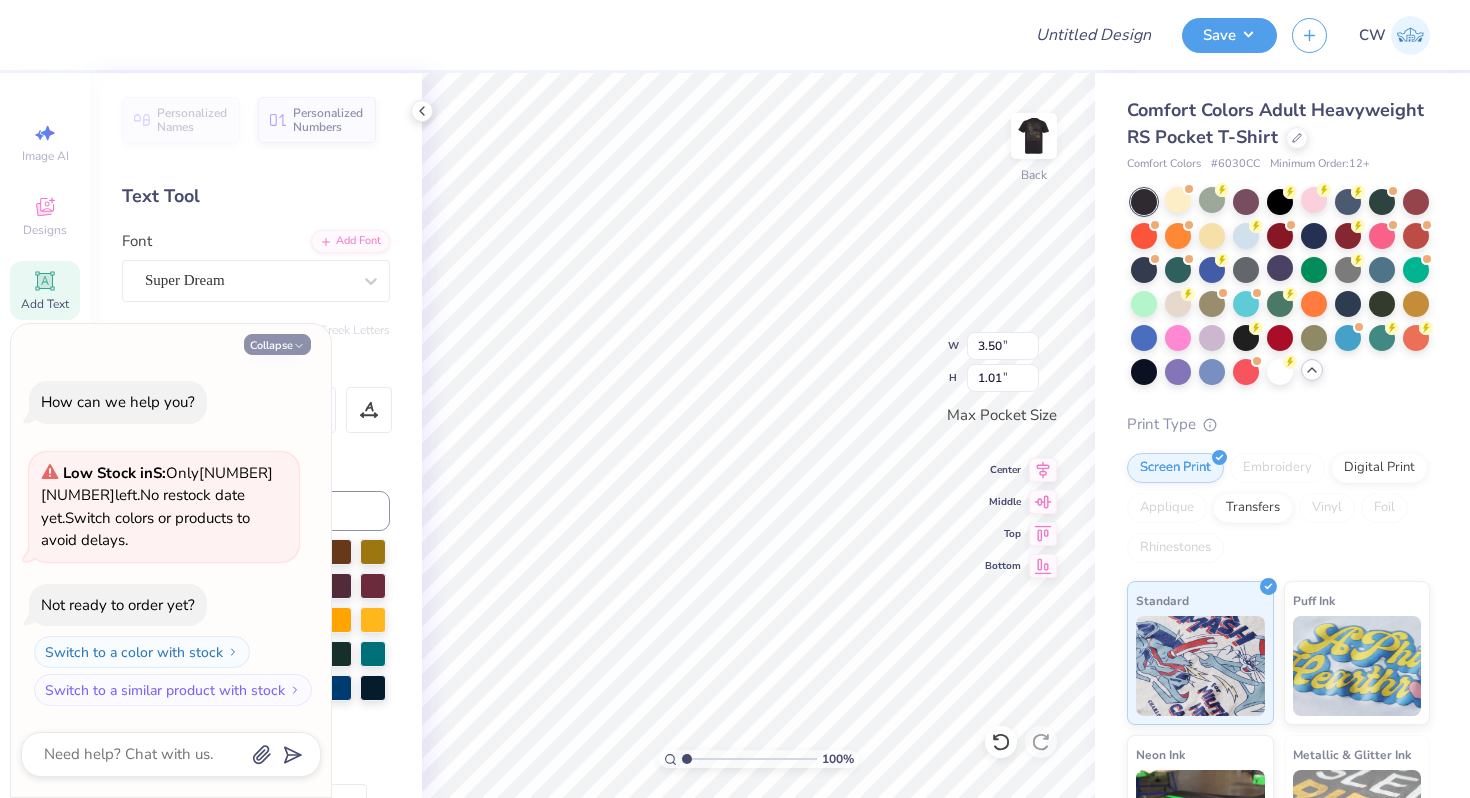 click on "Collapse" at bounding box center (277, 344) 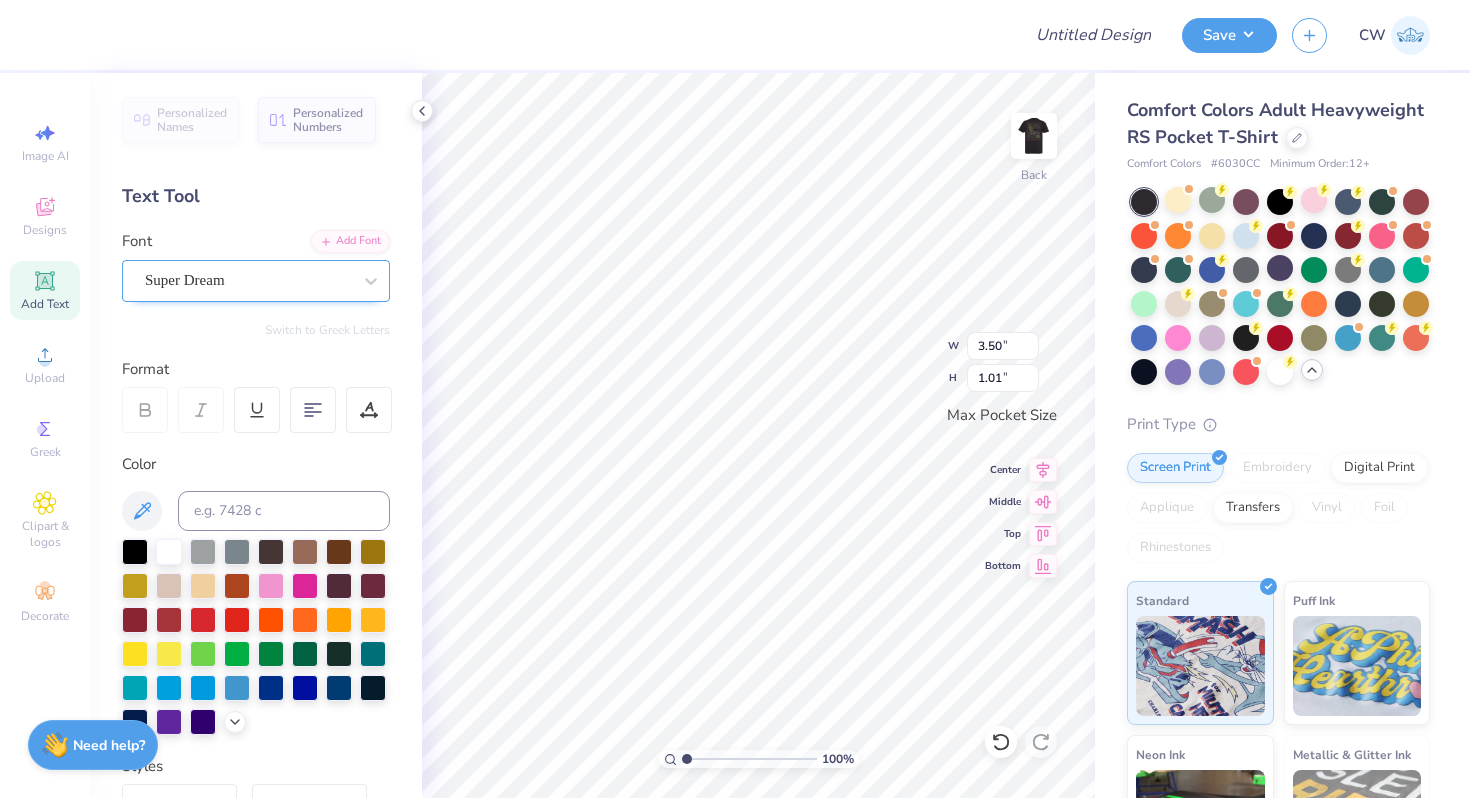 click on "Super Dream" at bounding box center [248, 280] 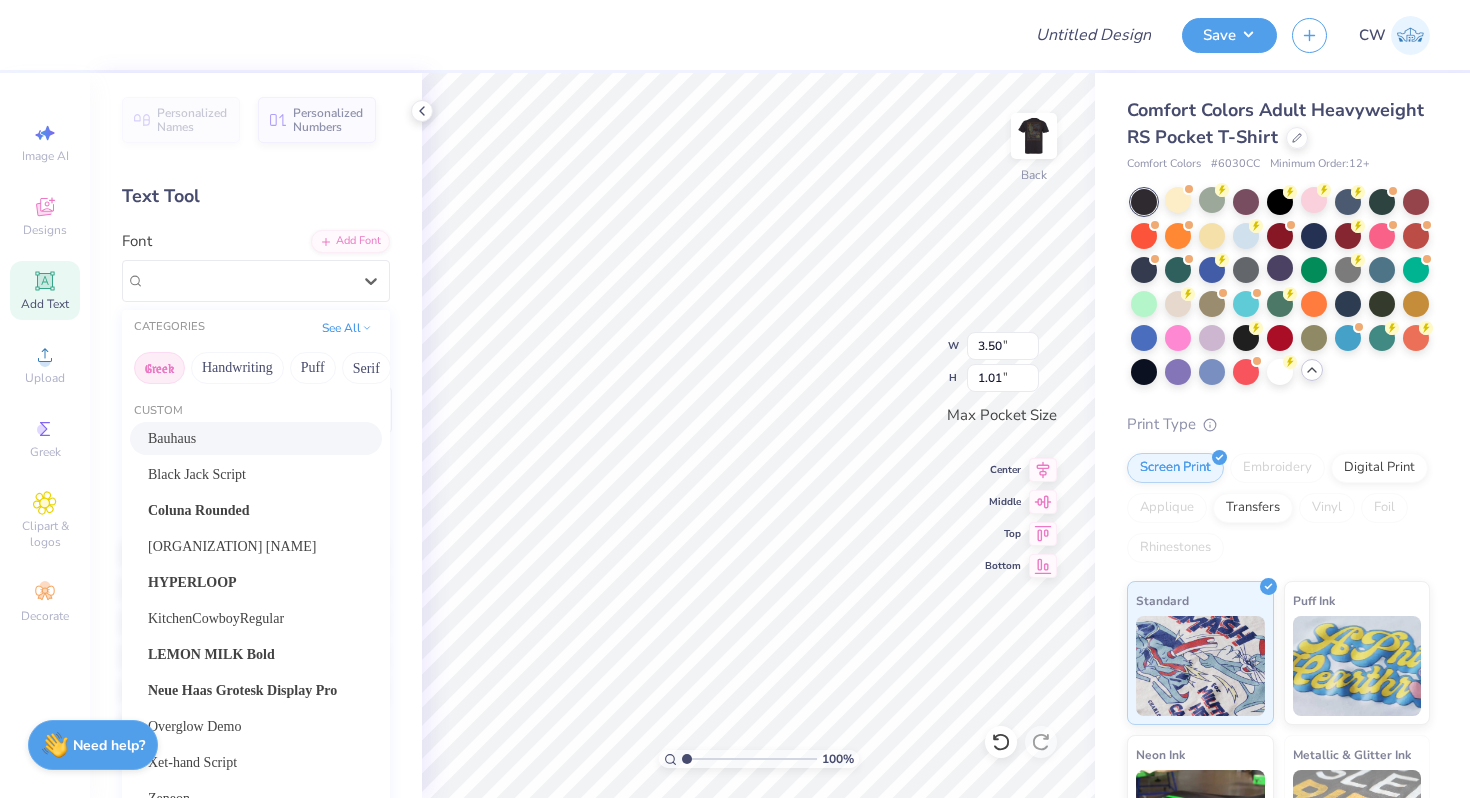 click on "Greek" at bounding box center [159, 368] 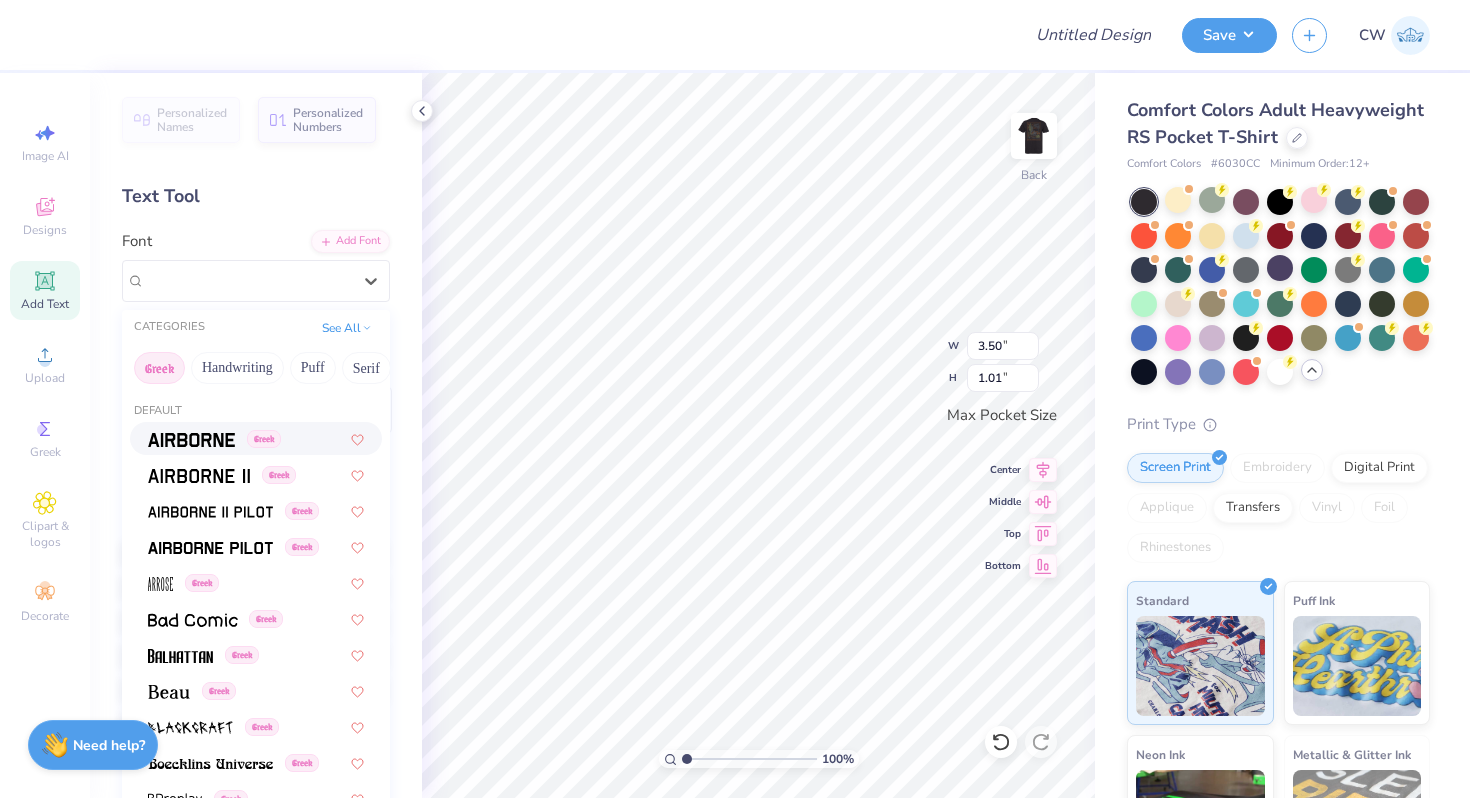 click at bounding box center [191, 440] 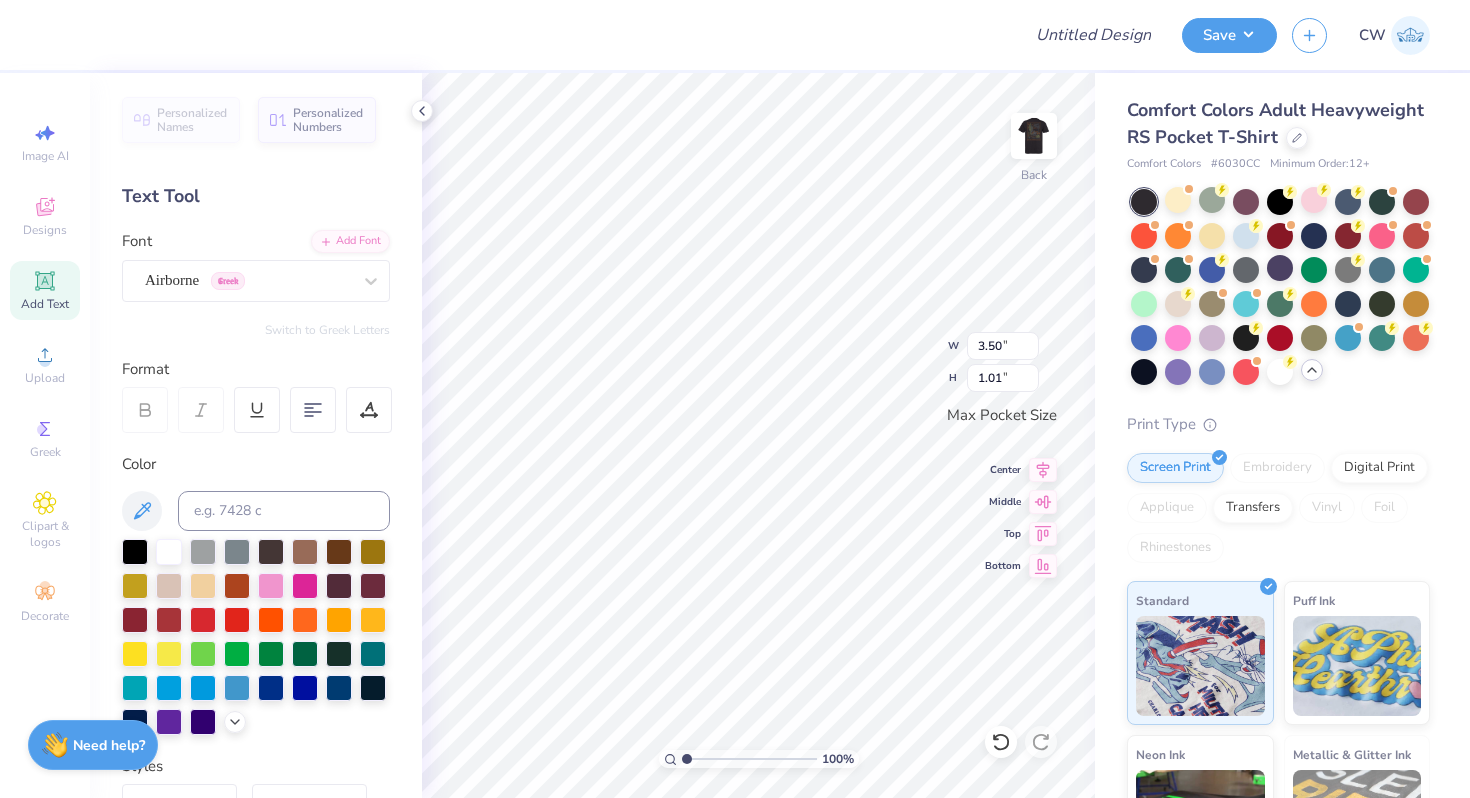 type on "3.35" 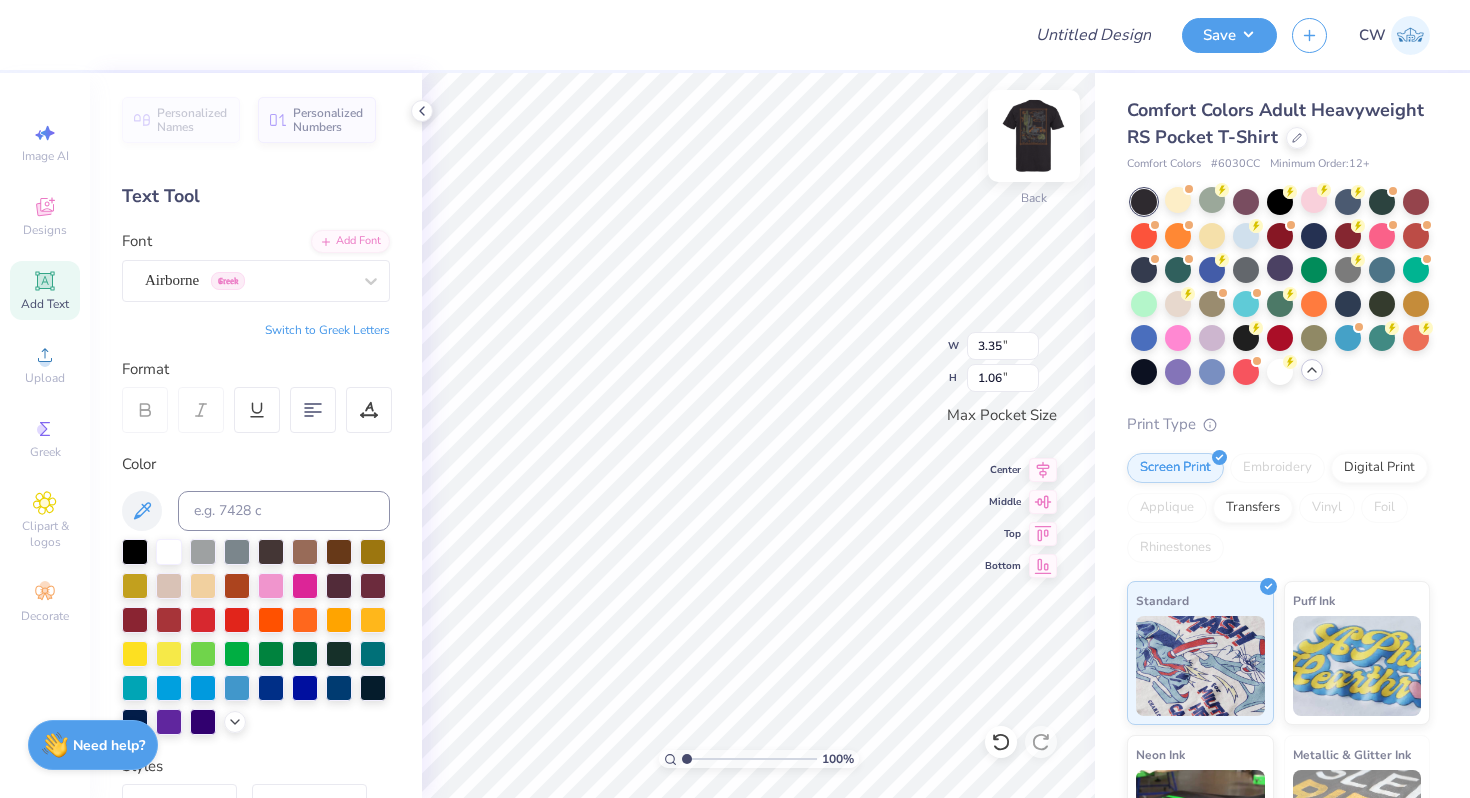 click at bounding box center [1034, 136] 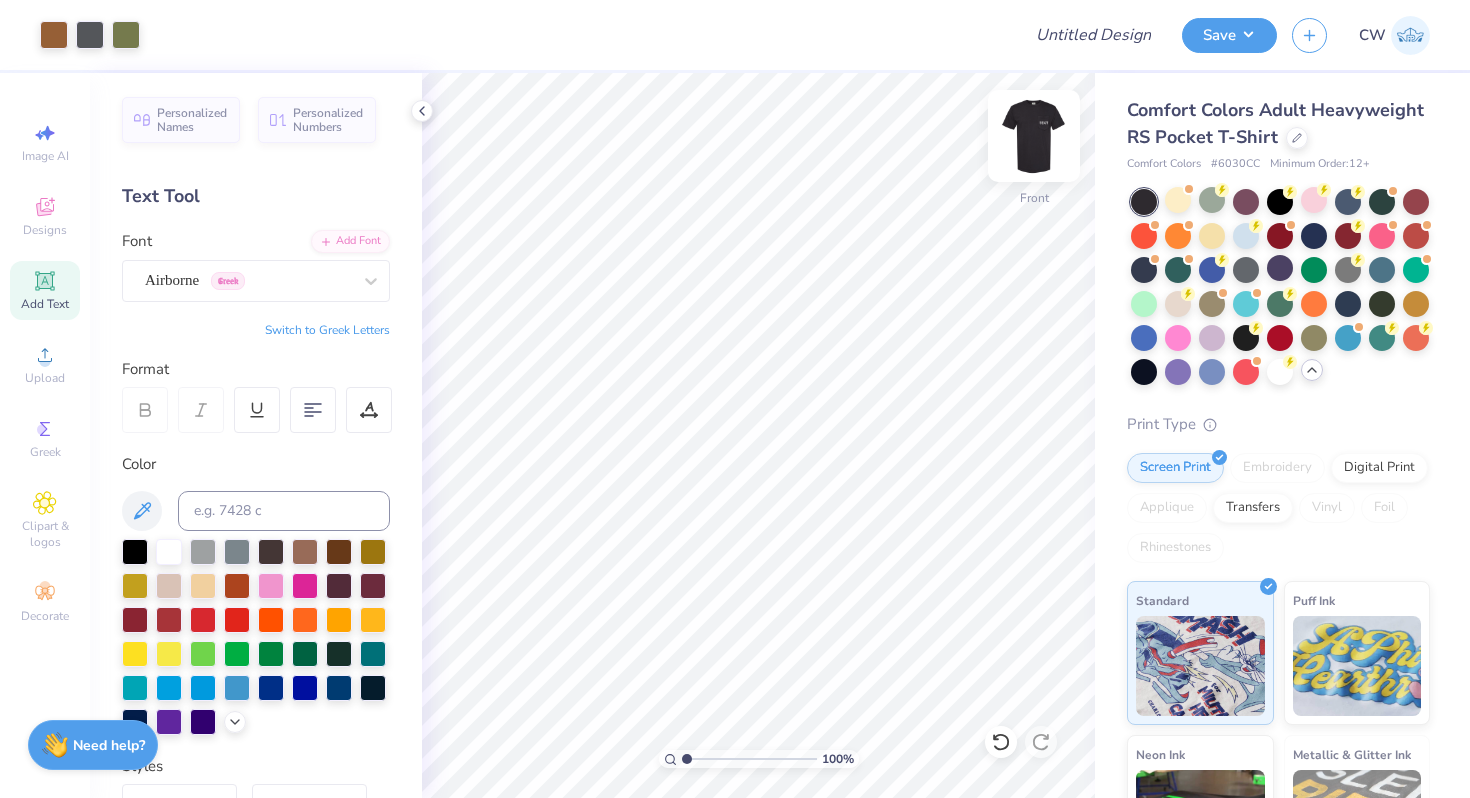 click at bounding box center [1034, 136] 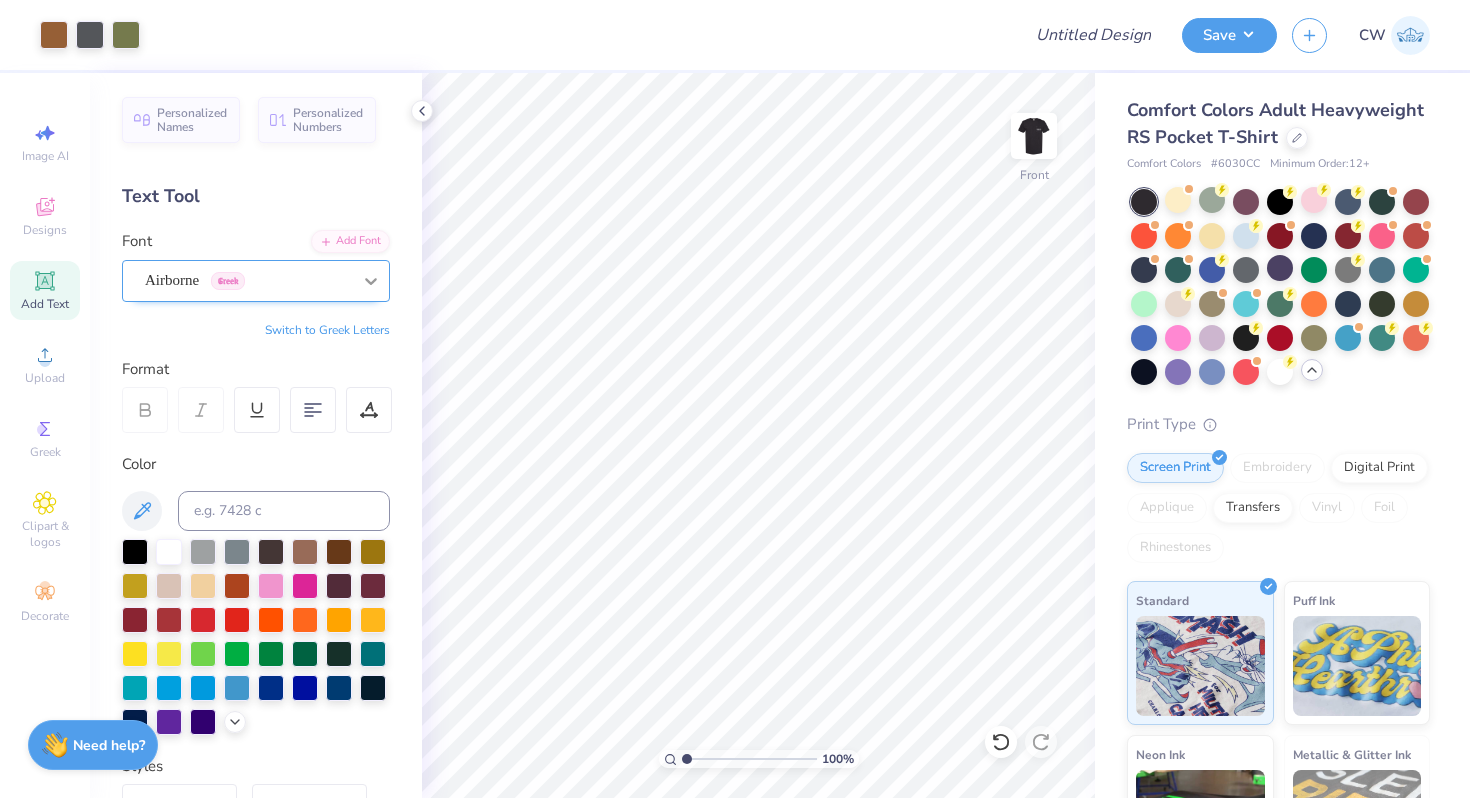 click at bounding box center (371, 281) 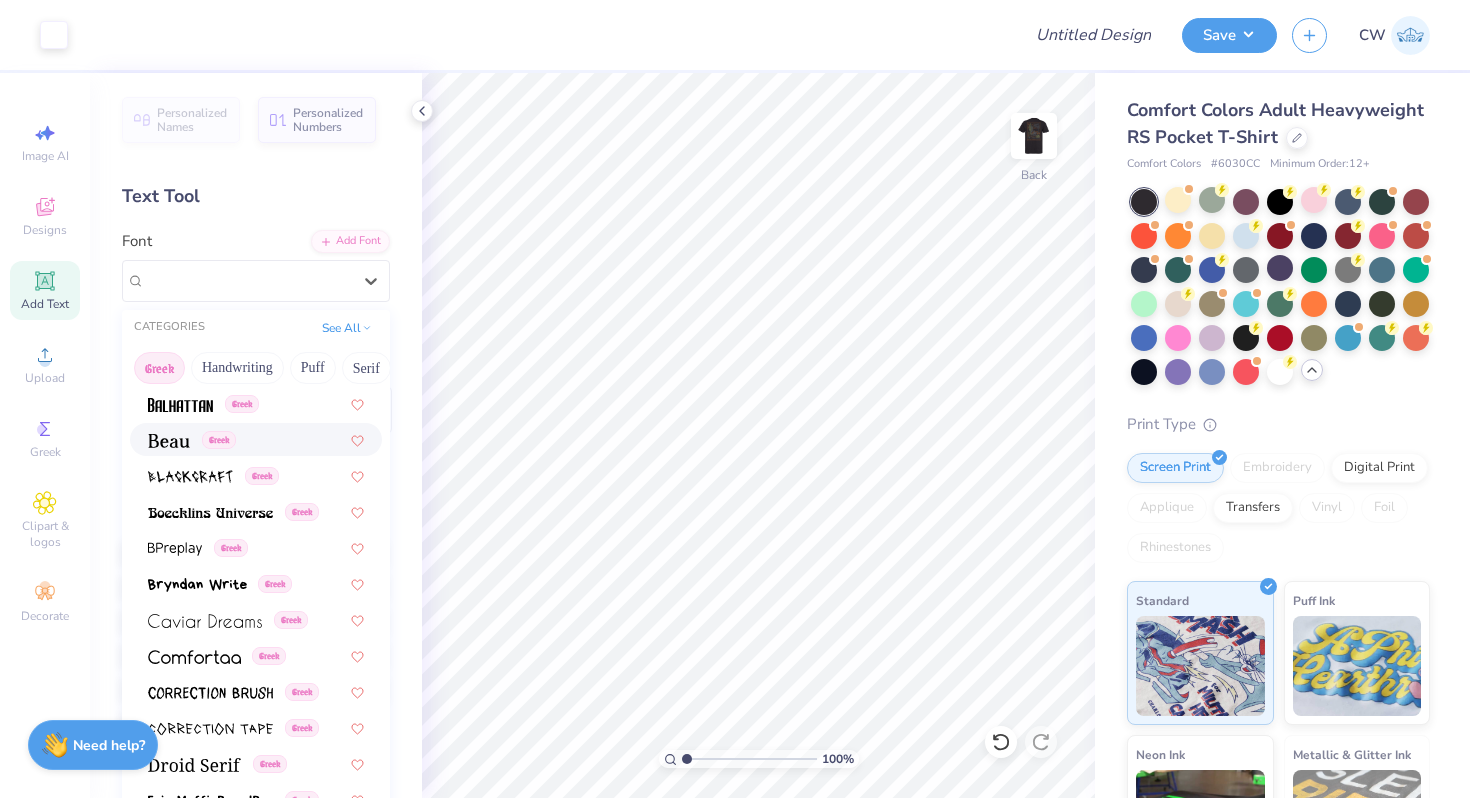 scroll, scrollTop: 252, scrollLeft: 0, axis: vertical 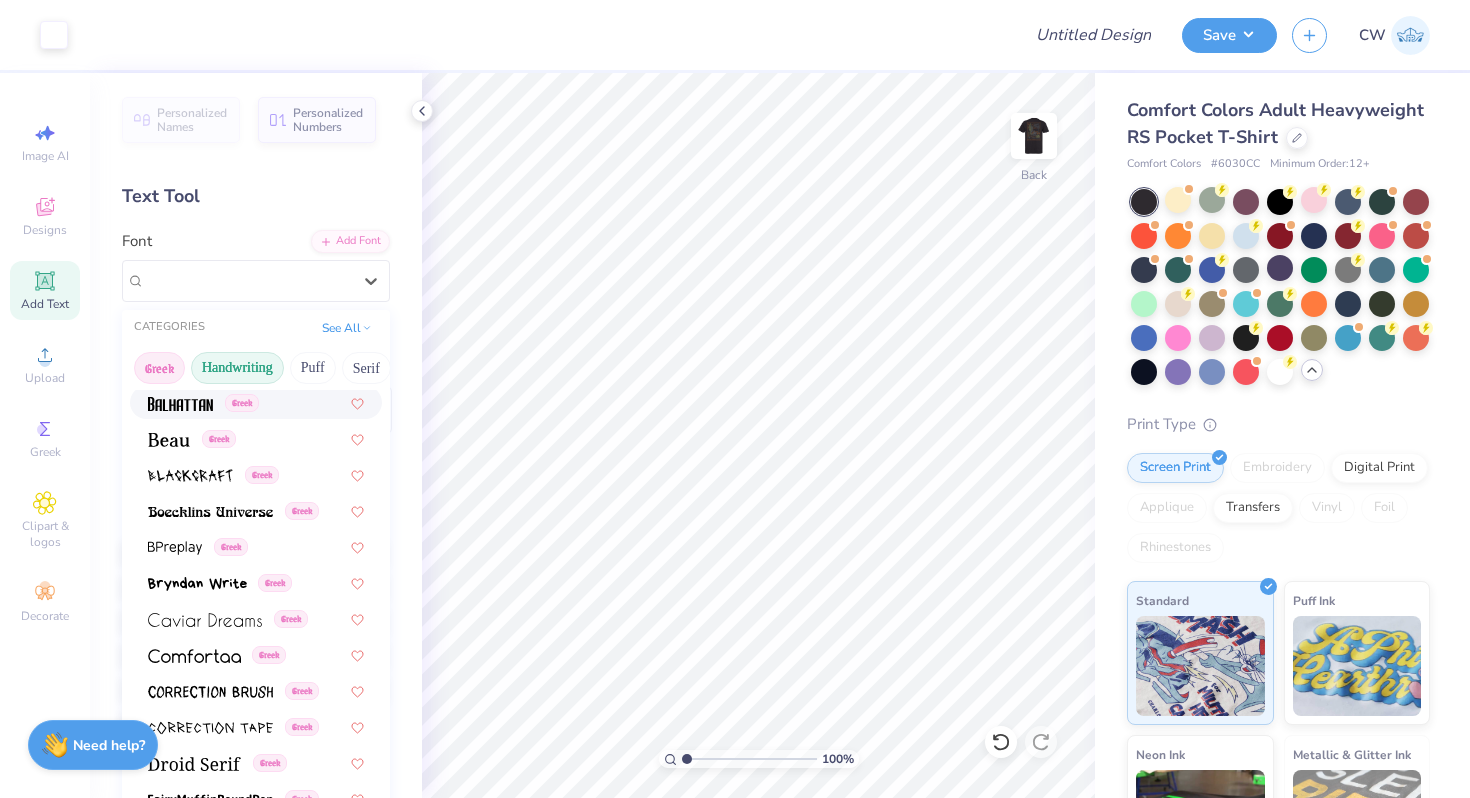 click on "Handwriting" at bounding box center (237, 368) 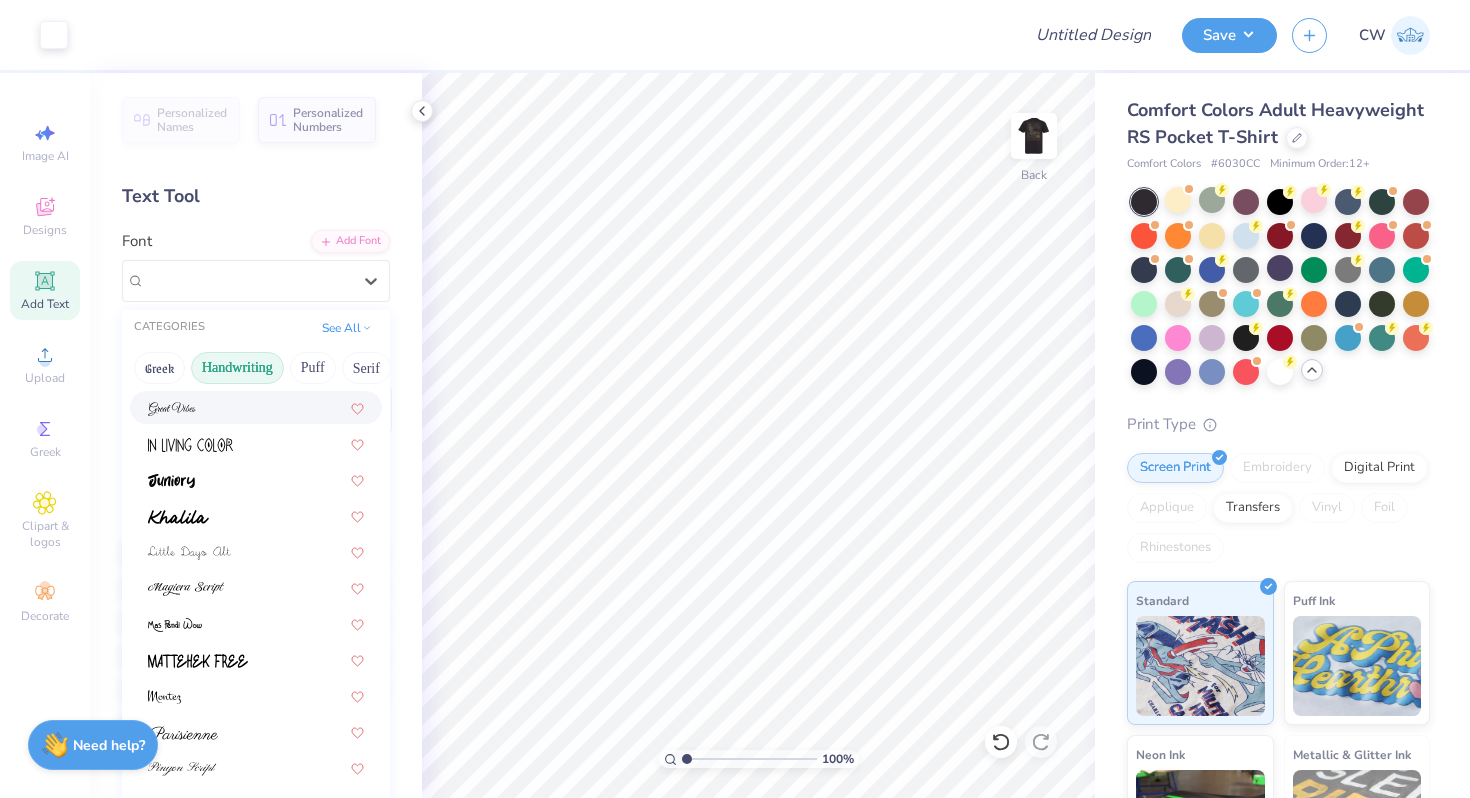 scroll, scrollTop: 347, scrollLeft: 0, axis: vertical 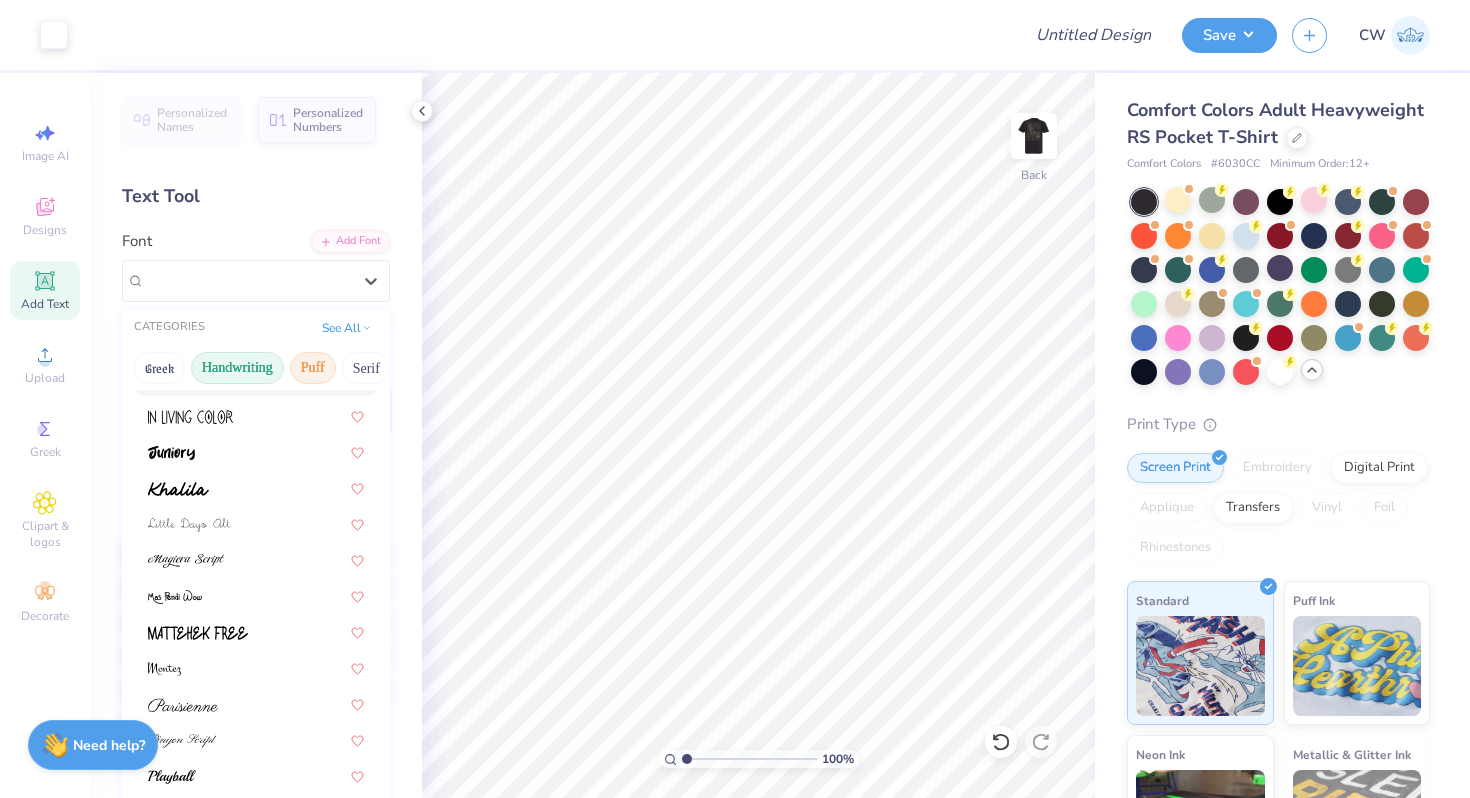 click on "Puff" at bounding box center (313, 368) 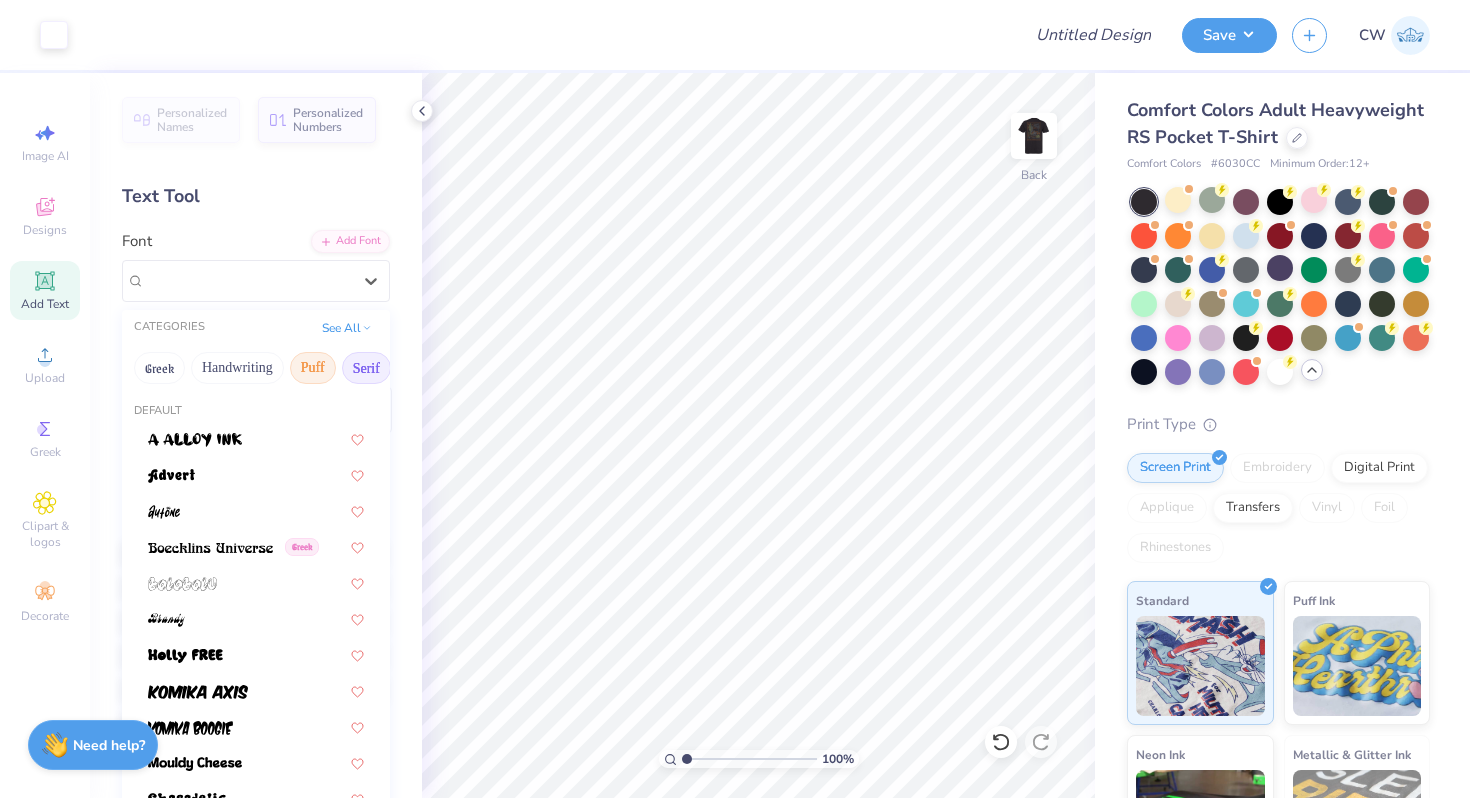 click on "Serif" at bounding box center (366, 368) 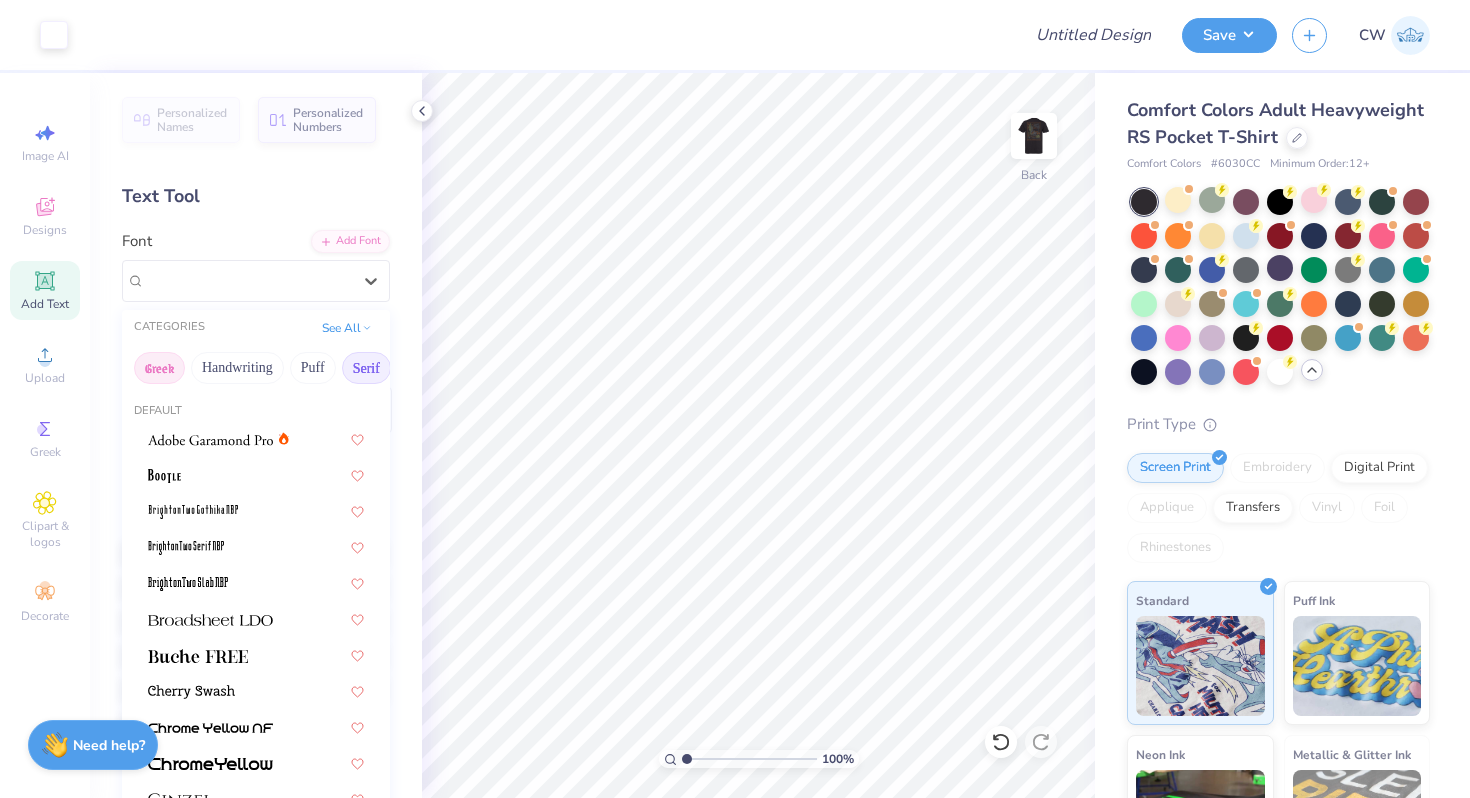click on "Greek" at bounding box center [159, 368] 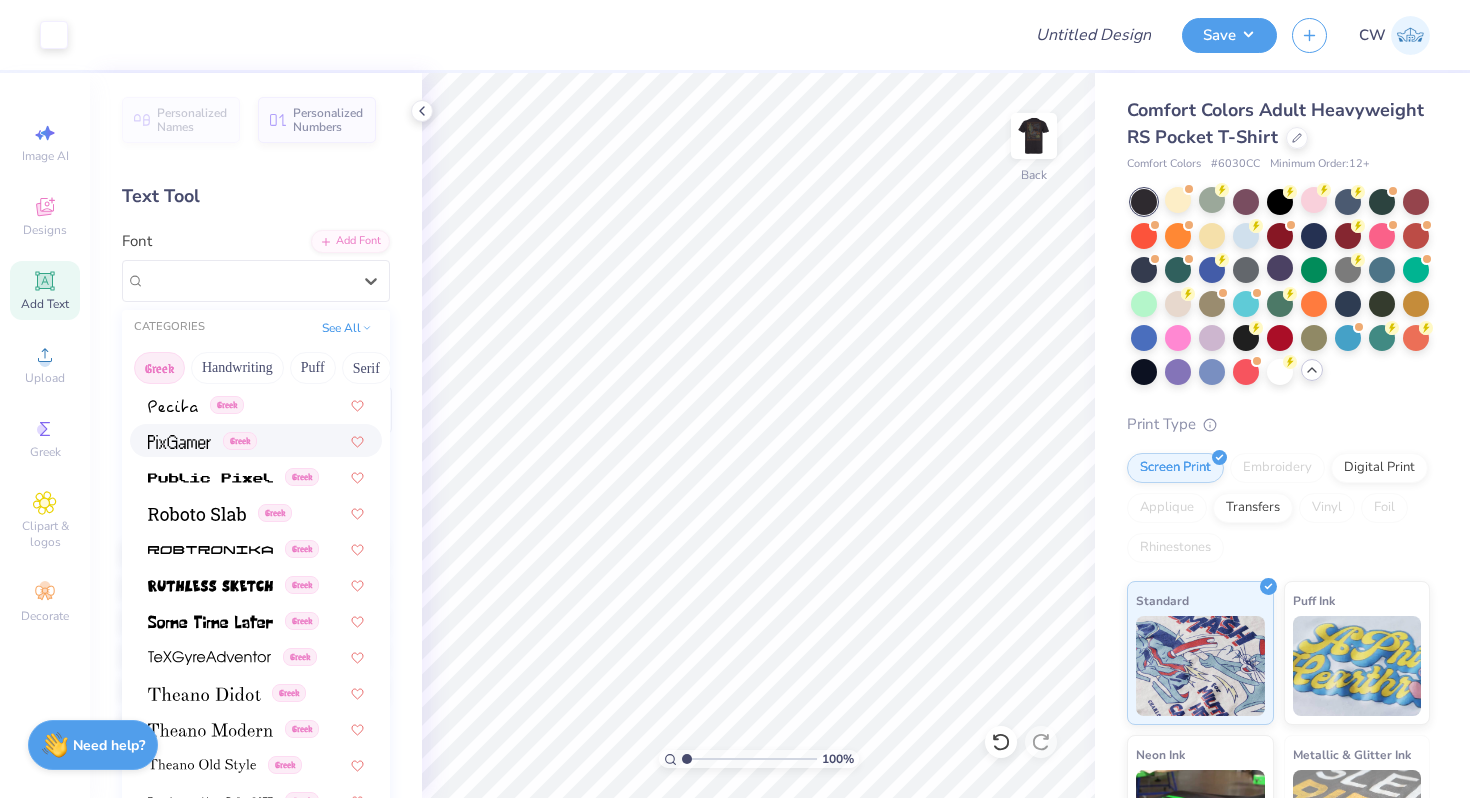 scroll, scrollTop: 1210, scrollLeft: 0, axis: vertical 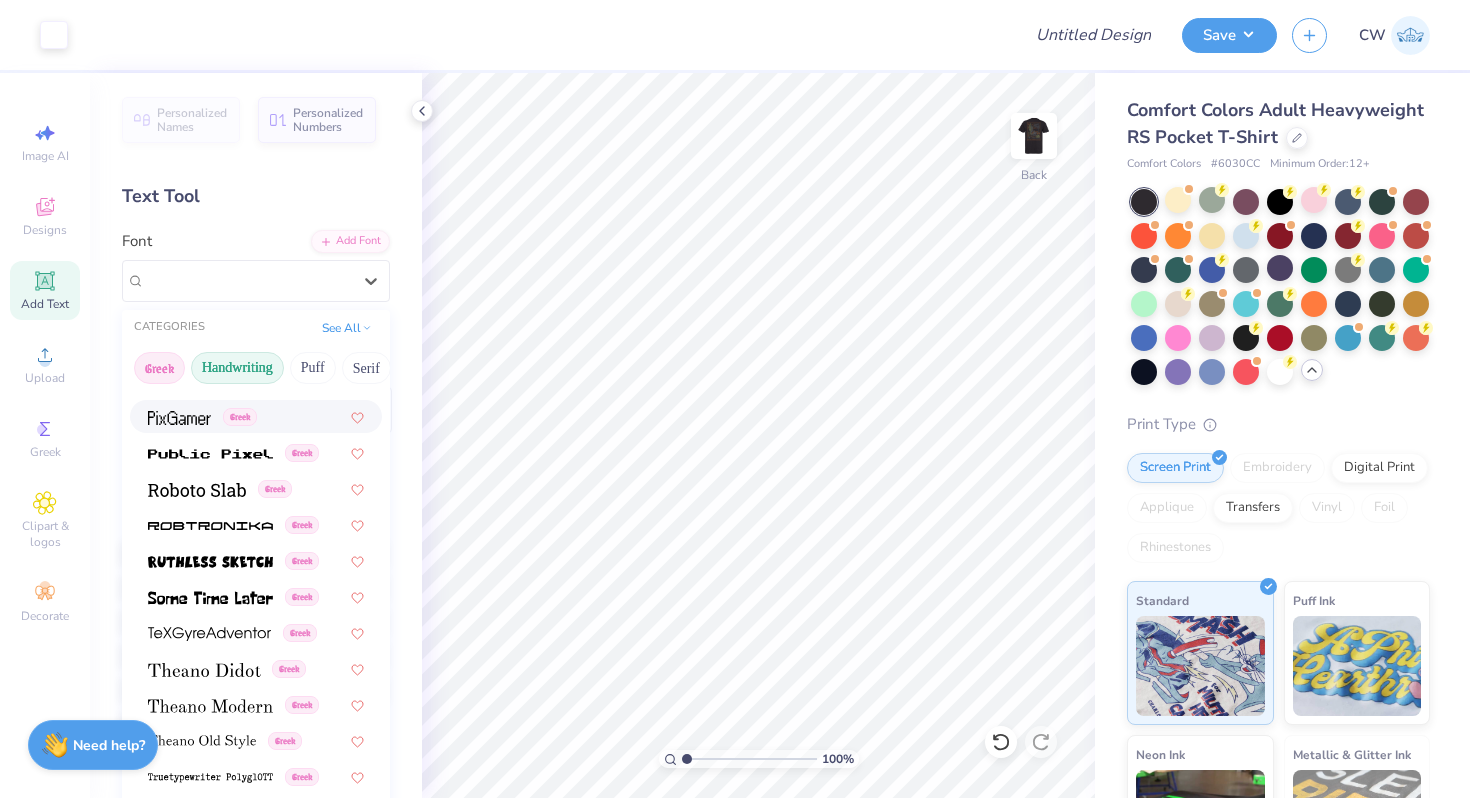 click on "Handwriting" at bounding box center (237, 368) 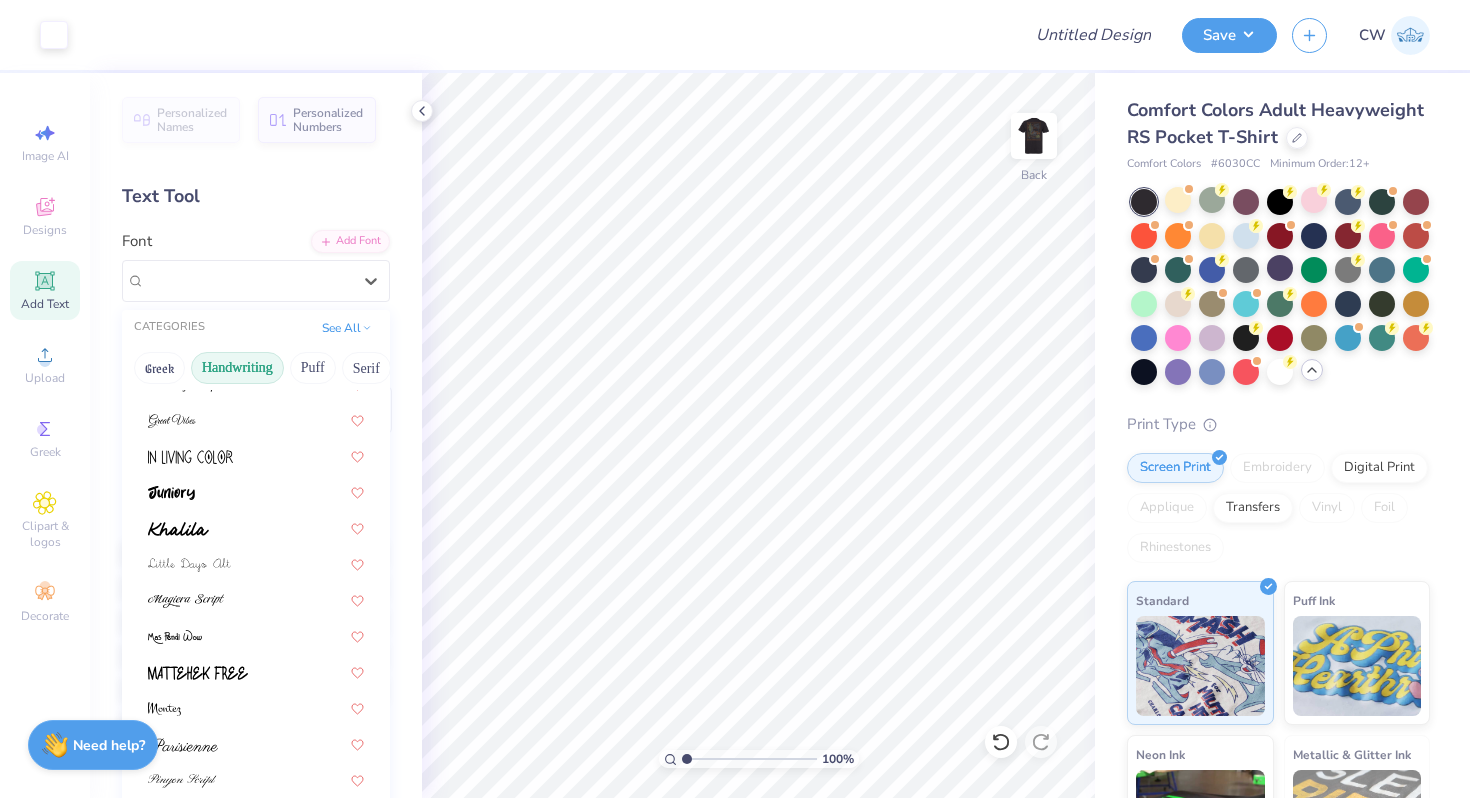 scroll, scrollTop: 308, scrollLeft: 0, axis: vertical 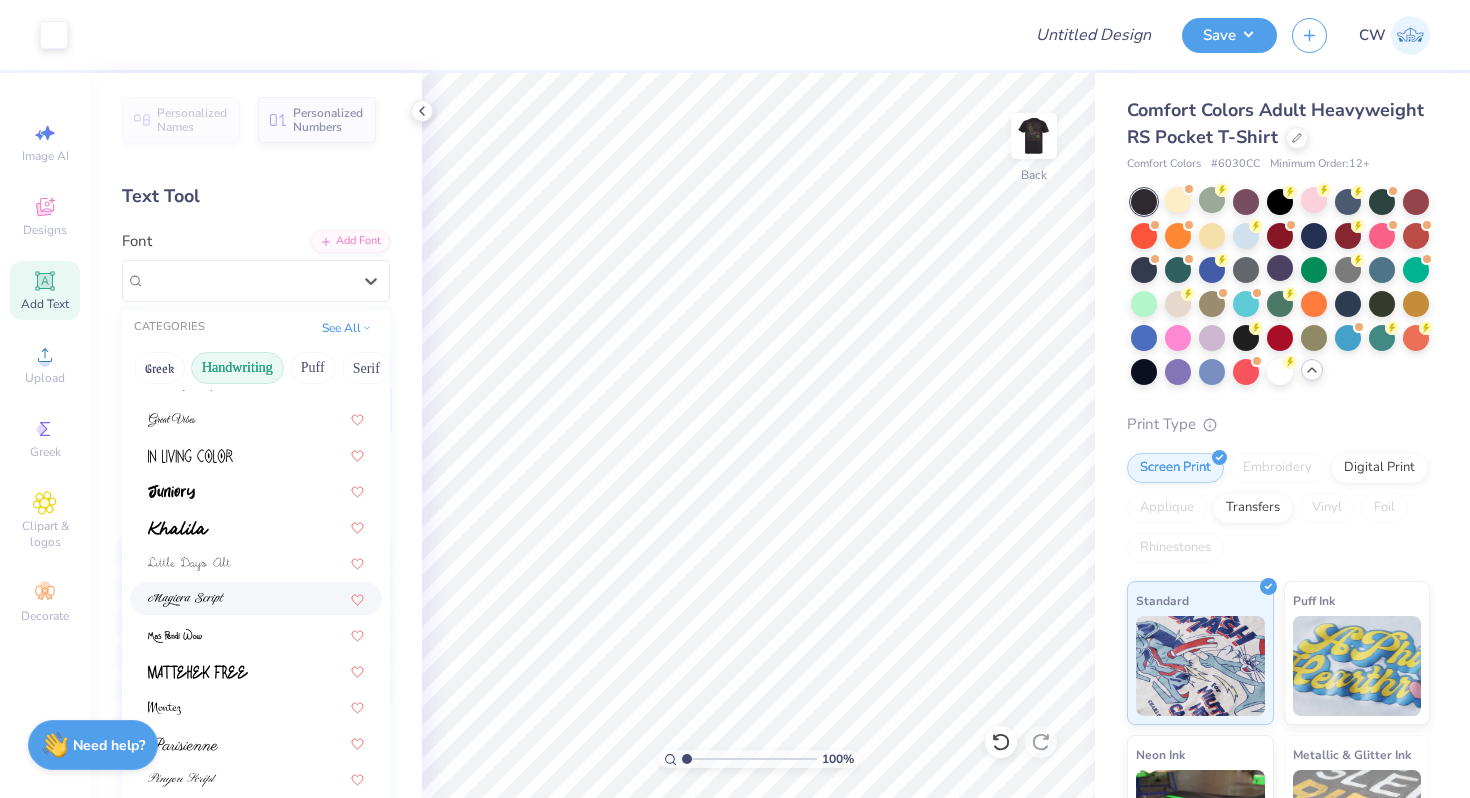 click at bounding box center [256, 598] 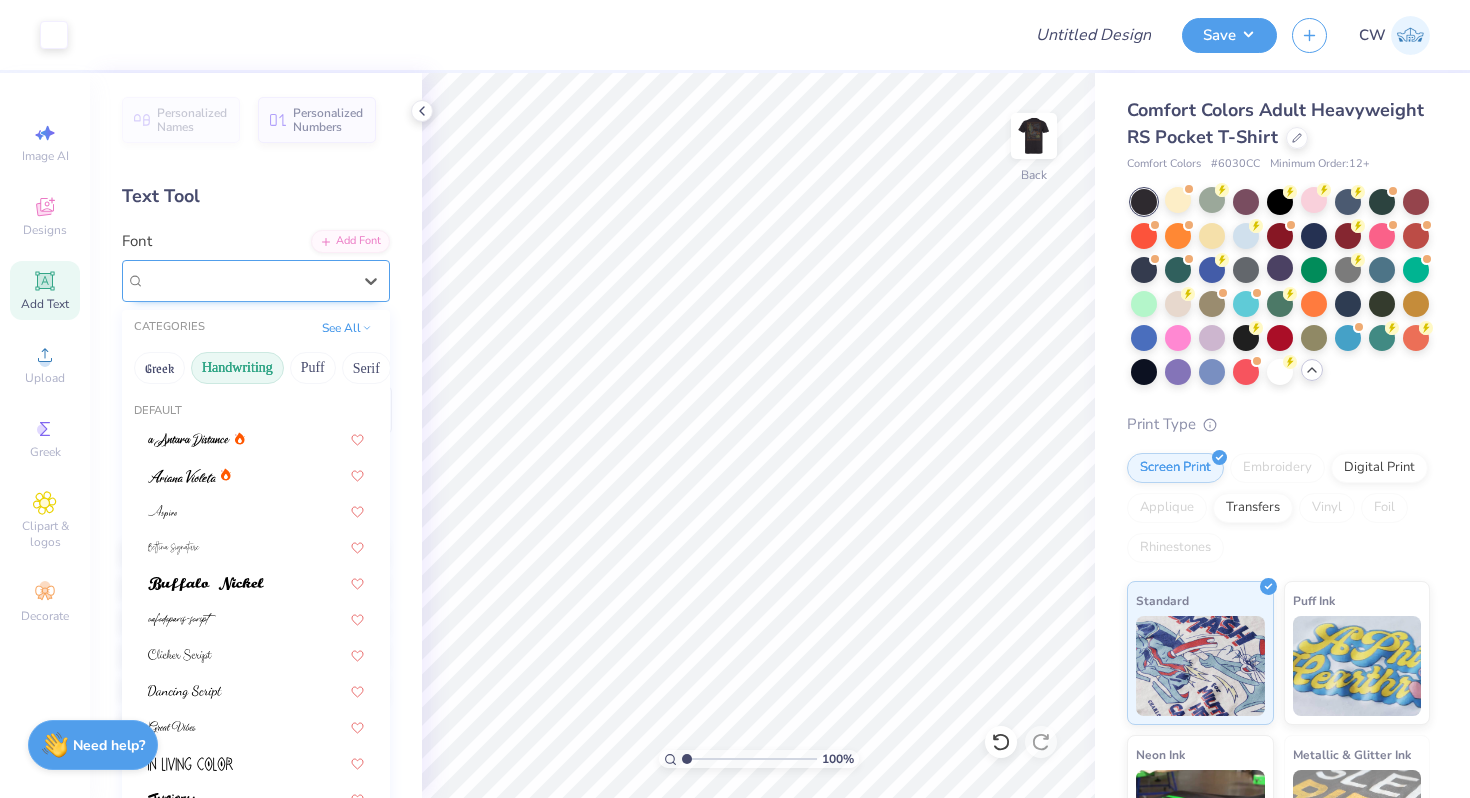 click on "Magiera Script" at bounding box center (248, 280) 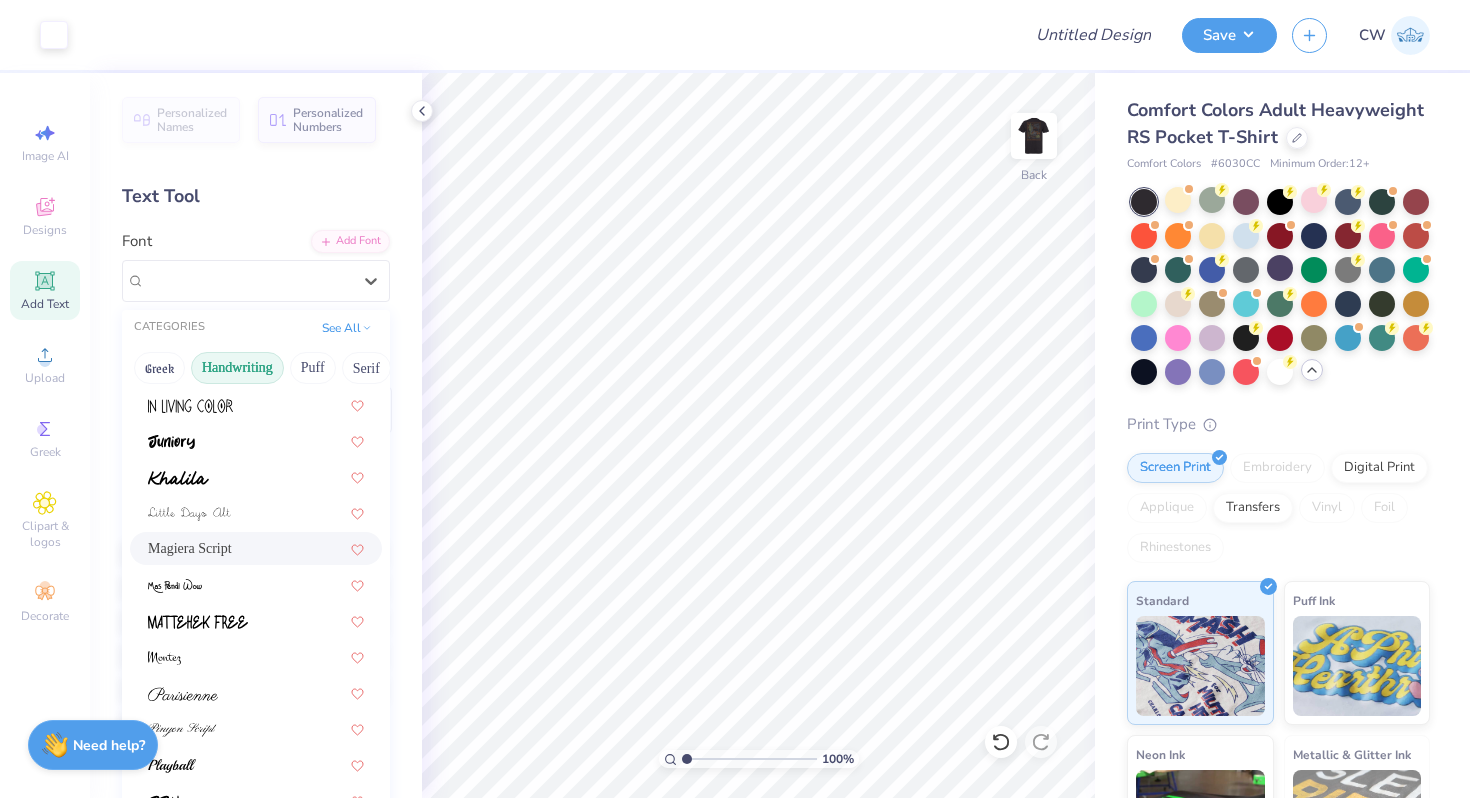 scroll, scrollTop: 454, scrollLeft: 0, axis: vertical 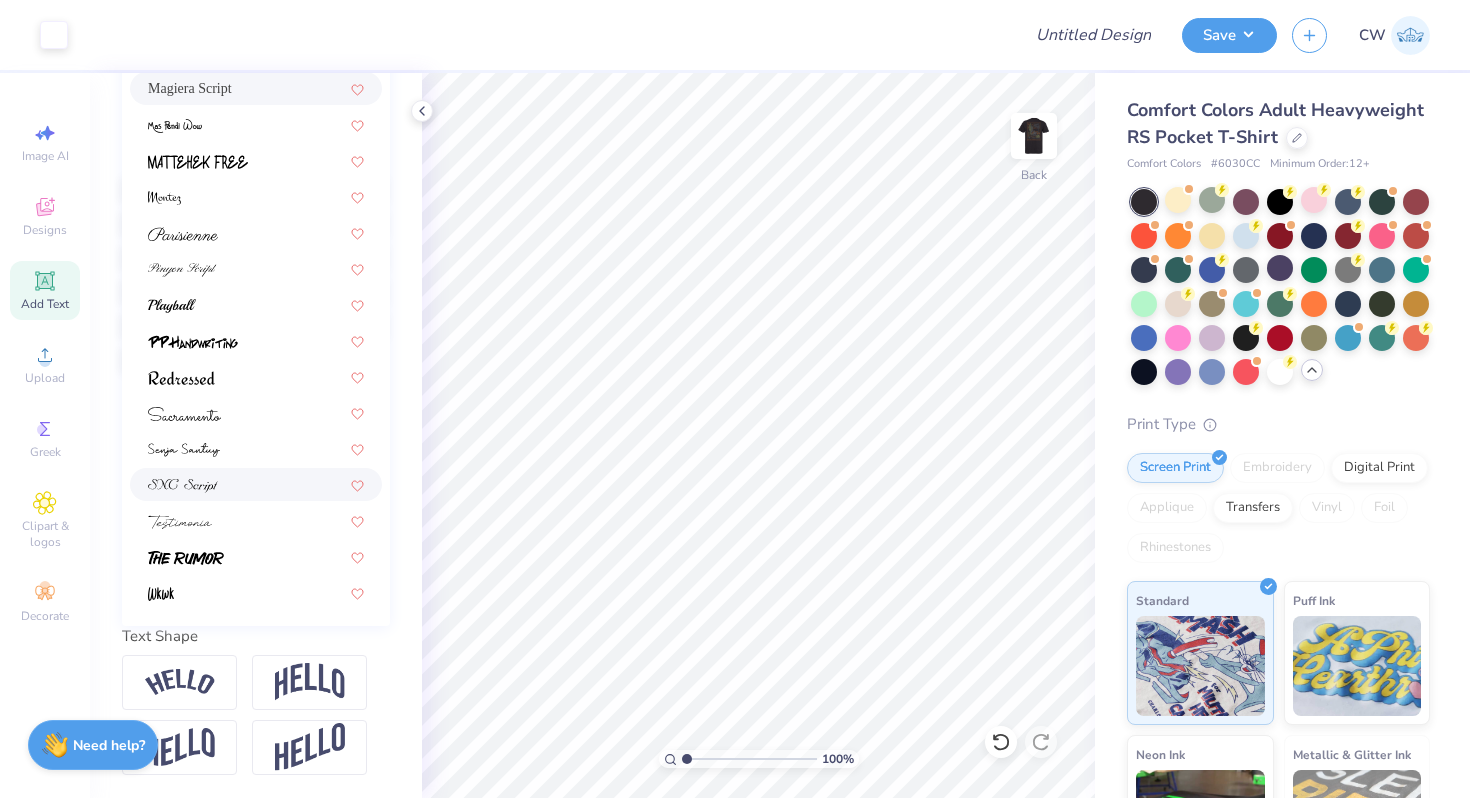 click at bounding box center [256, 484] 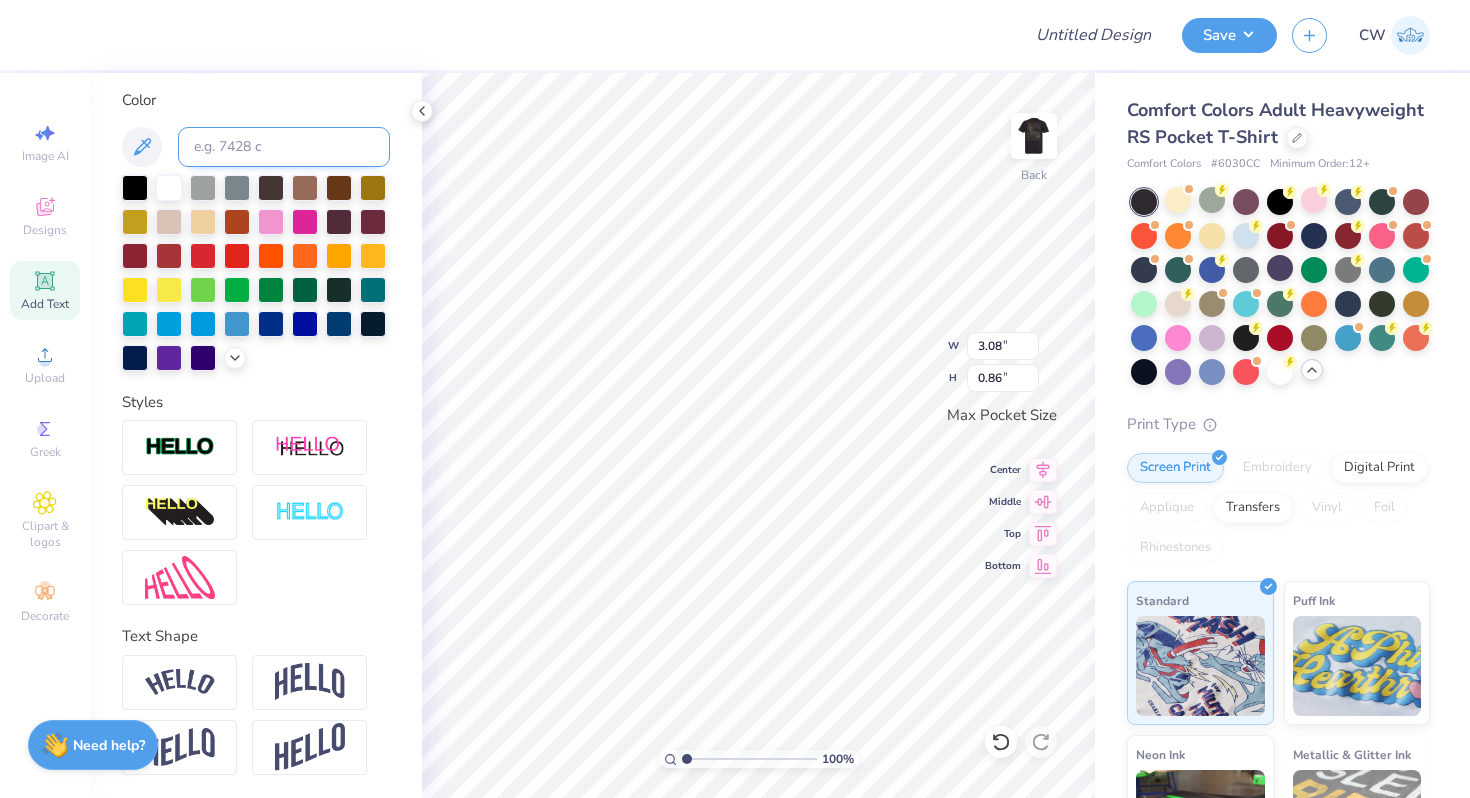 type on "BON" 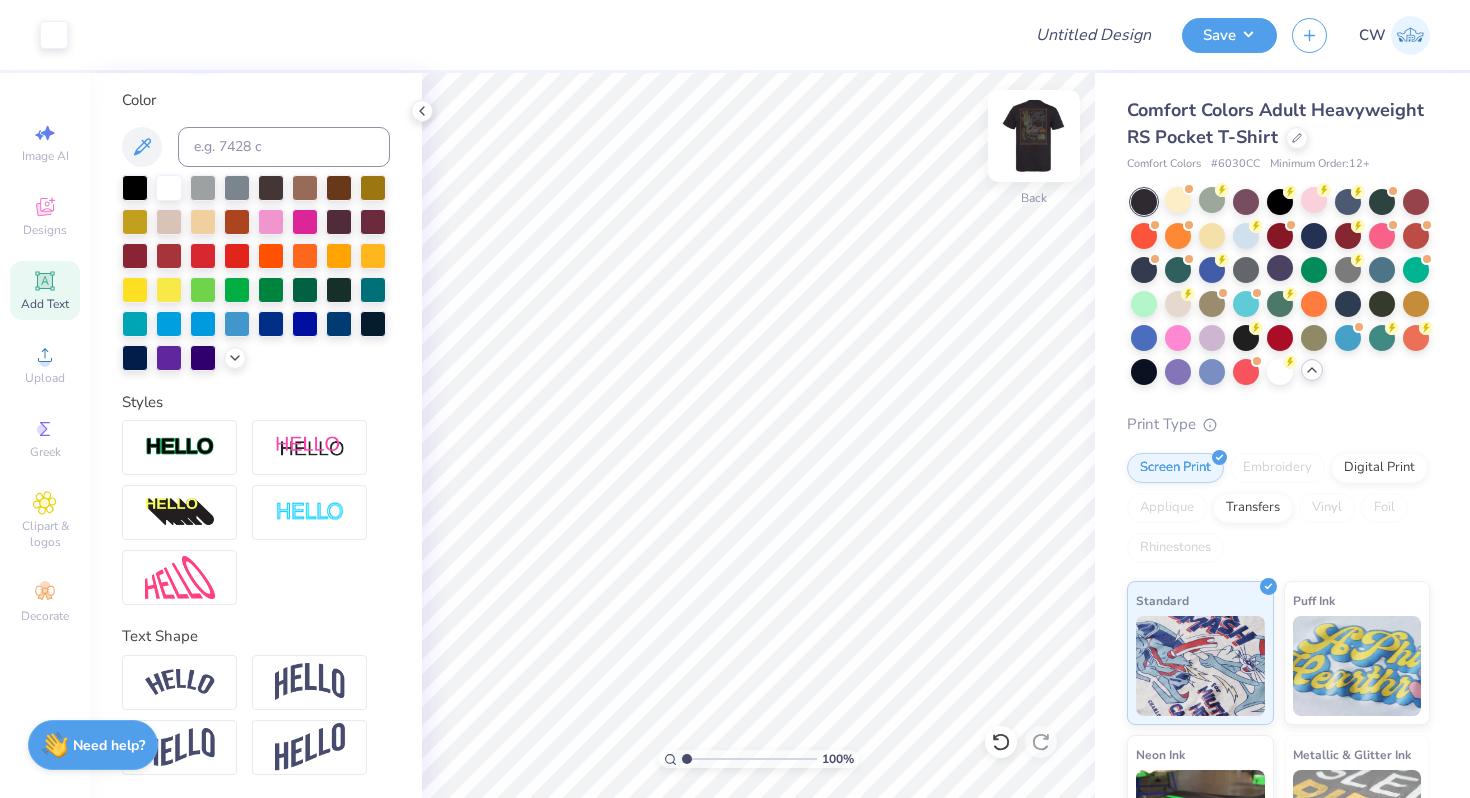 click at bounding box center (1034, 136) 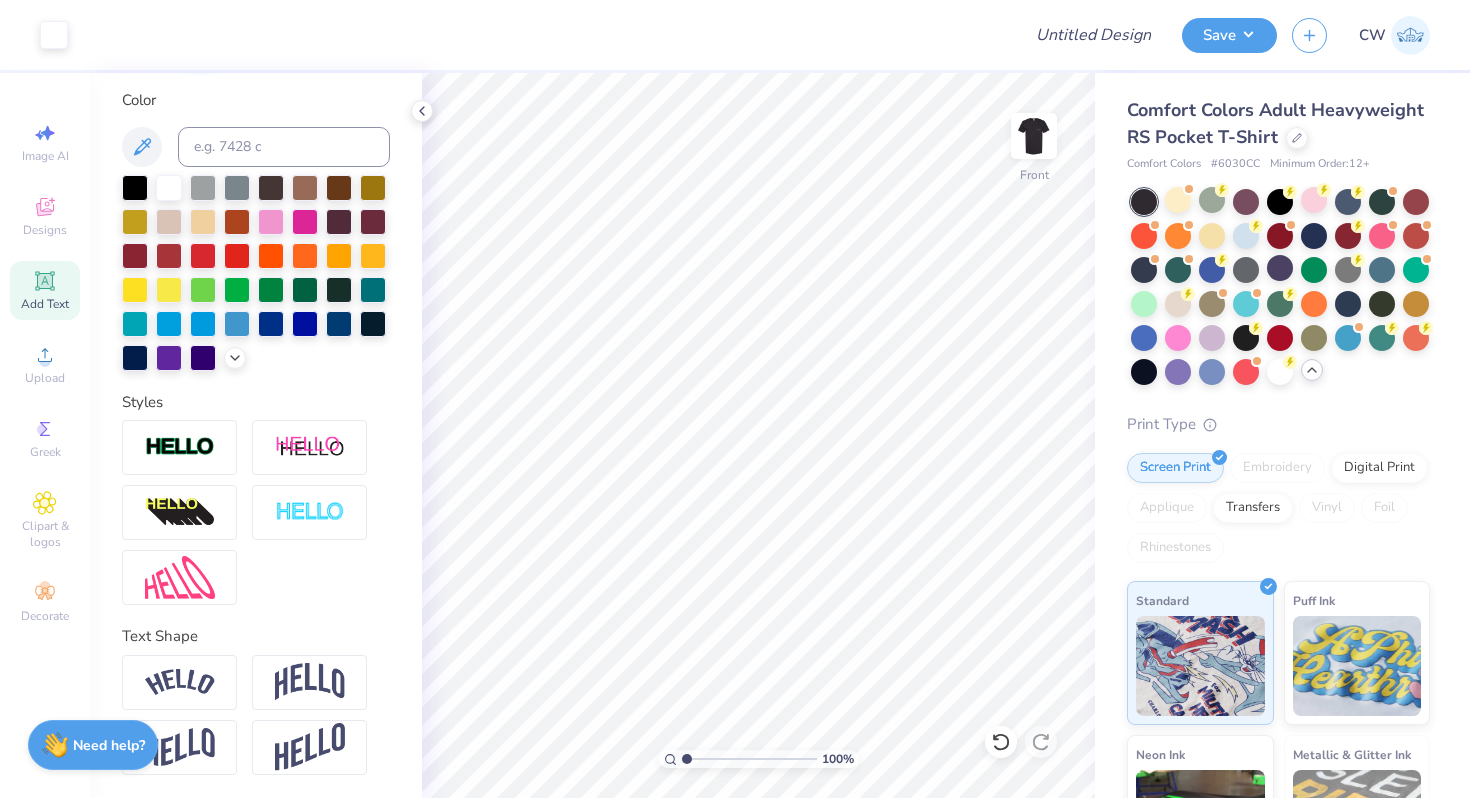click at bounding box center [1034, 136] 